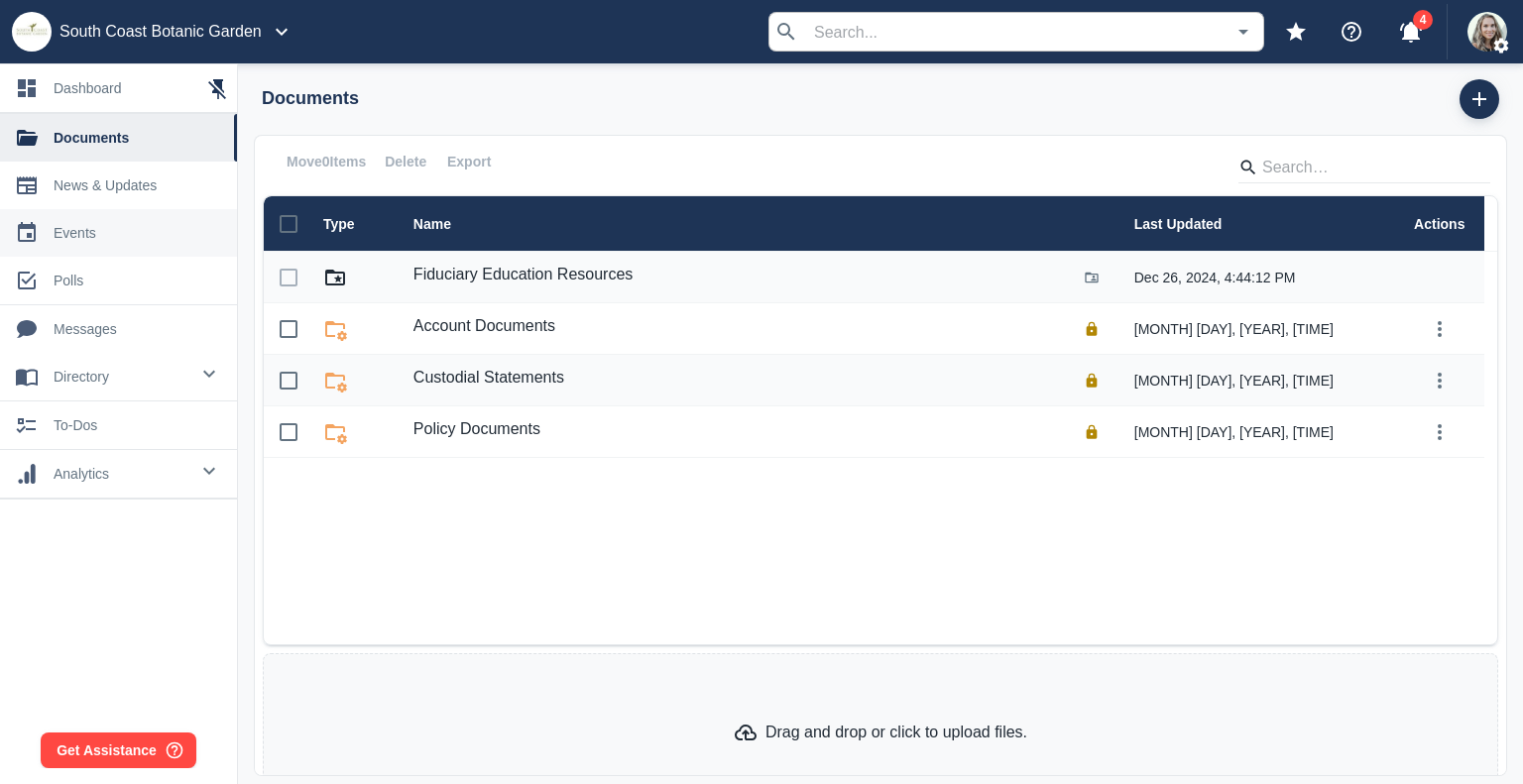 scroll, scrollTop: 0, scrollLeft: 0, axis: both 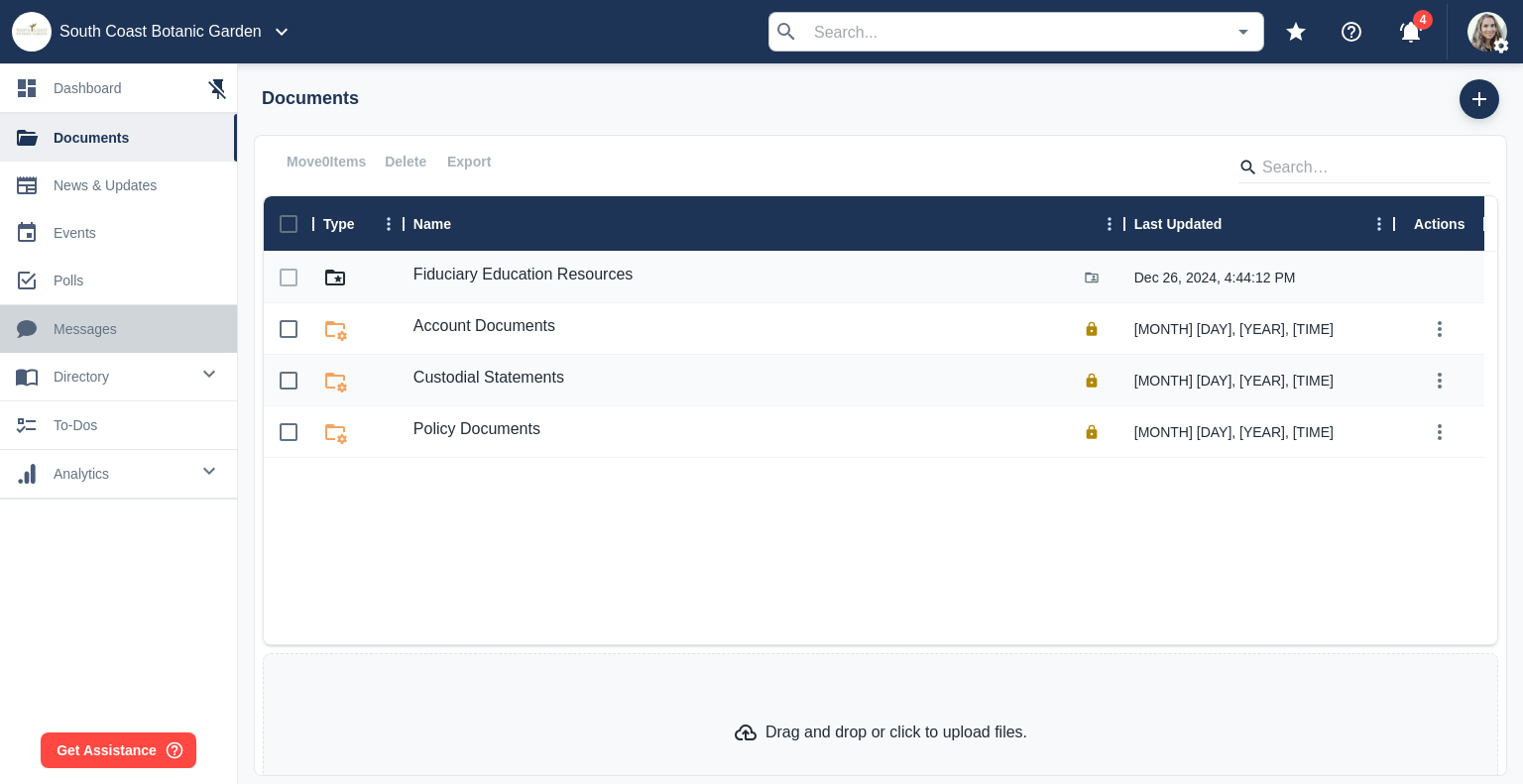 click on "0 messages" at bounding box center (118, 329) 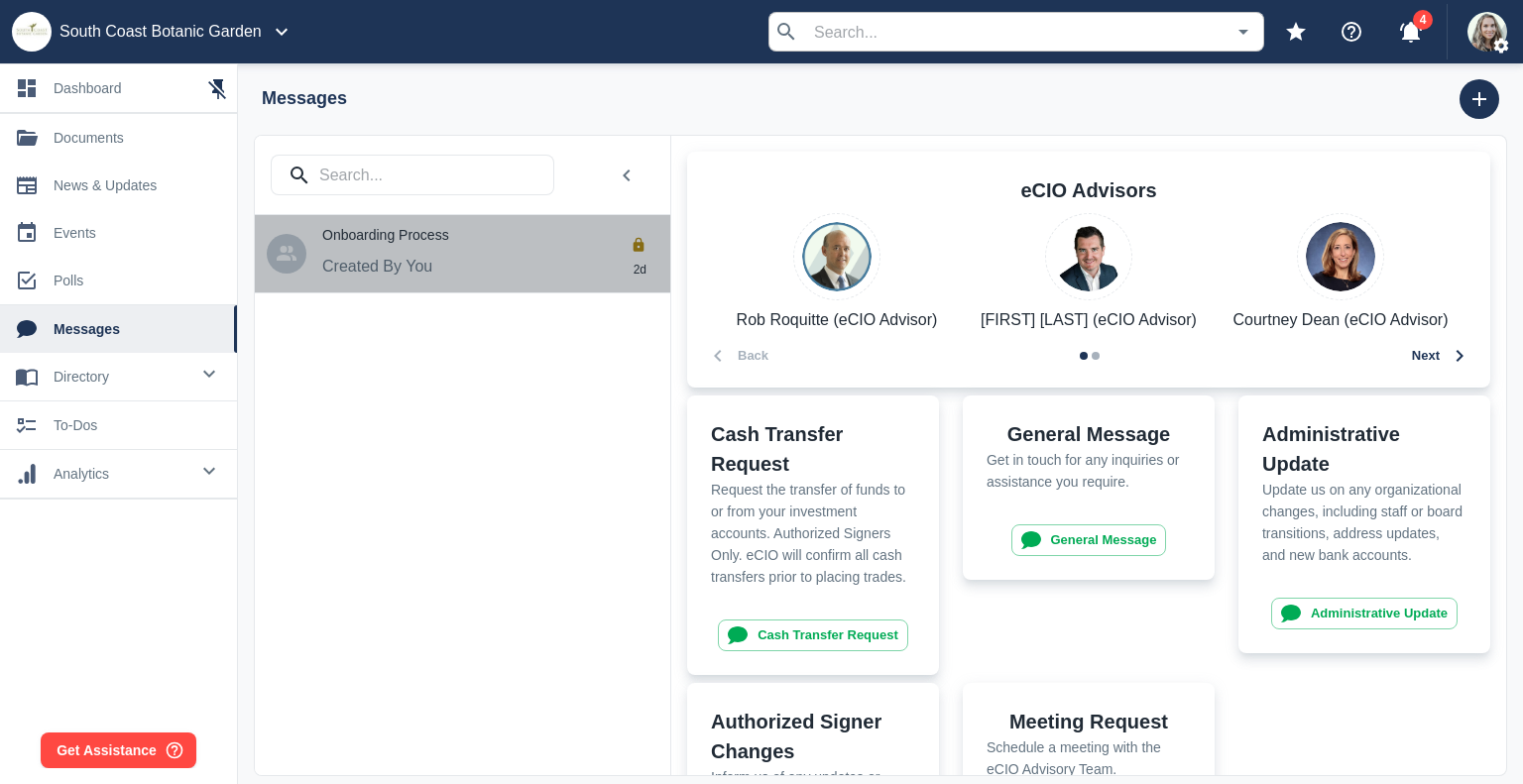 click on "Created By You" at bounding box center (496, 269) 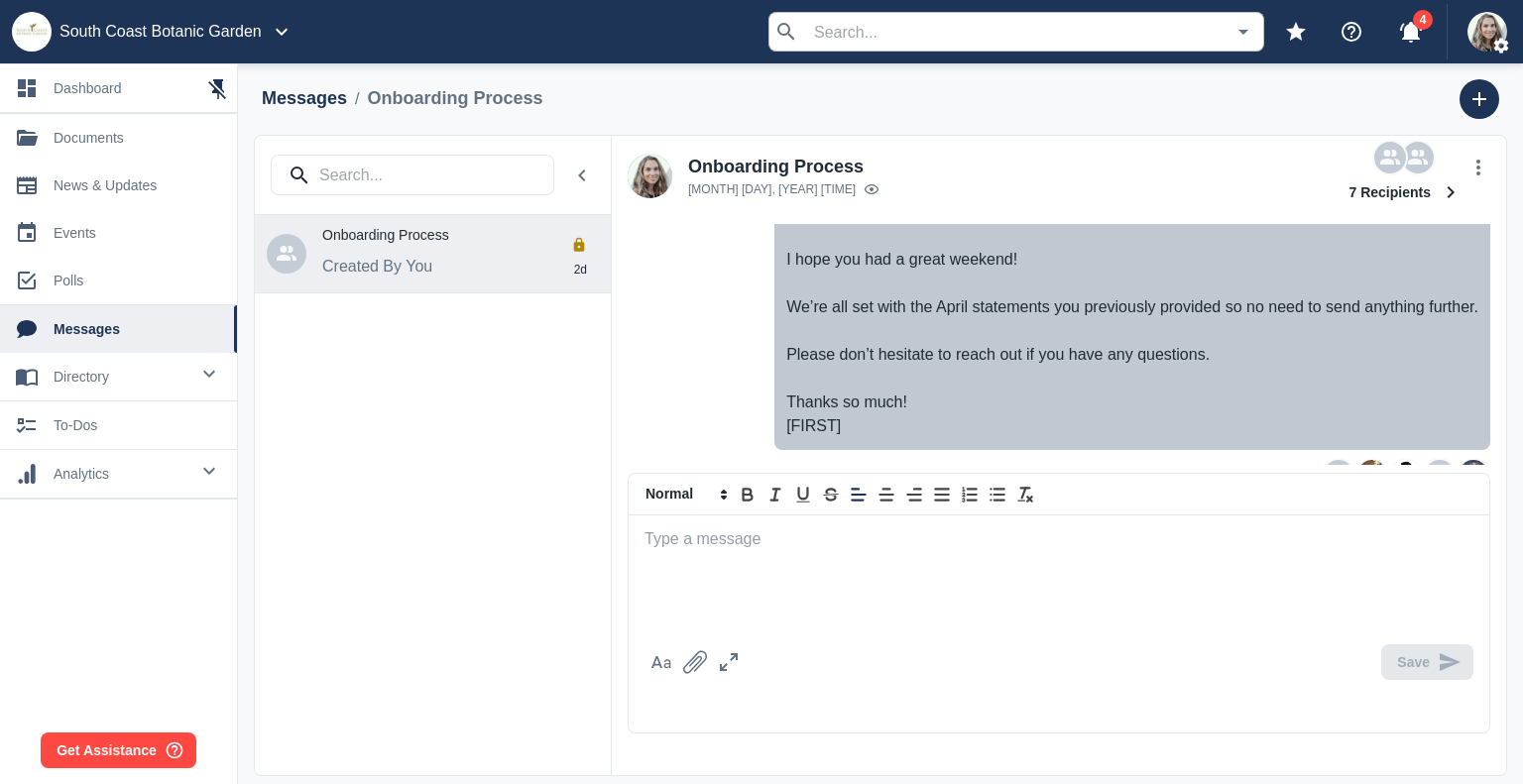 scroll, scrollTop: 1349, scrollLeft: 0, axis: vertical 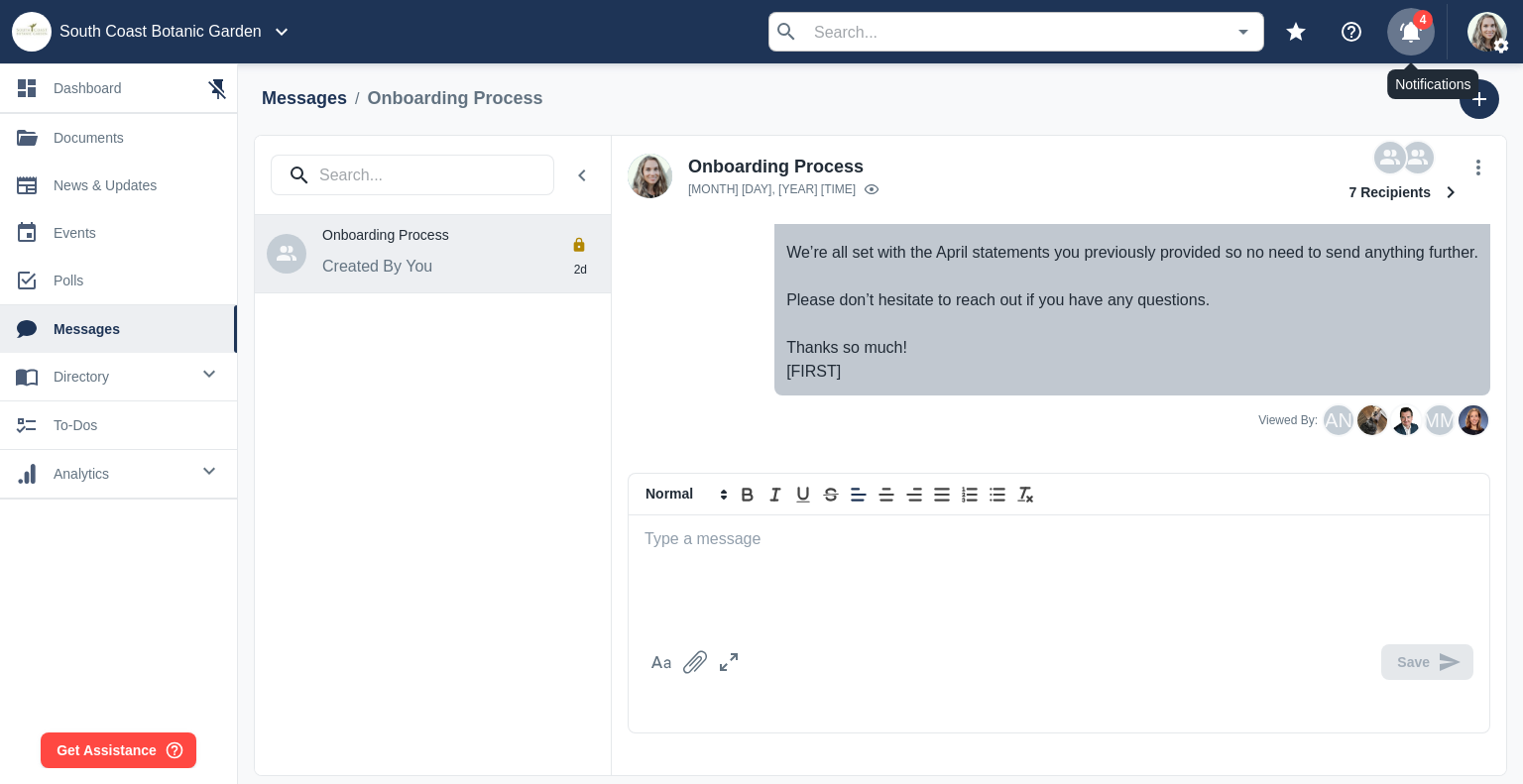 click at bounding box center (1411, 32) 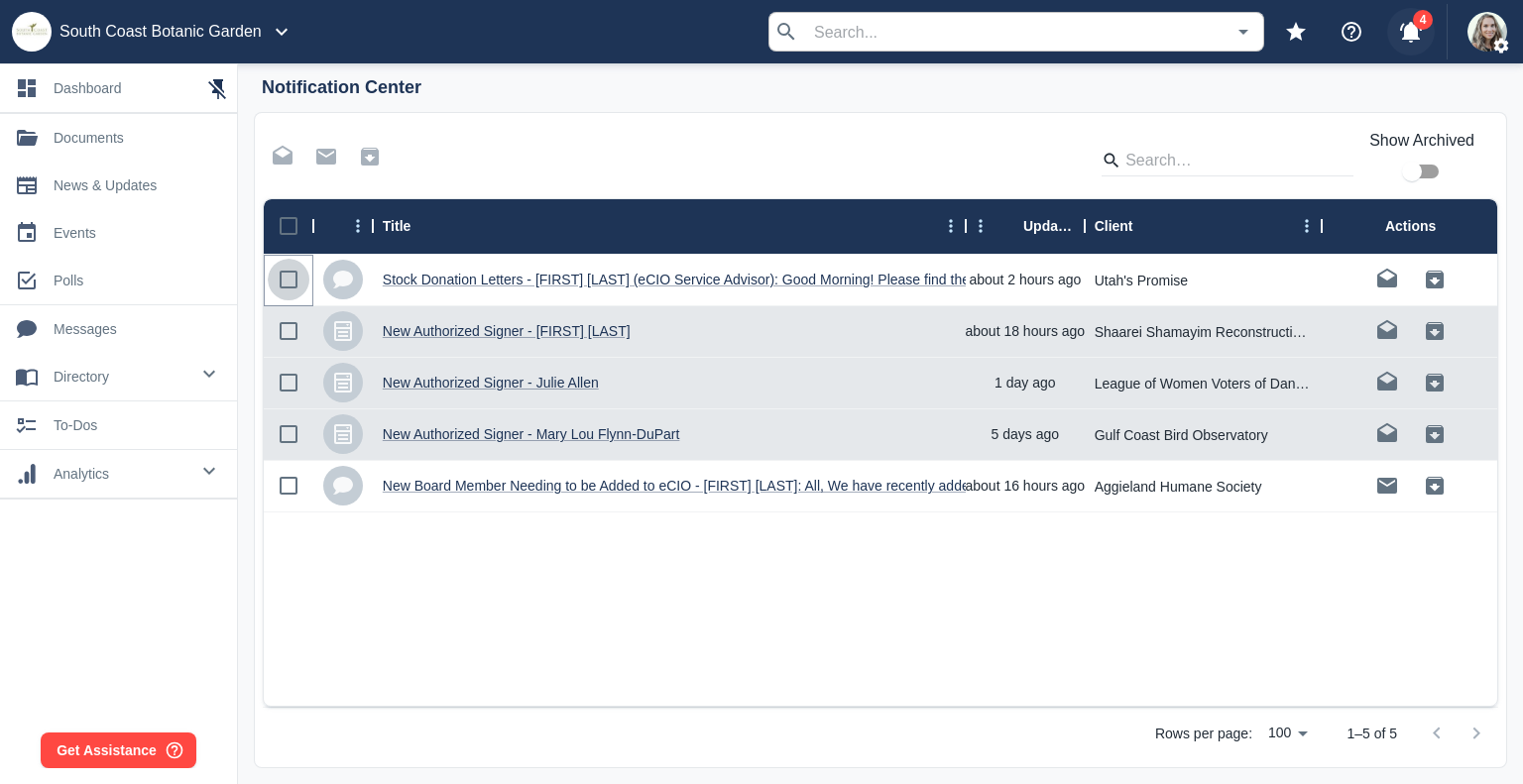 click at bounding box center (289, 280) 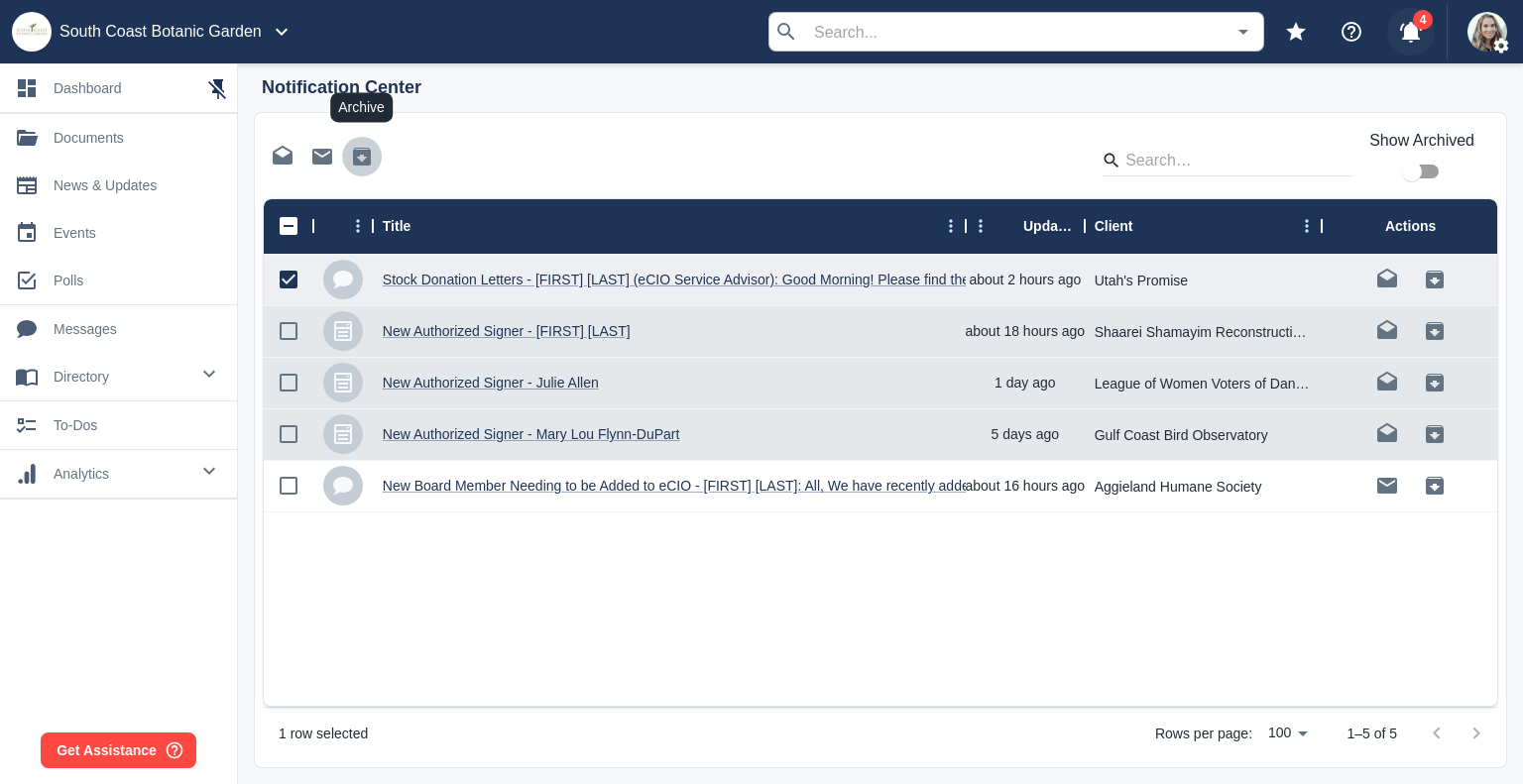 click at bounding box center [362, 157] 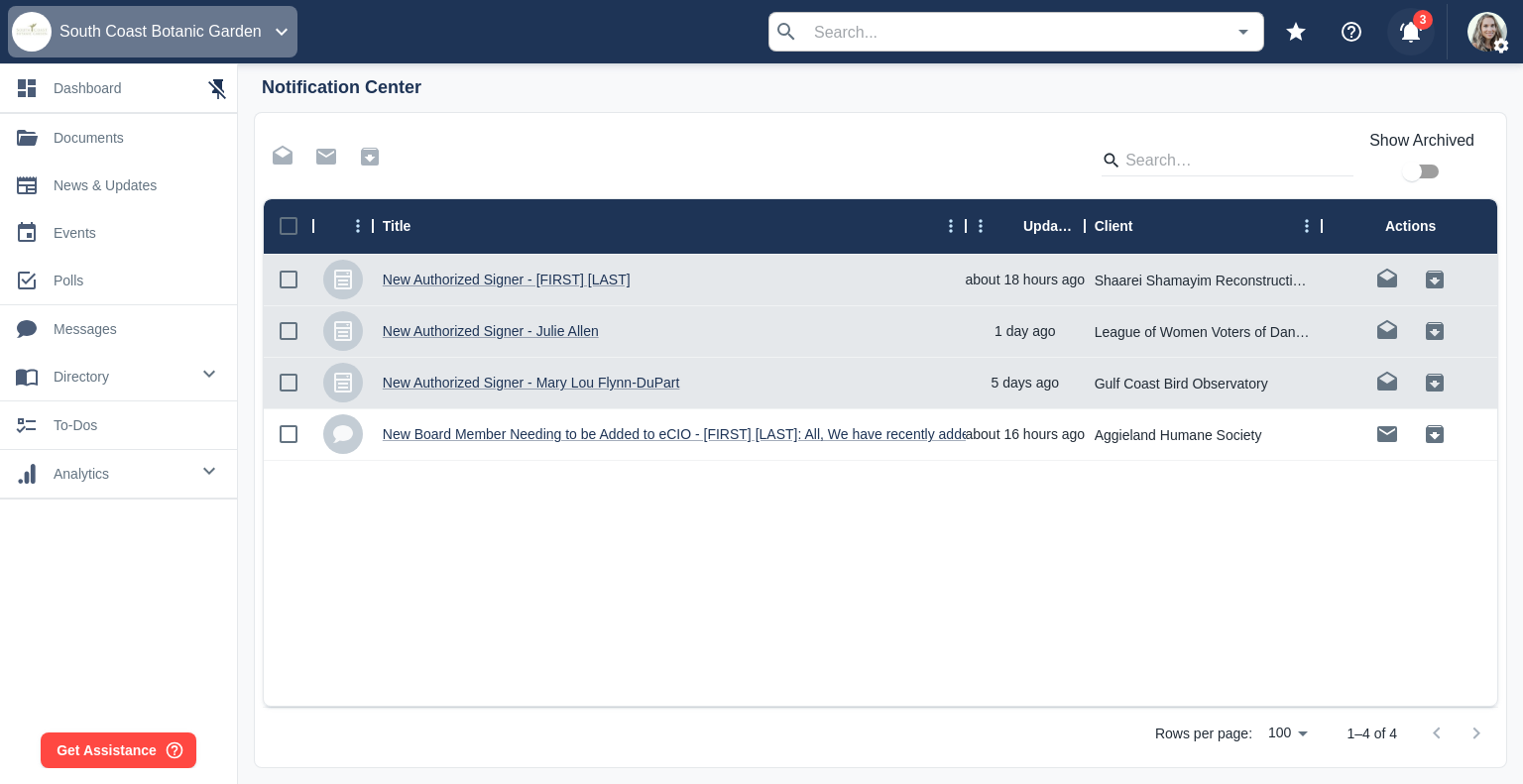 click on "South Coast Botanic Garden" at bounding box center (161, 32) 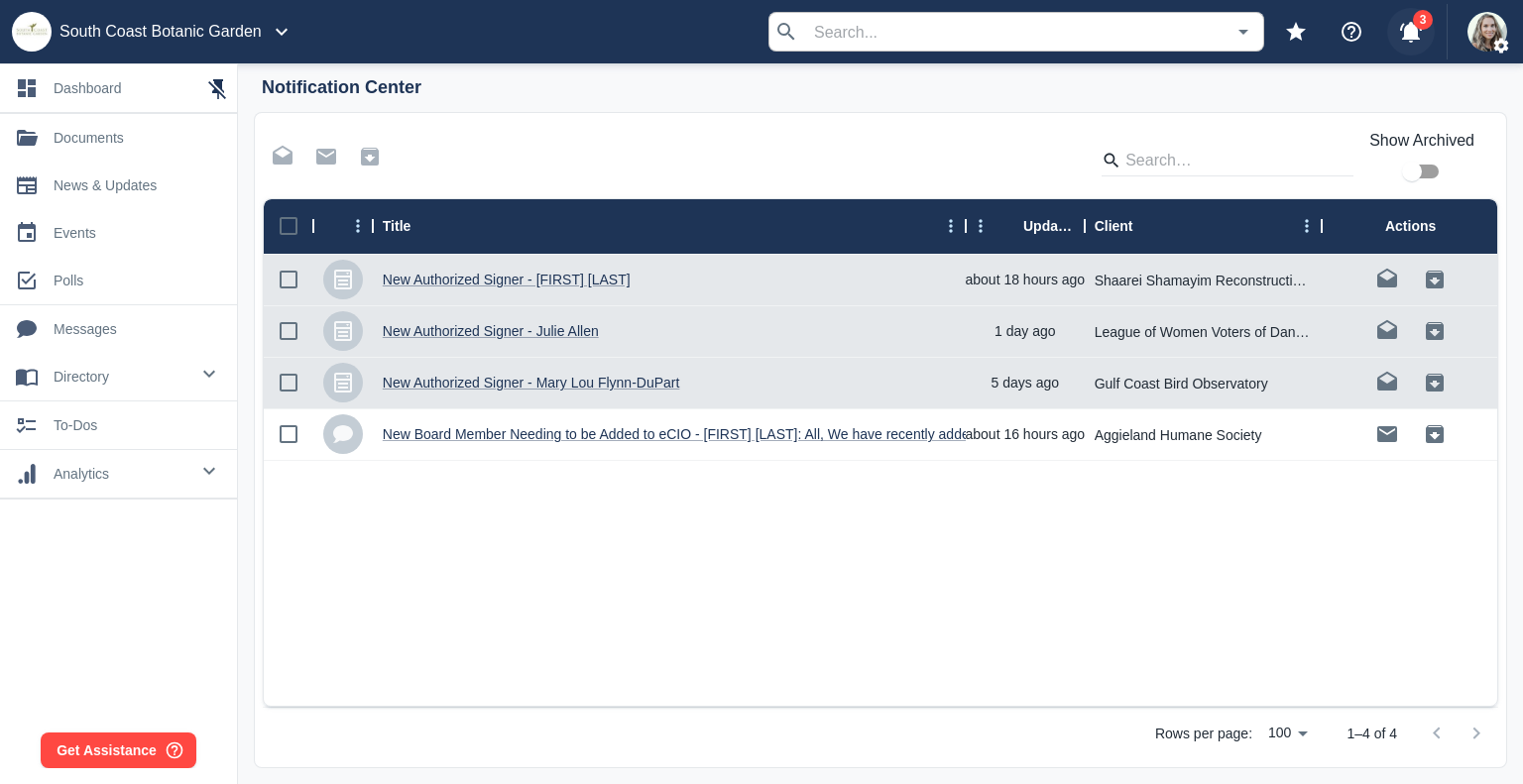click at bounding box center (762, 392) 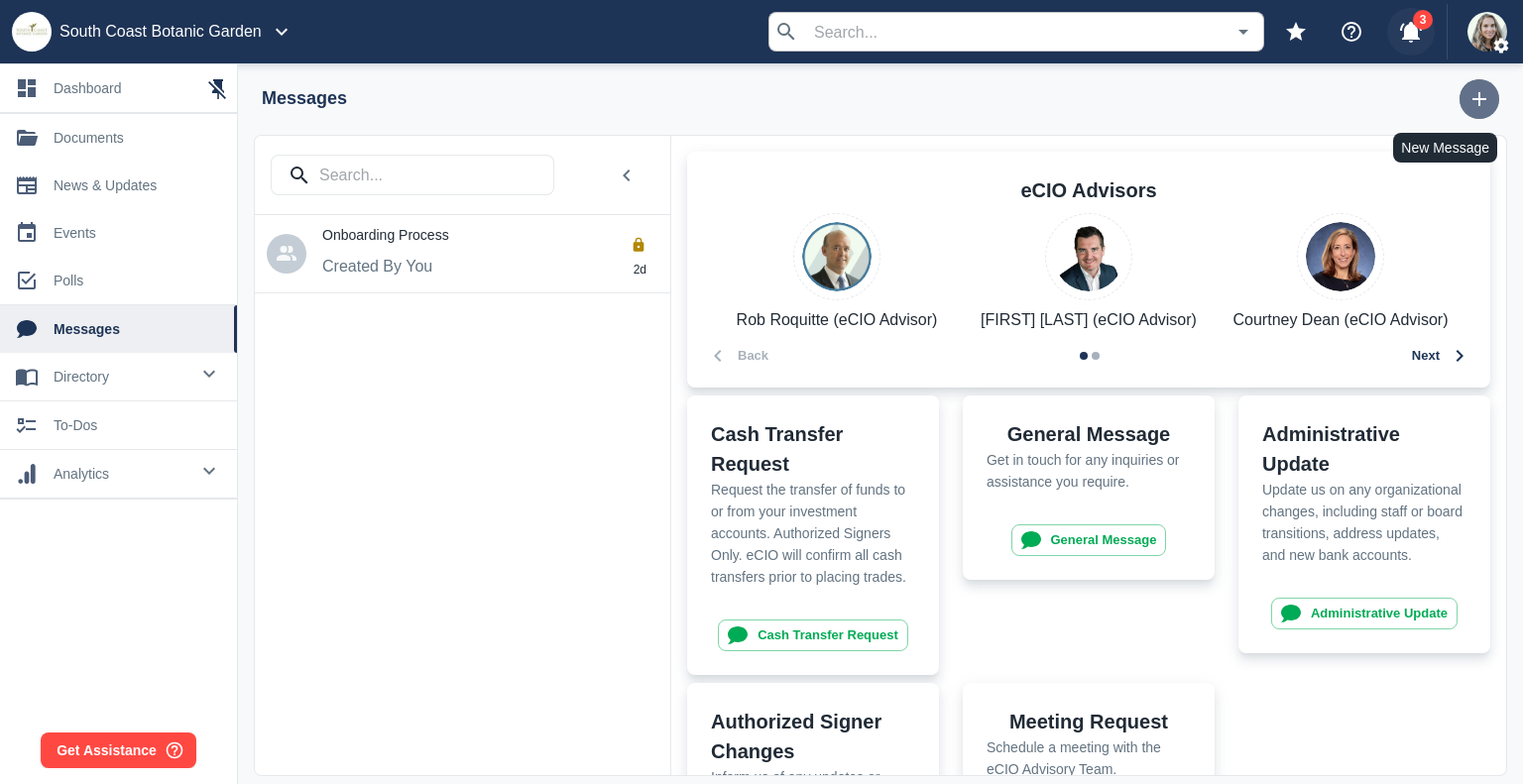 click at bounding box center [1479, 99] 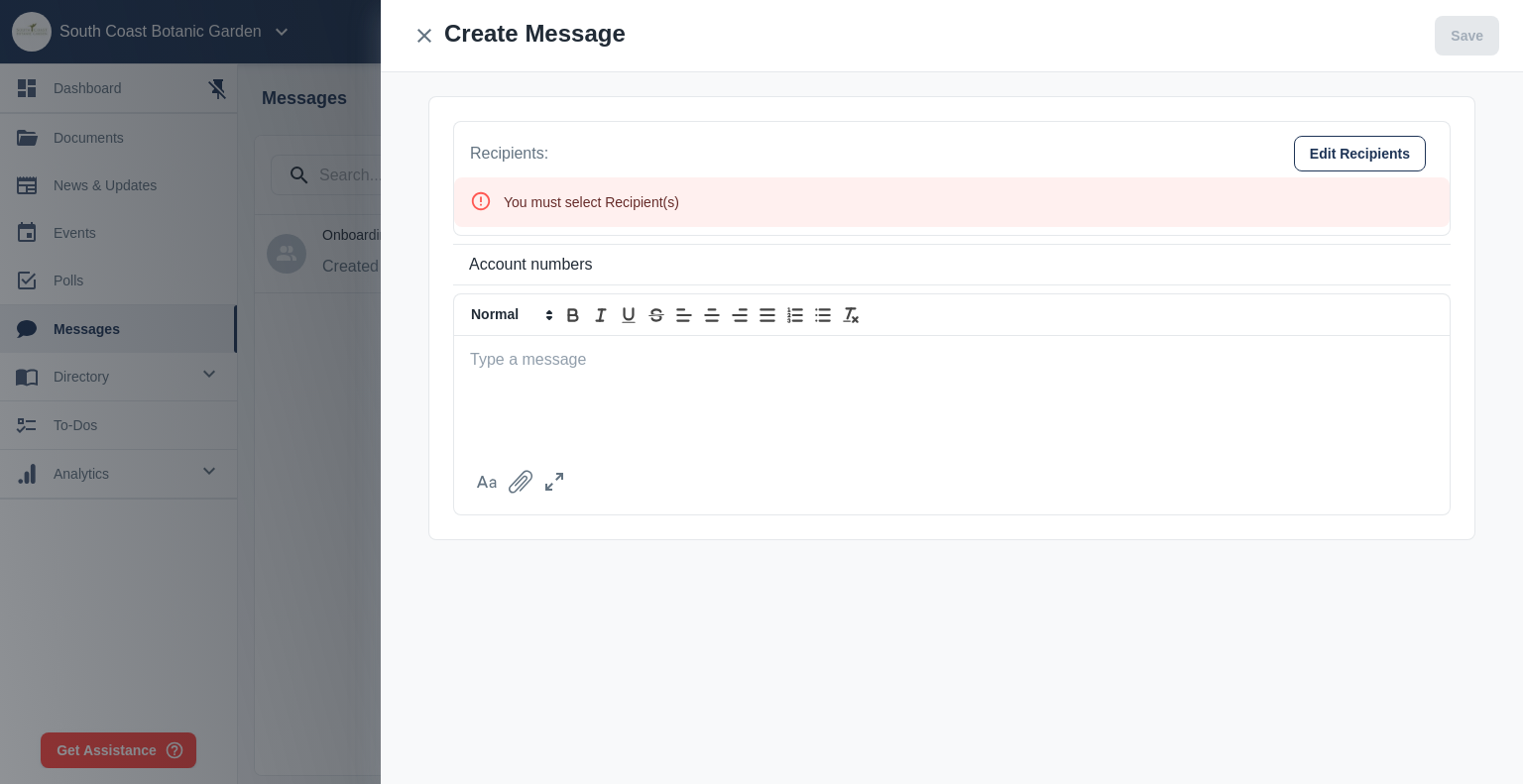 type on "Account numbers" 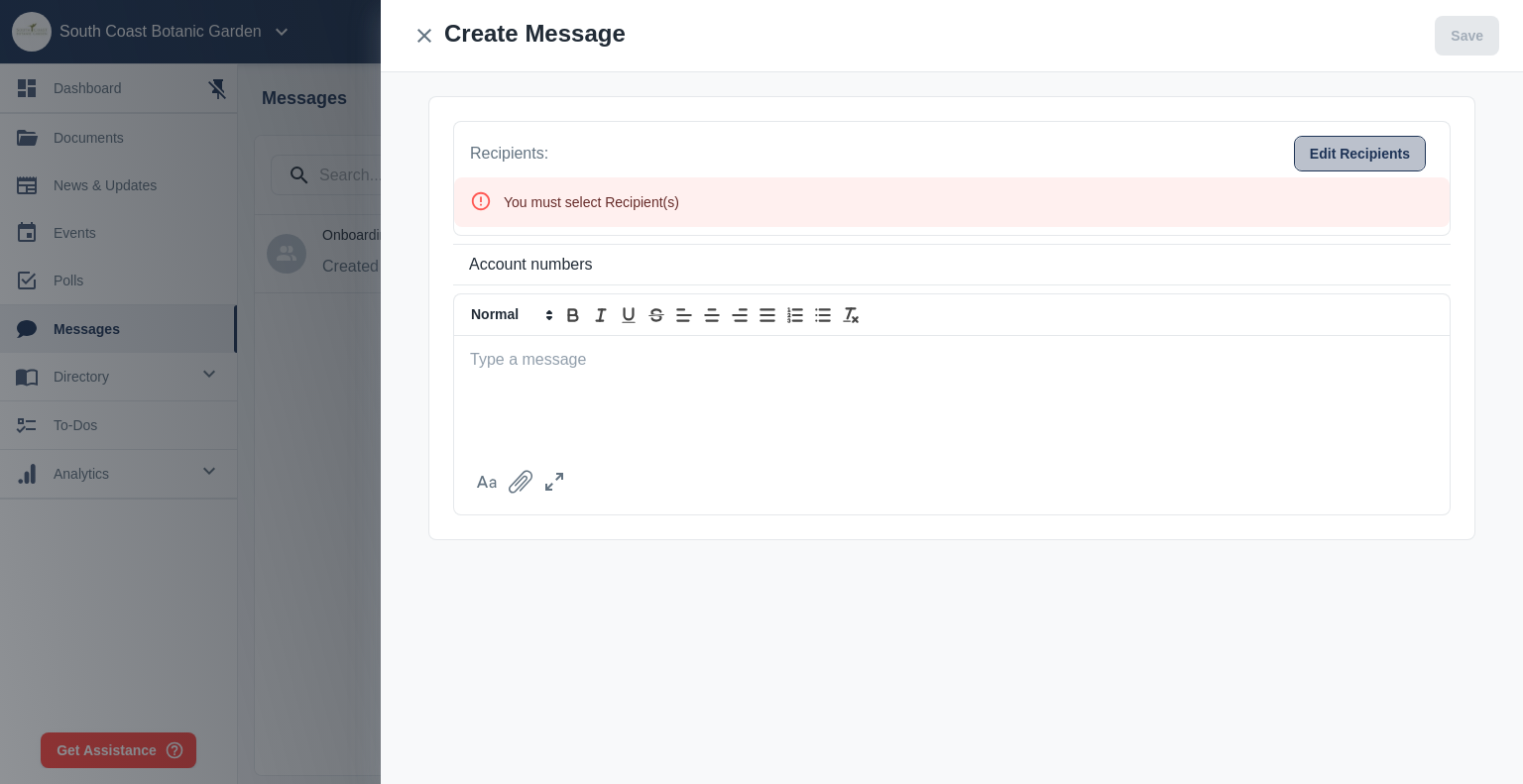 click on "Edit Recipients" at bounding box center [1359, 154] 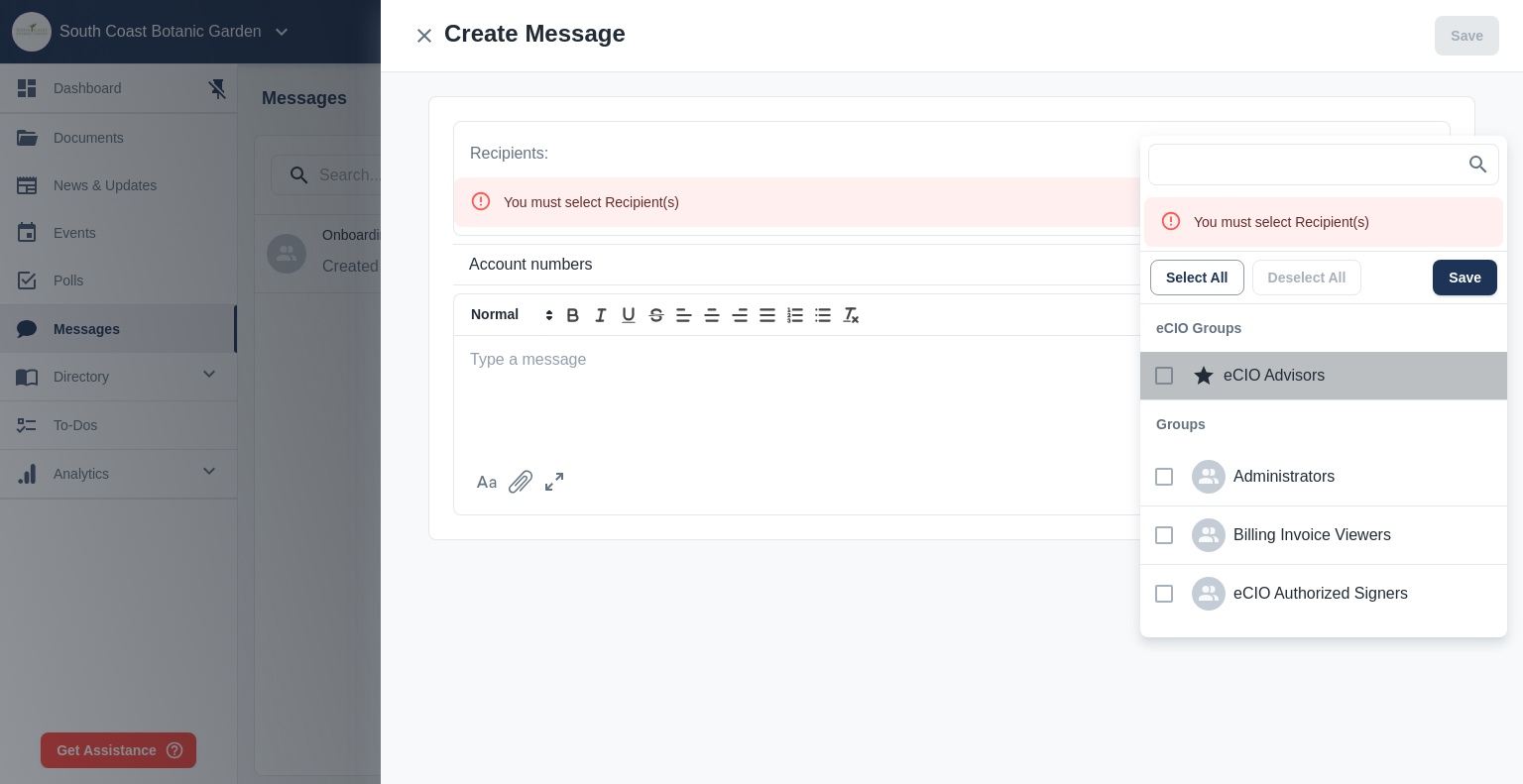 click at bounding box center (1164, 376) 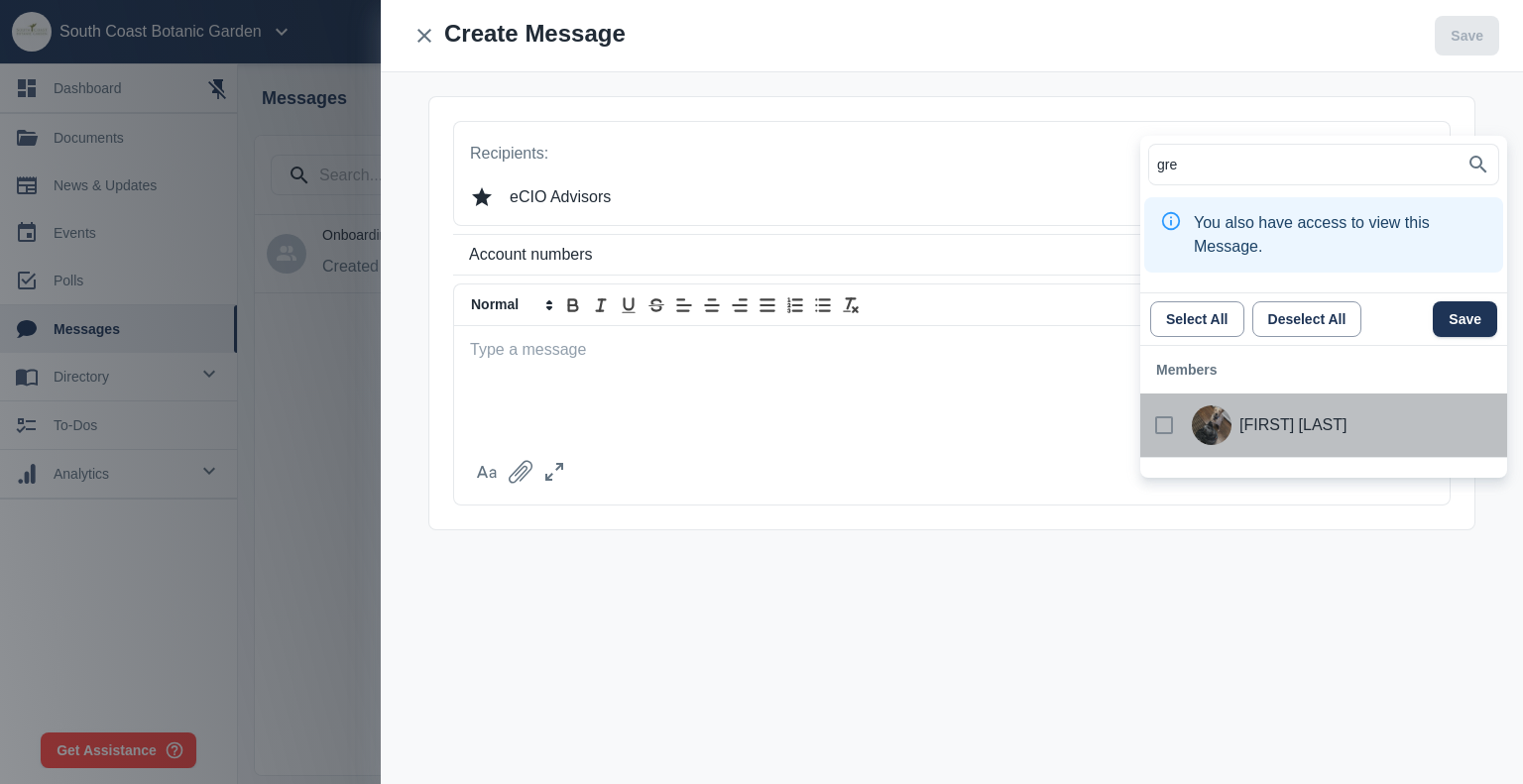 click at bounding box center [1164, 425] 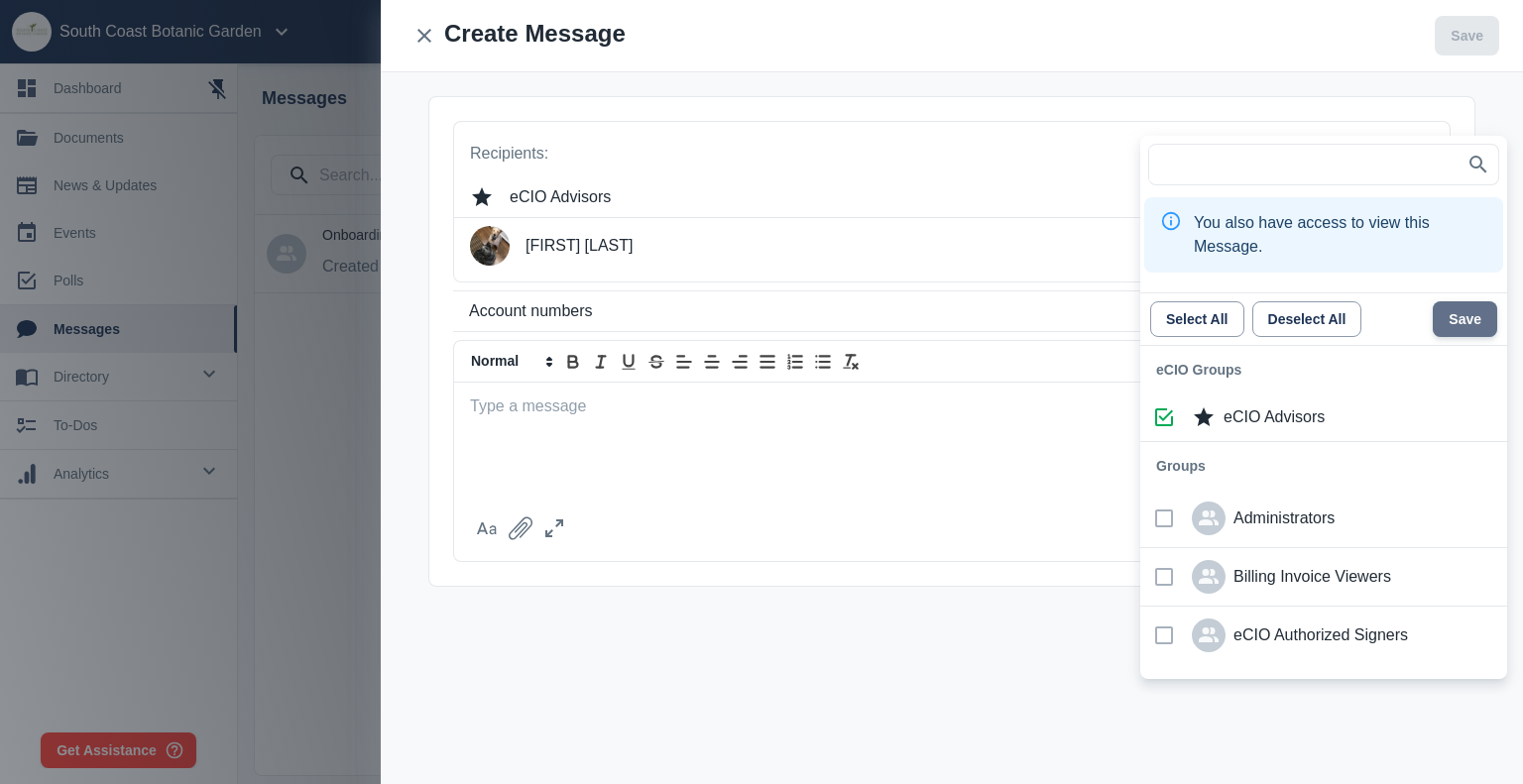 click on "Save" at bounding box center [1464, 319] 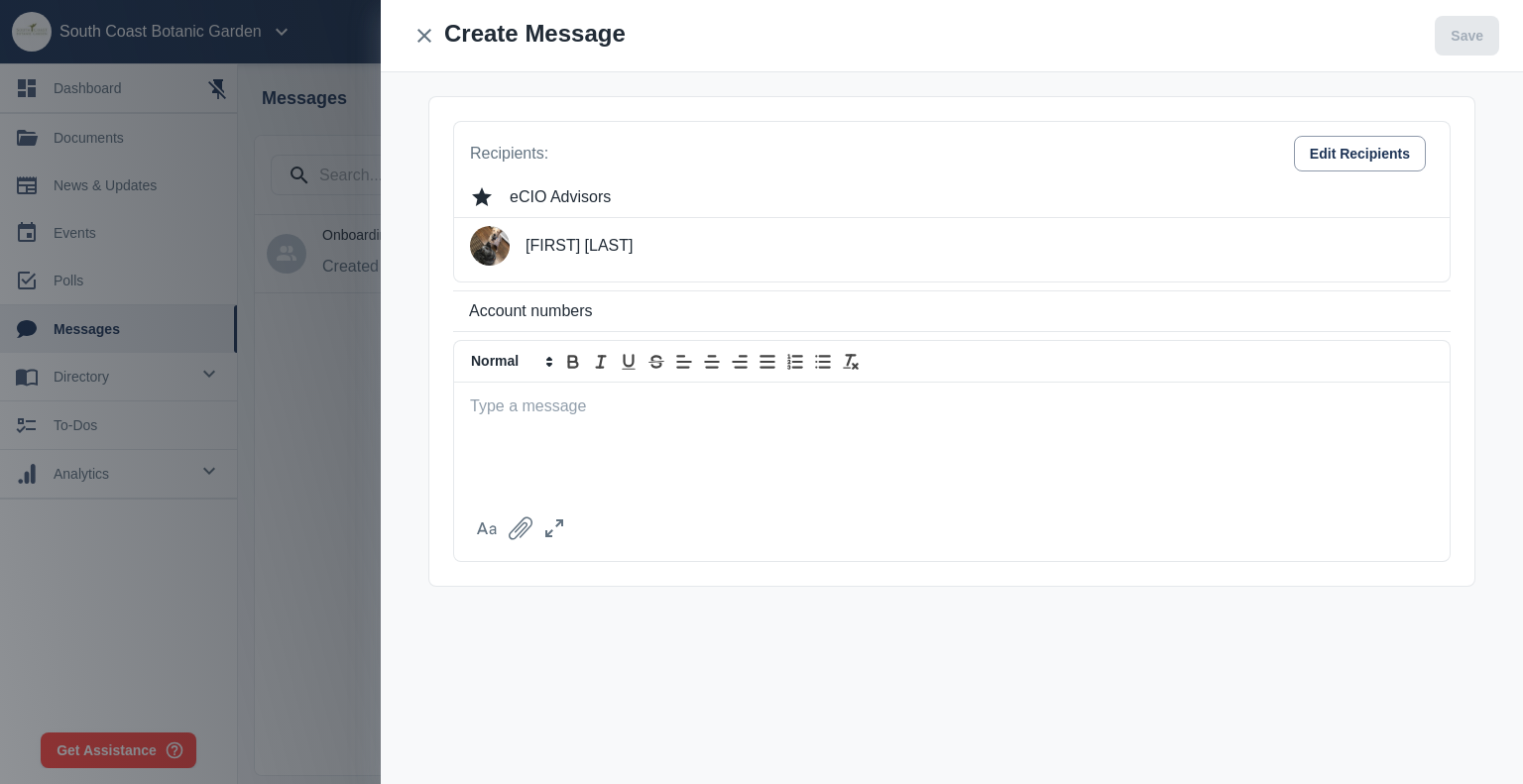 click at bounding box center [952, 443] 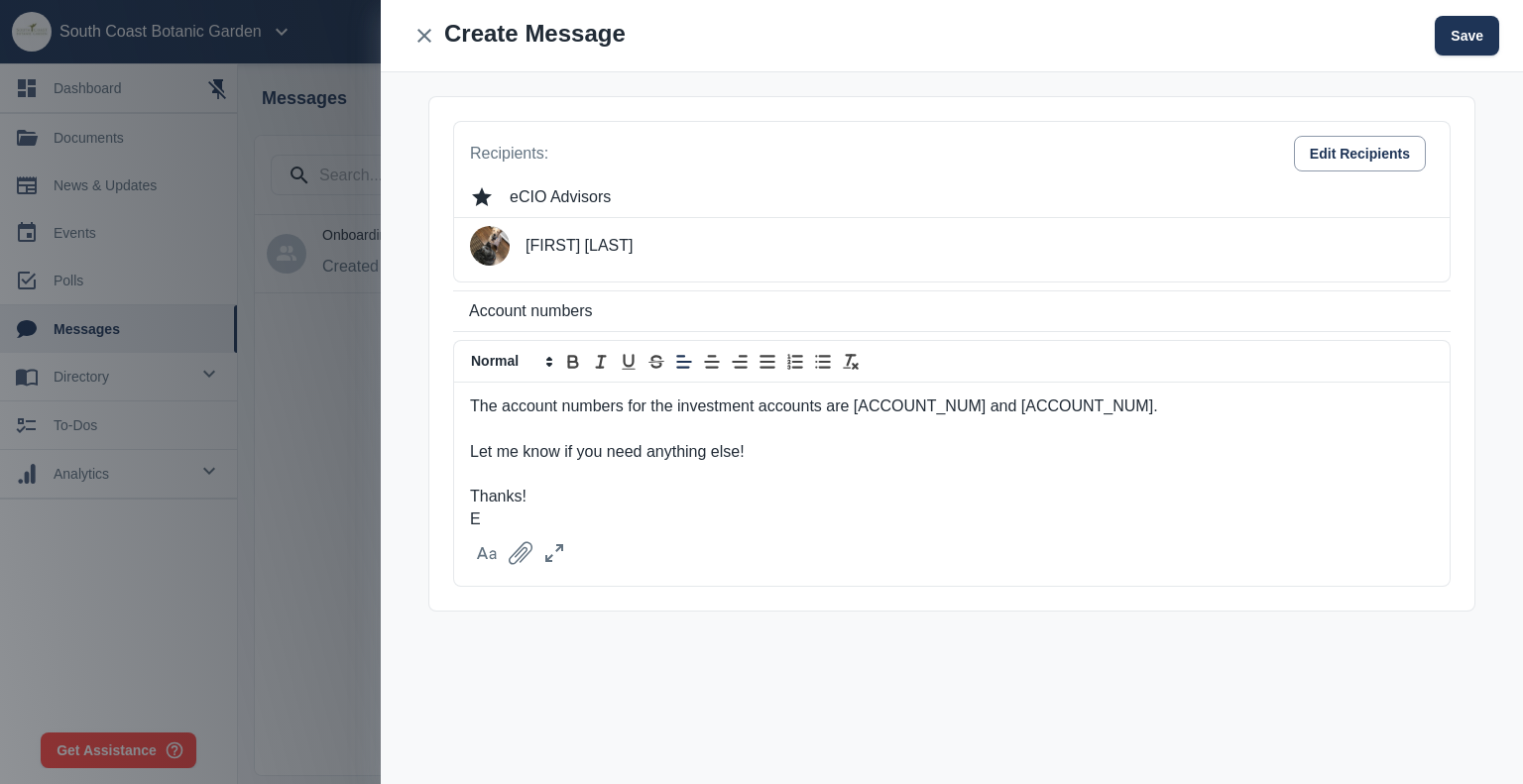 scroll, scrollTop: 46, scrollLeft: 0, axis: vertical 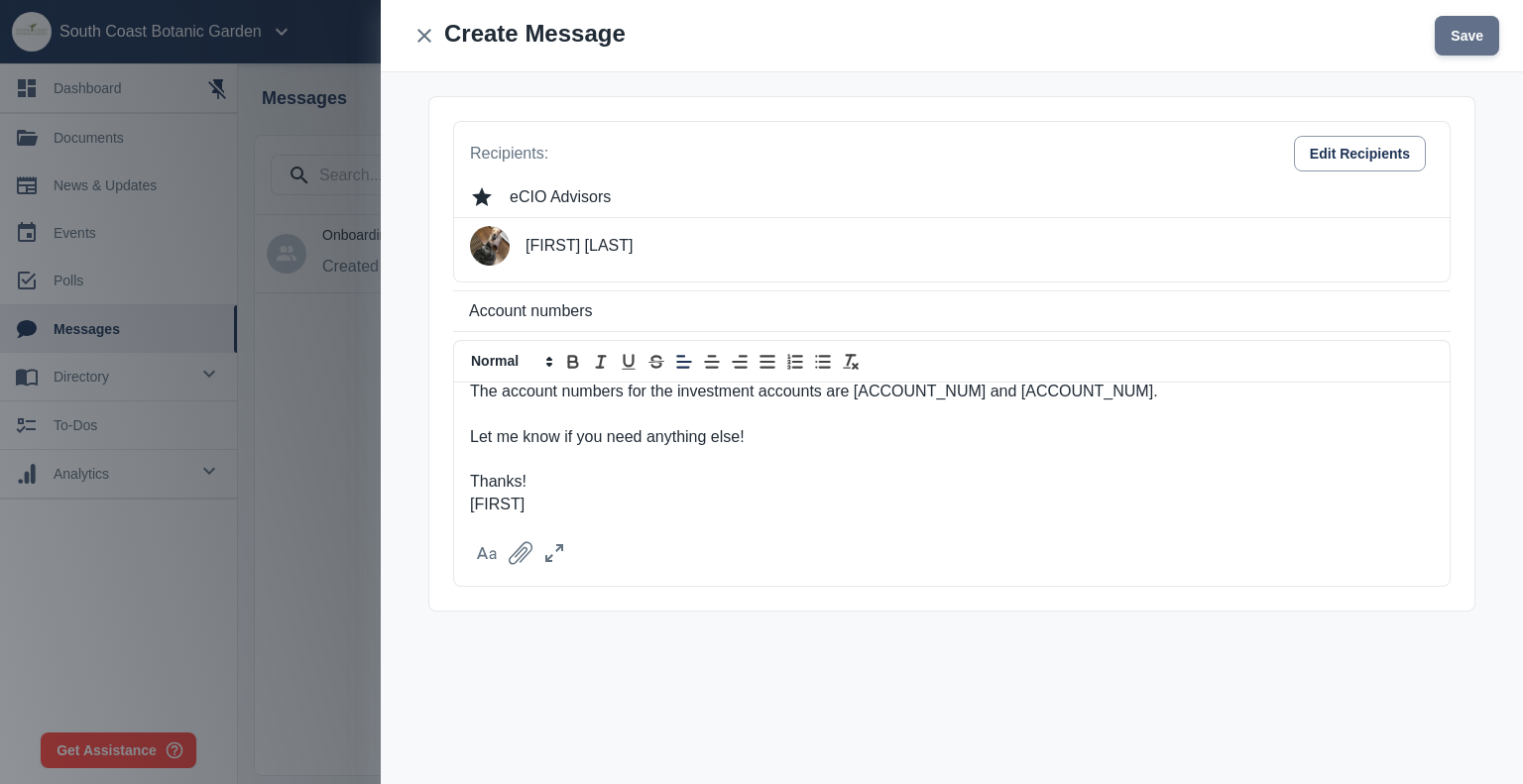 click on "Save" at bounding box center (1466, 36) 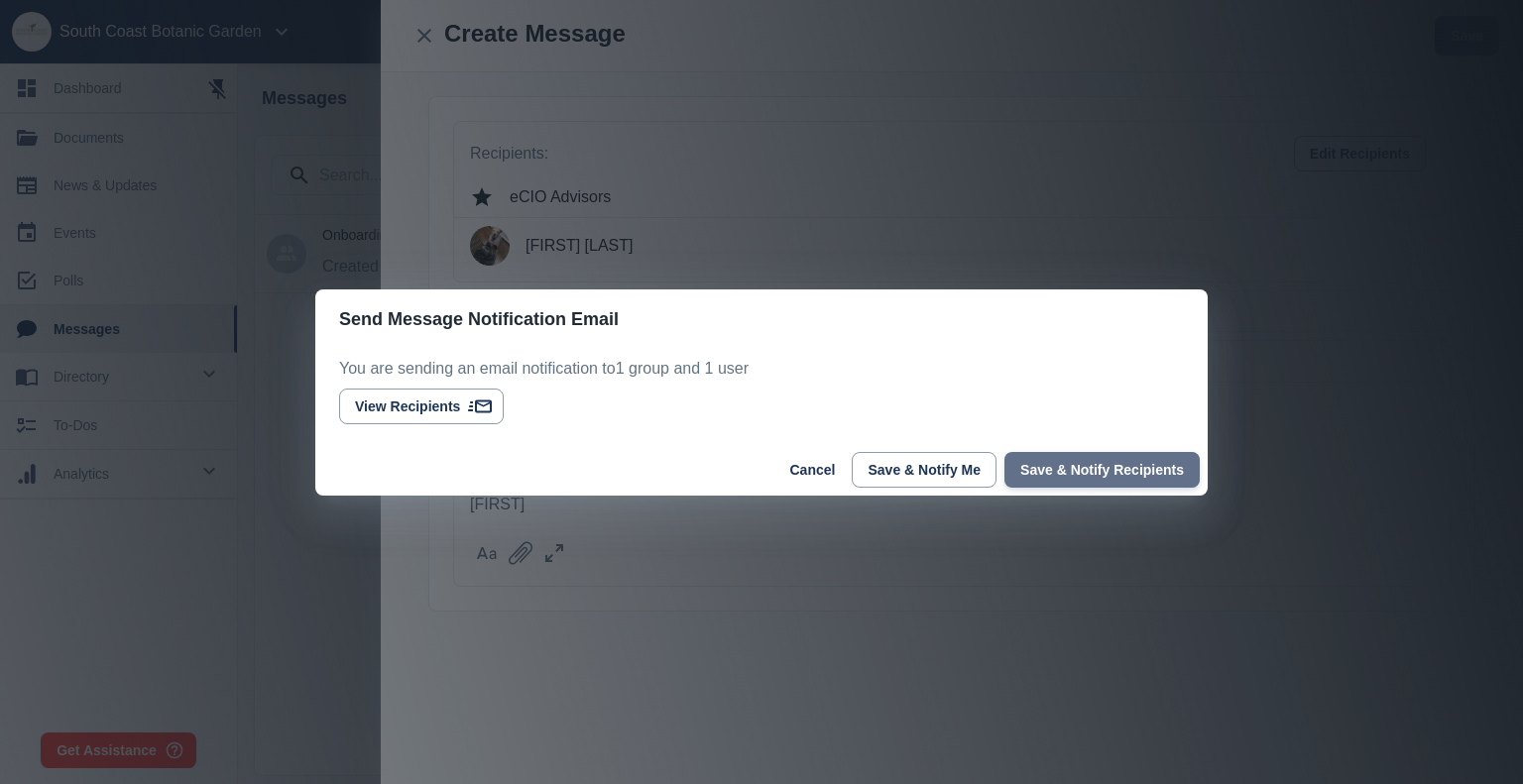 click on "Save & Notify Recipients" at bounding box center (1102, 470) 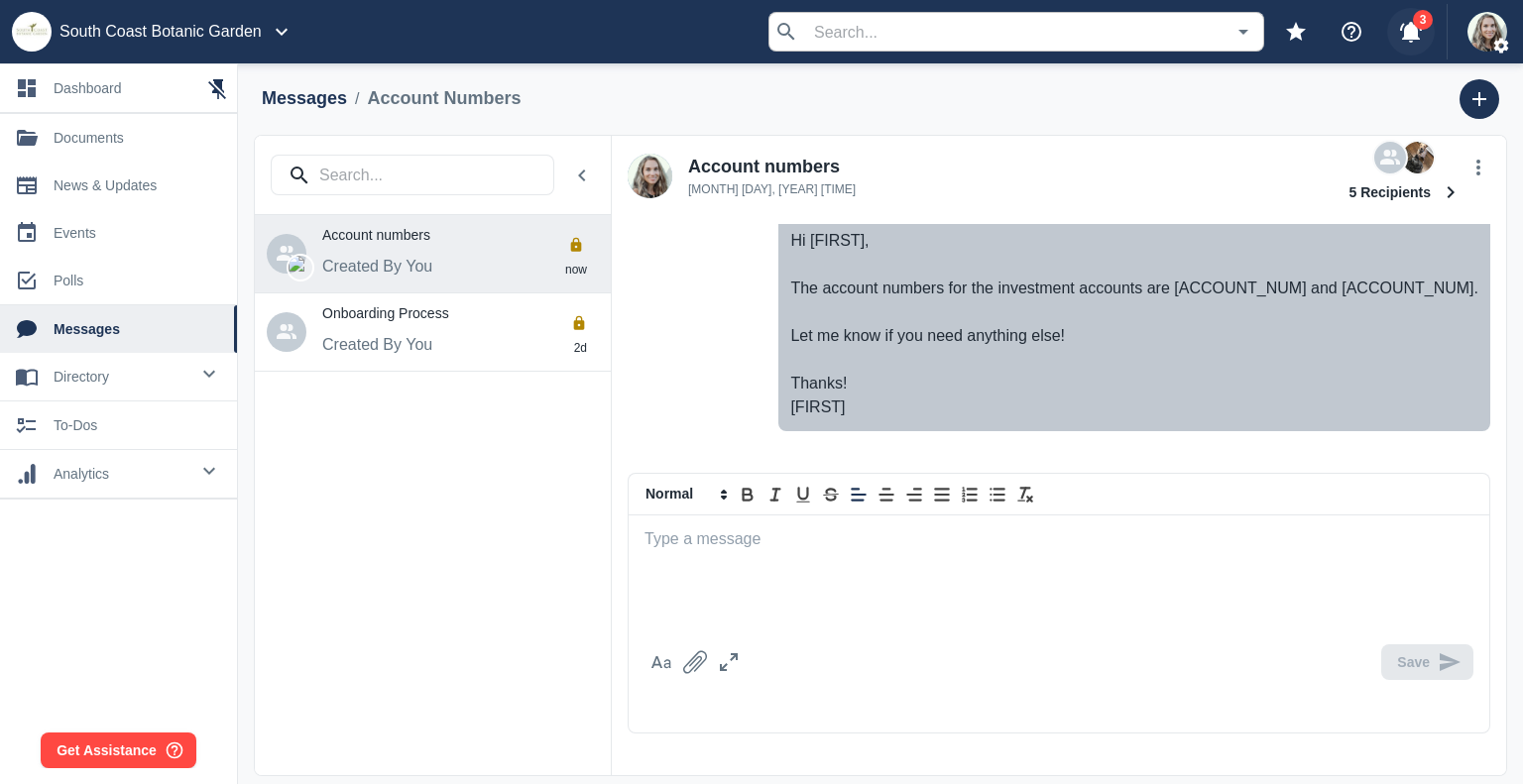 scroll, scrollTop: 57, scrollLeft: 0, axis: vertical 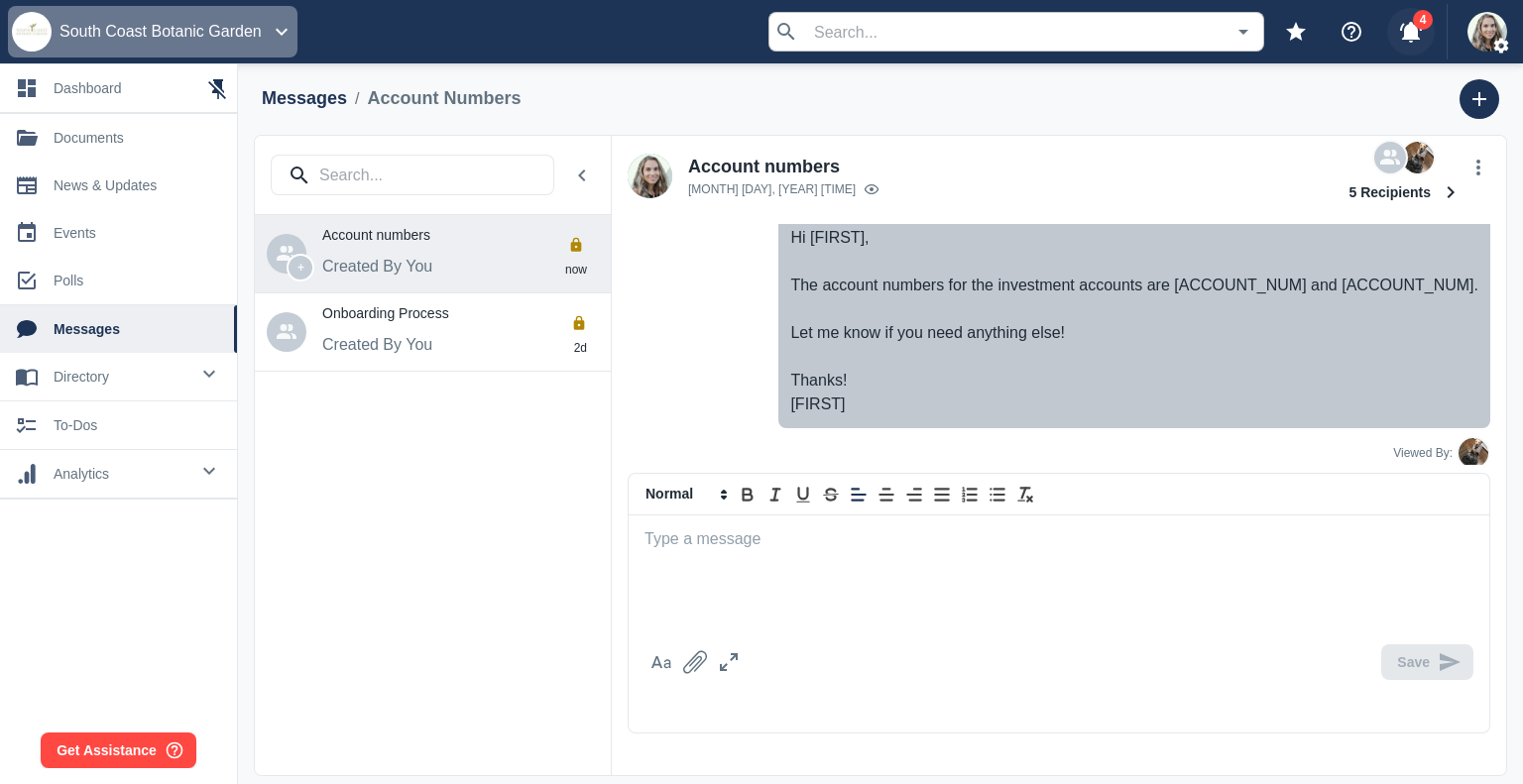 click on "South Coast Botanic Garden" at bounding box center (153, 32) 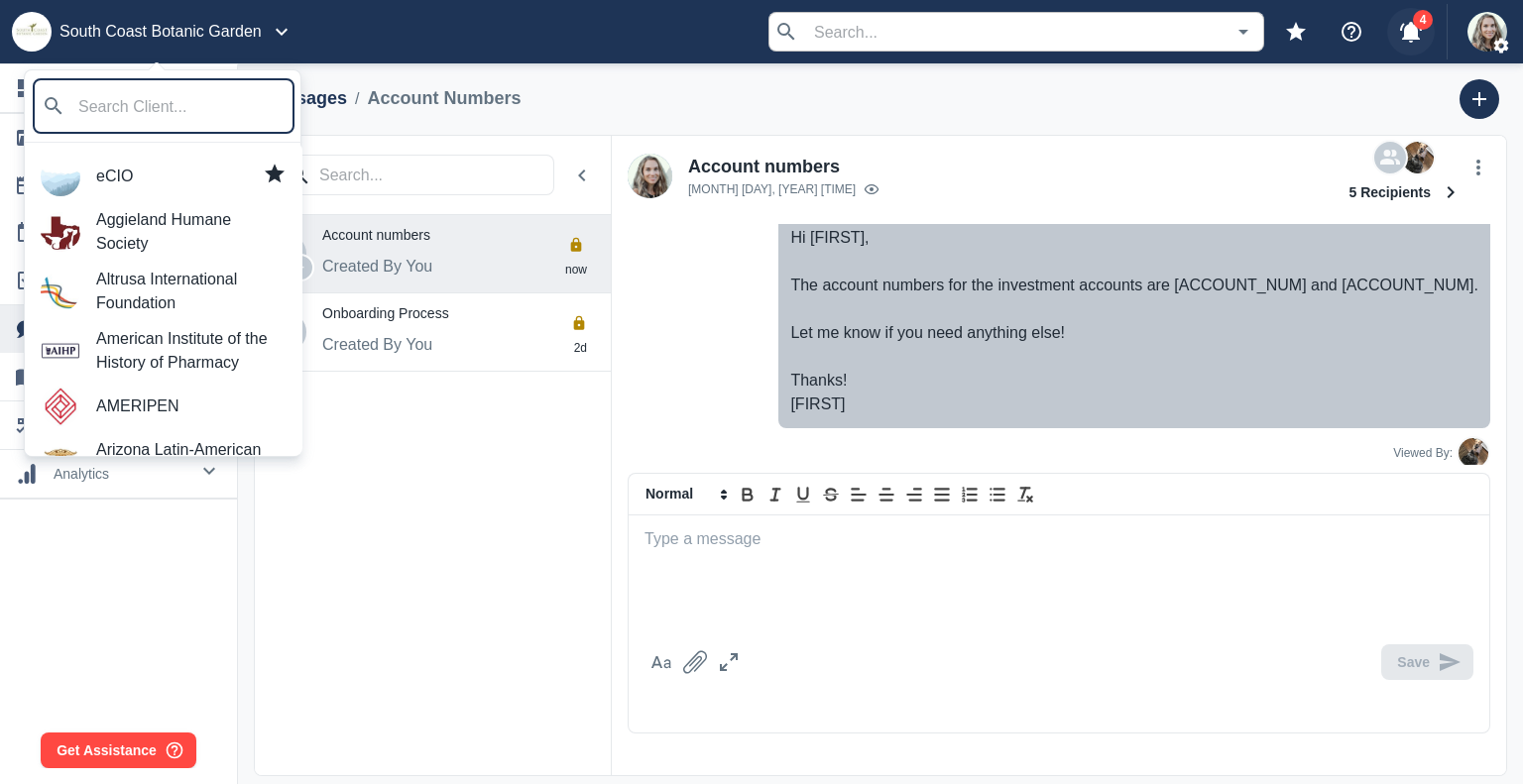 click on "Aggieland Humane Society" at bounding box center [191, 232] 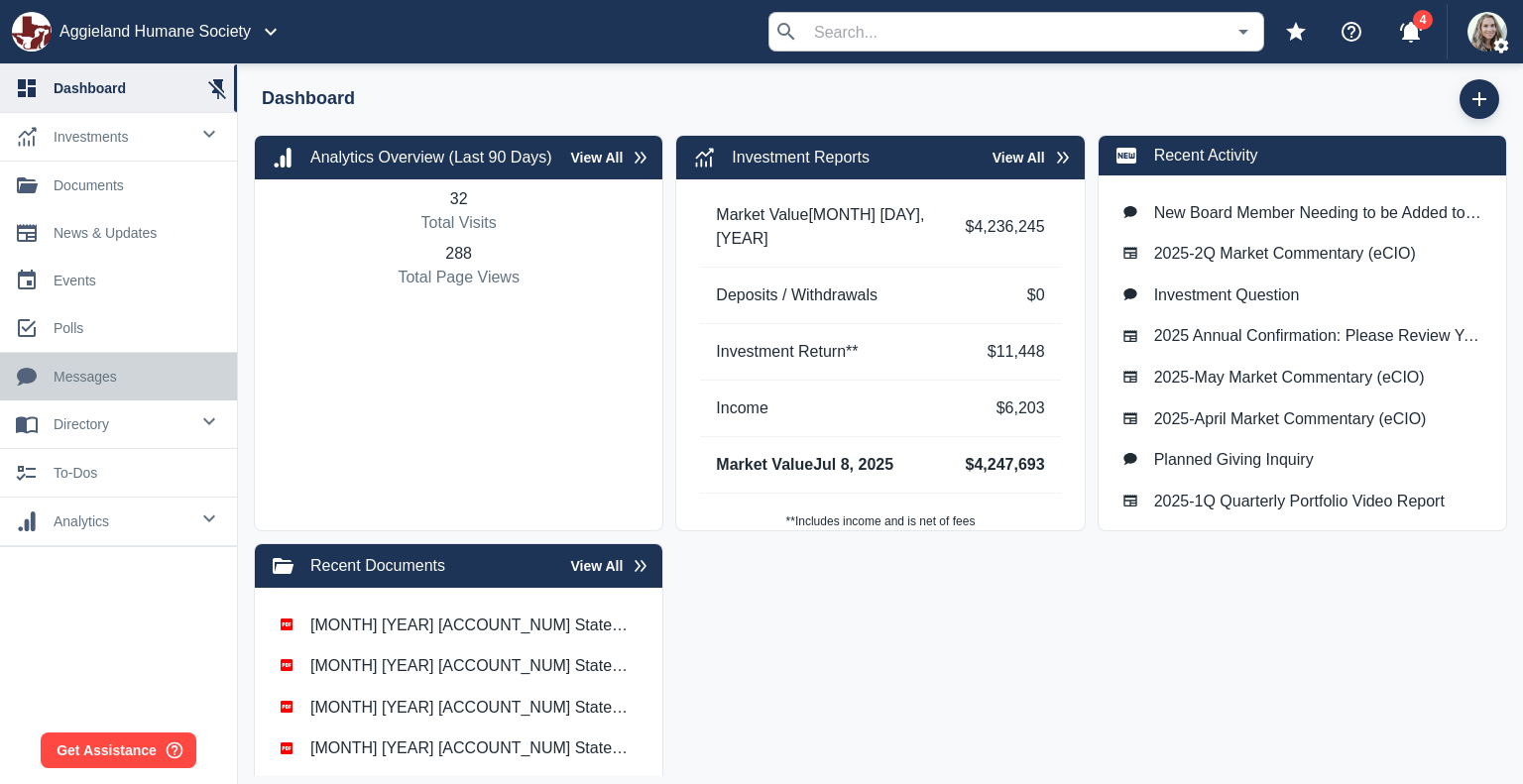 click on "messages" at bounding box center [137, 377] 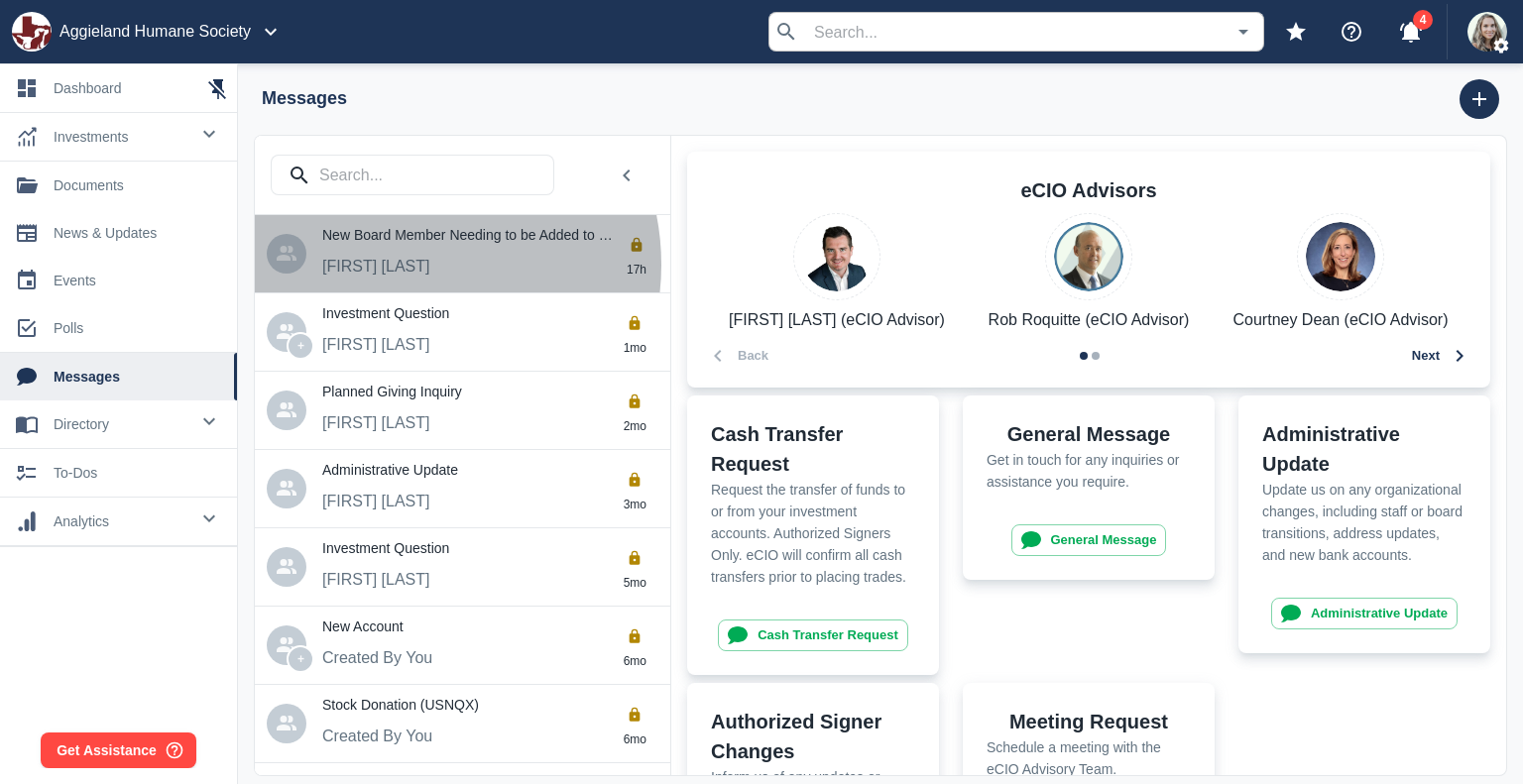 click on "[FIRST] [LAST]" at bounding box center [376, 266] 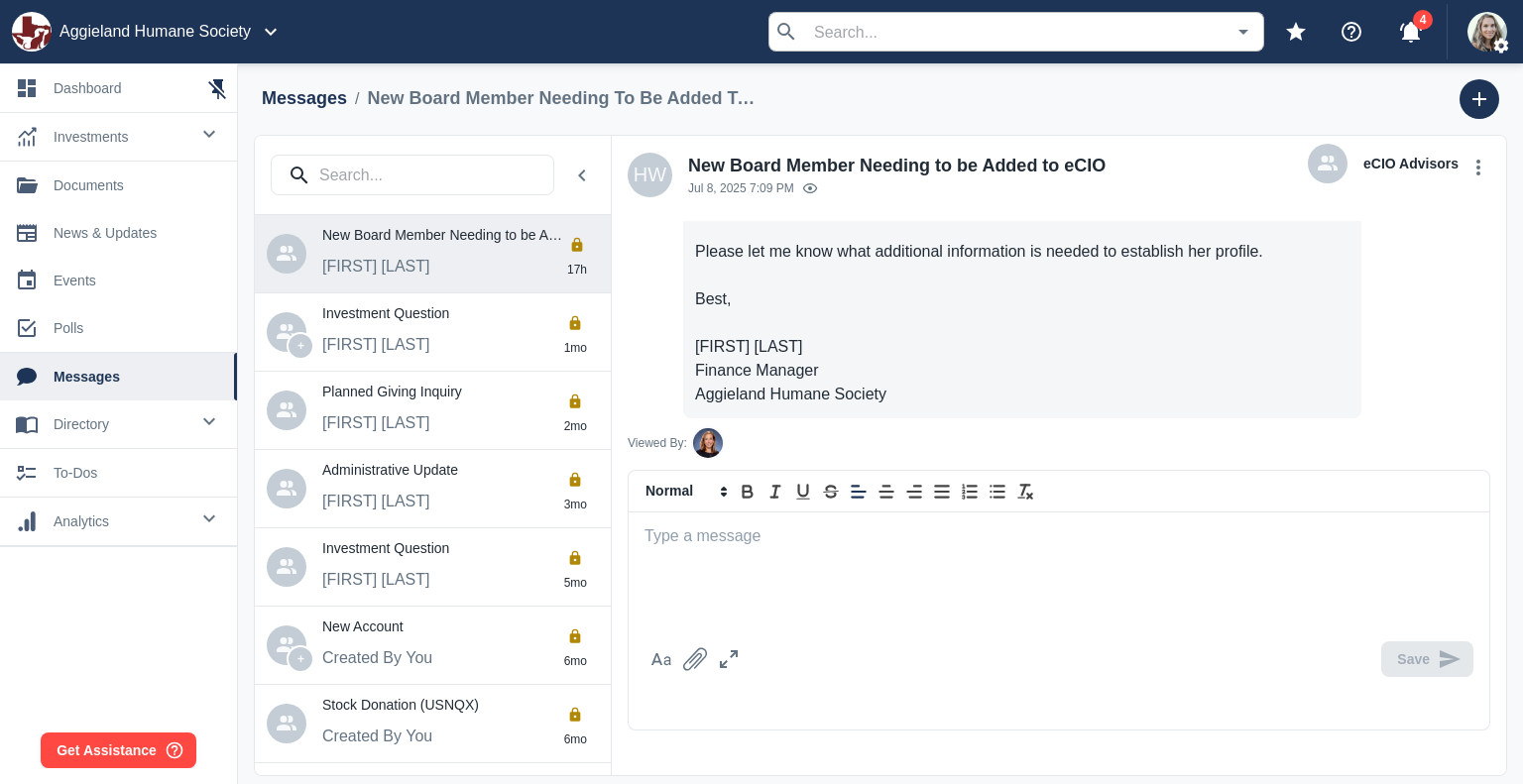 scroll, scrollTop: 258, scrollLeft: 0, axis: vertical 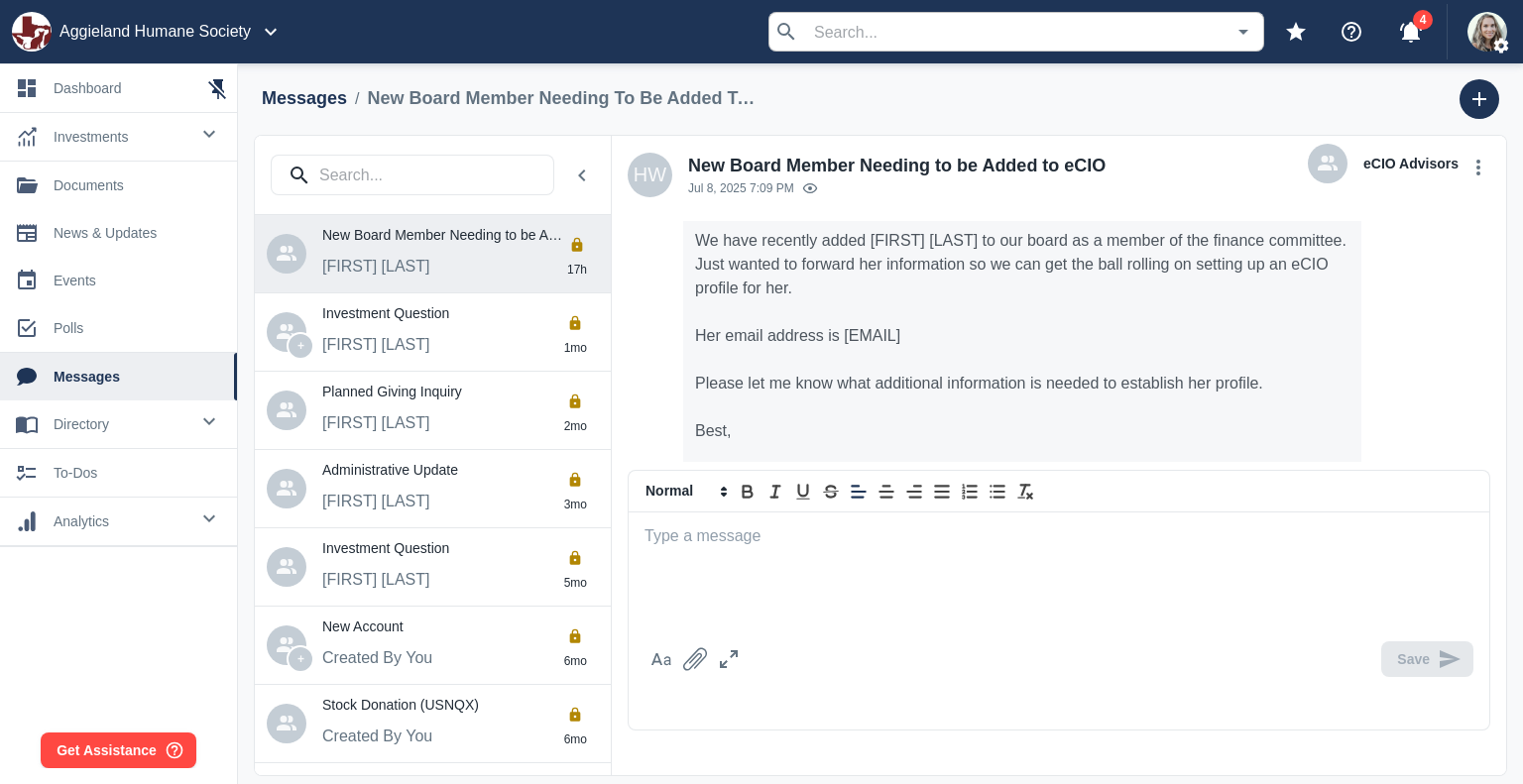 drag, startPoint x: 985, startPoint y: 336, endPoint x: 845, endPoint y: 348, distance: 140.51334 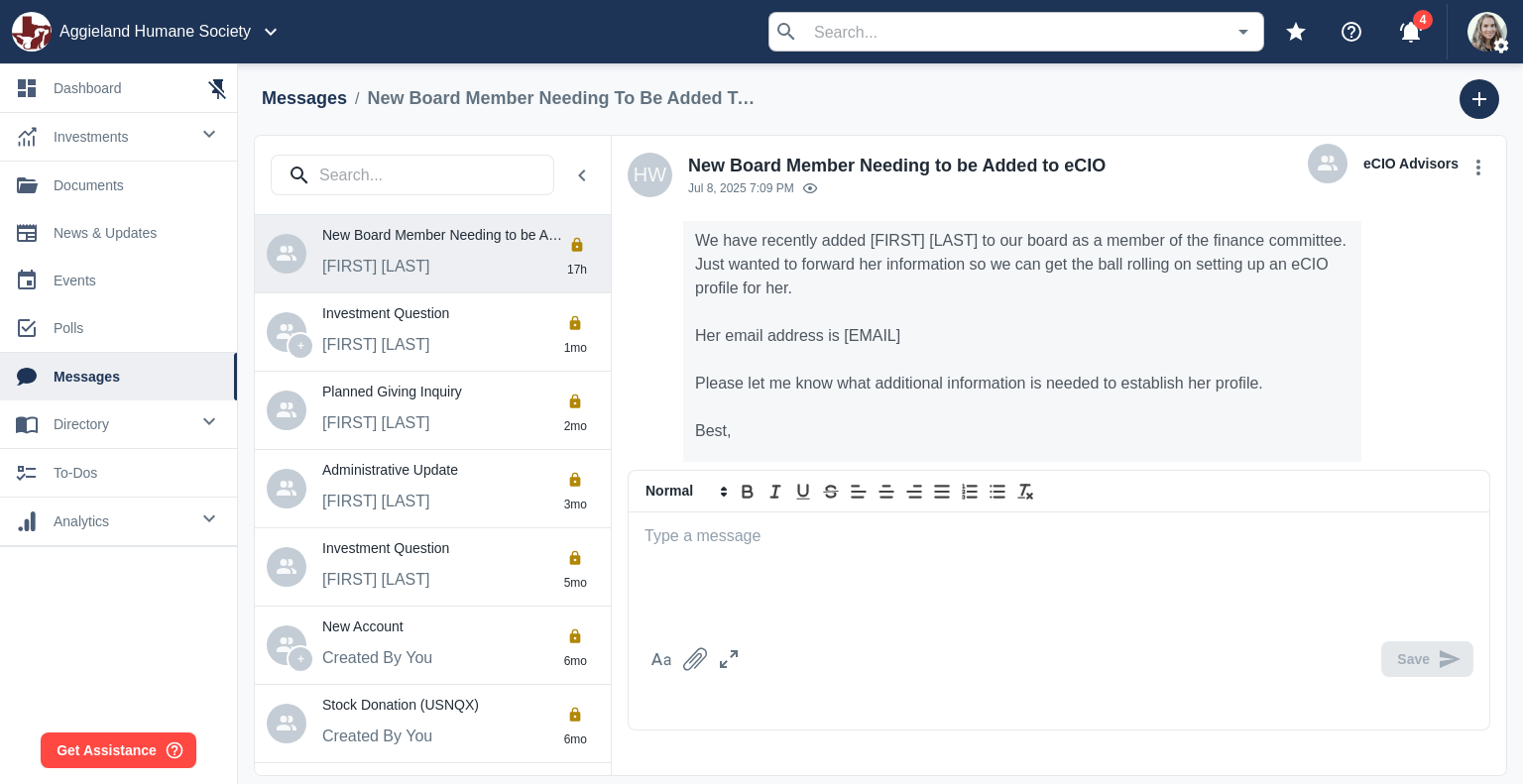 copy on "[EMAIL]" 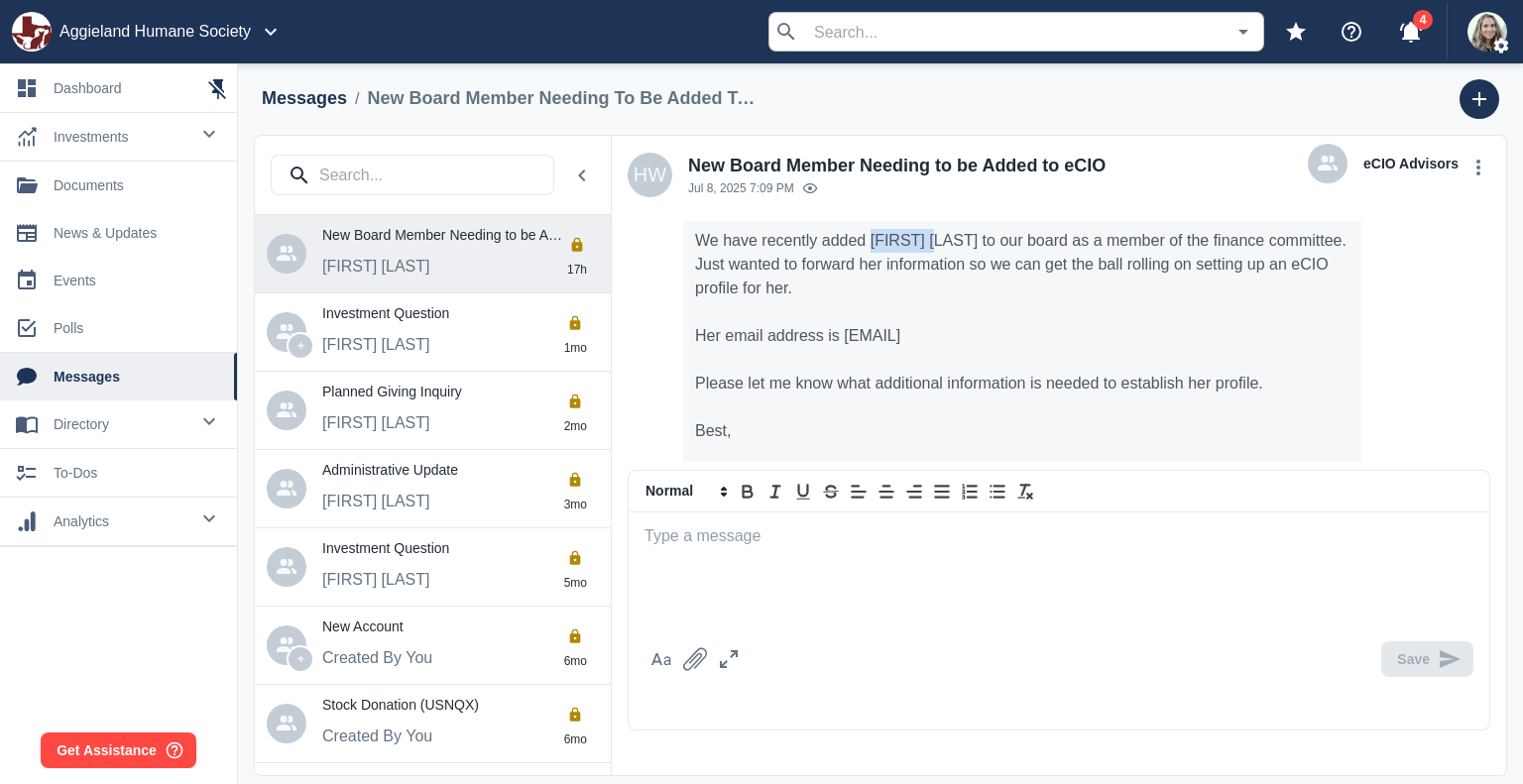 click on "We have recently added [FIRST] [LAST] to our board as a member of the finance committee. Just wanted to forward her information so we can get the ball rolling on setting up an eCIO profile for her." at bounding box center (1022, 265) 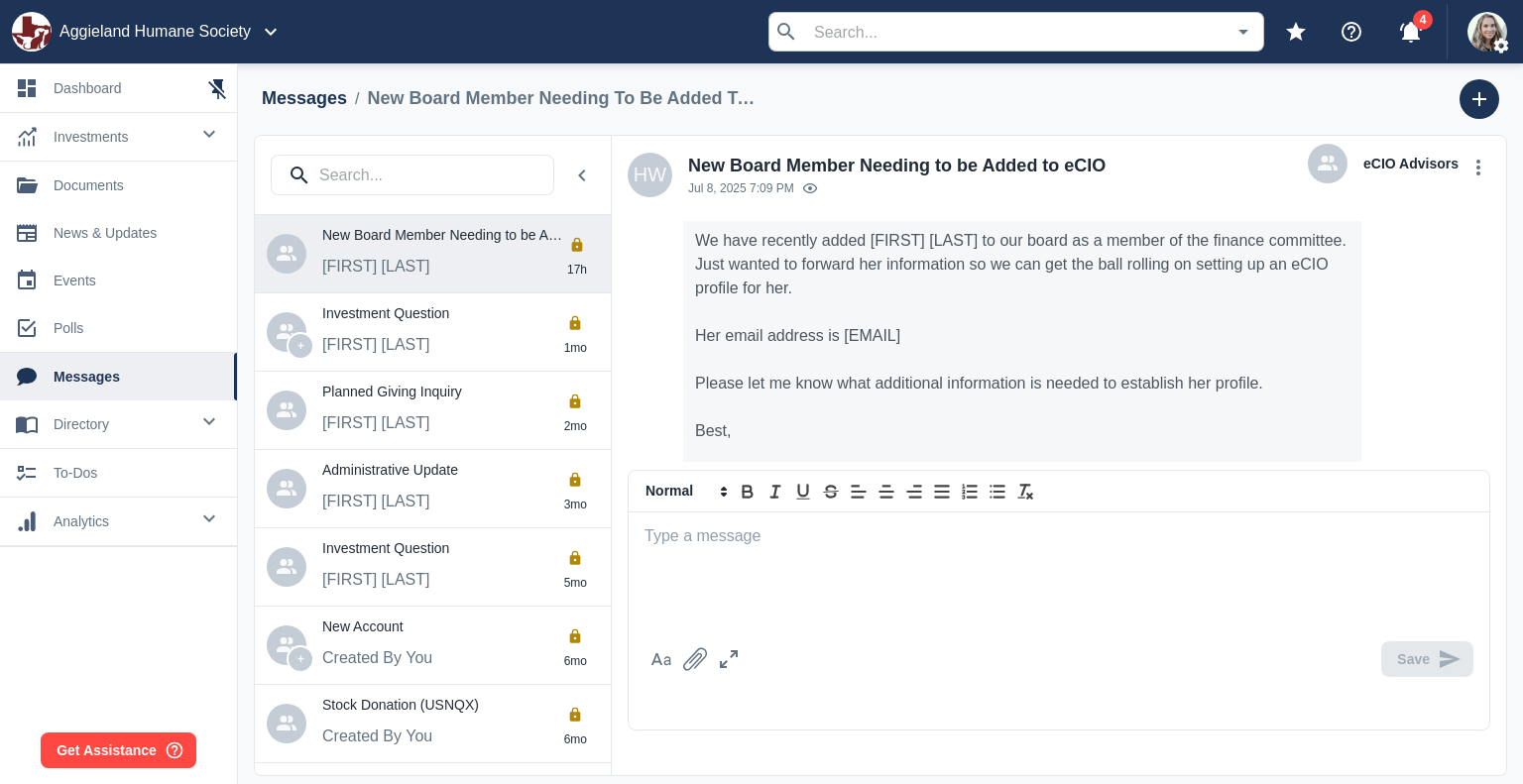 click on "We have recently added [FIRST] [LAST] to our board as a member of the finance committee. Just wanted to forward her information so we can get the ball rolling on setting up an eCIO profile for her." at bounding box center [1022, 265] 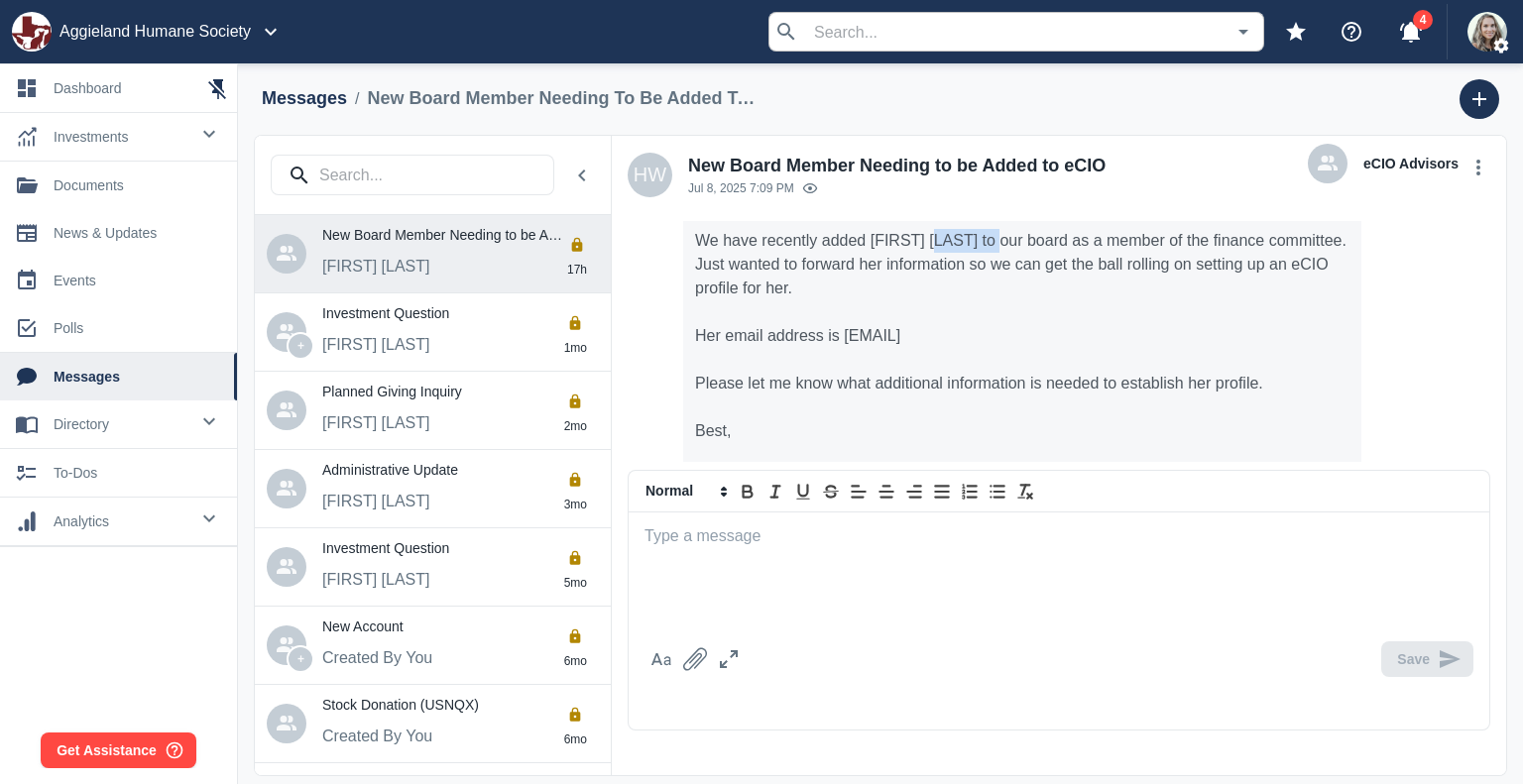 click on "We have recently added [FIRST] [LAST] to our board as a member of the finance committee. Just wanted to forward her information so we can get the ball rolling on setting up an eCIO profile for her." at bounding box center (1022, 265) 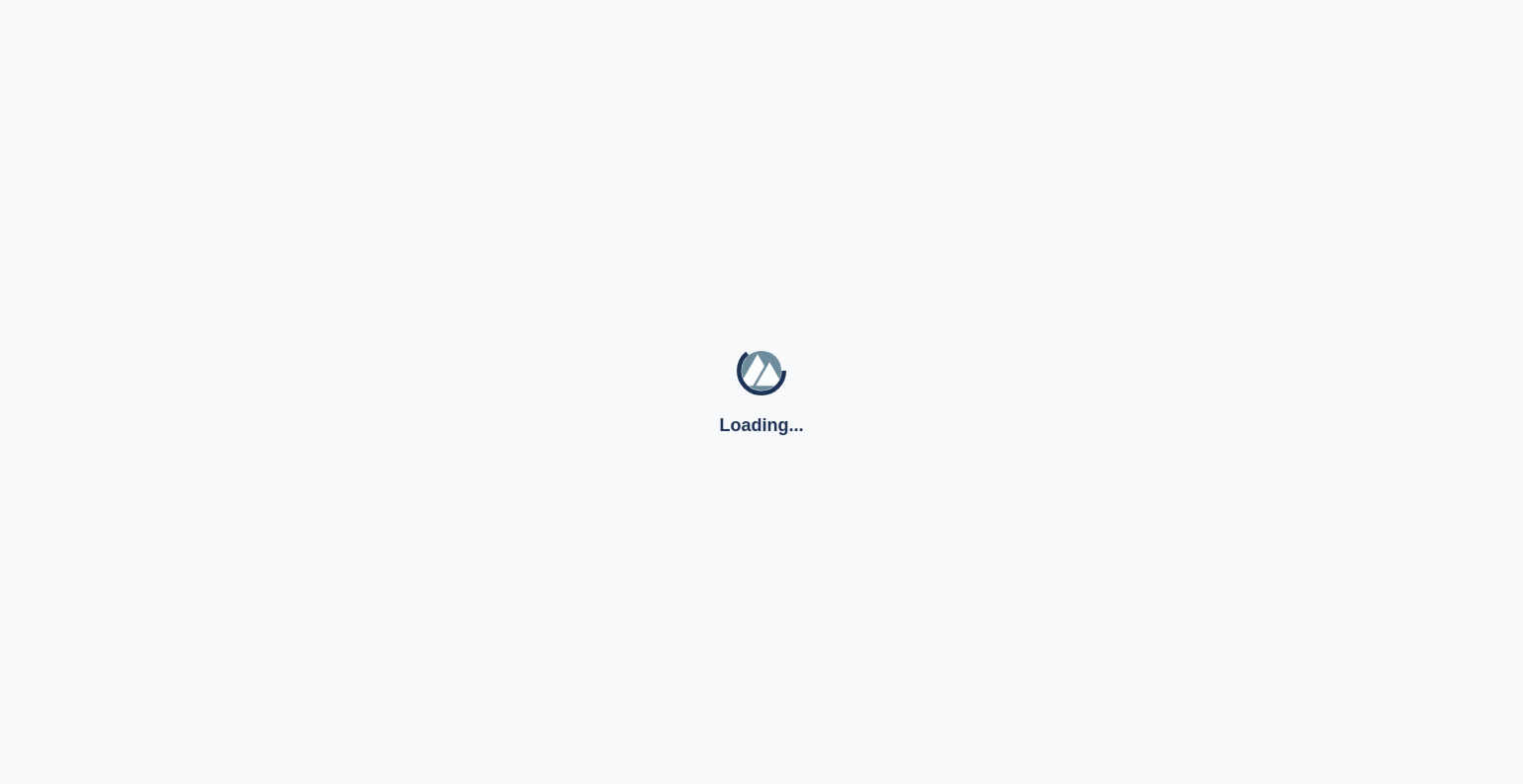 scroll, scrollTop: 0, scrollLeft: 0, axis: both 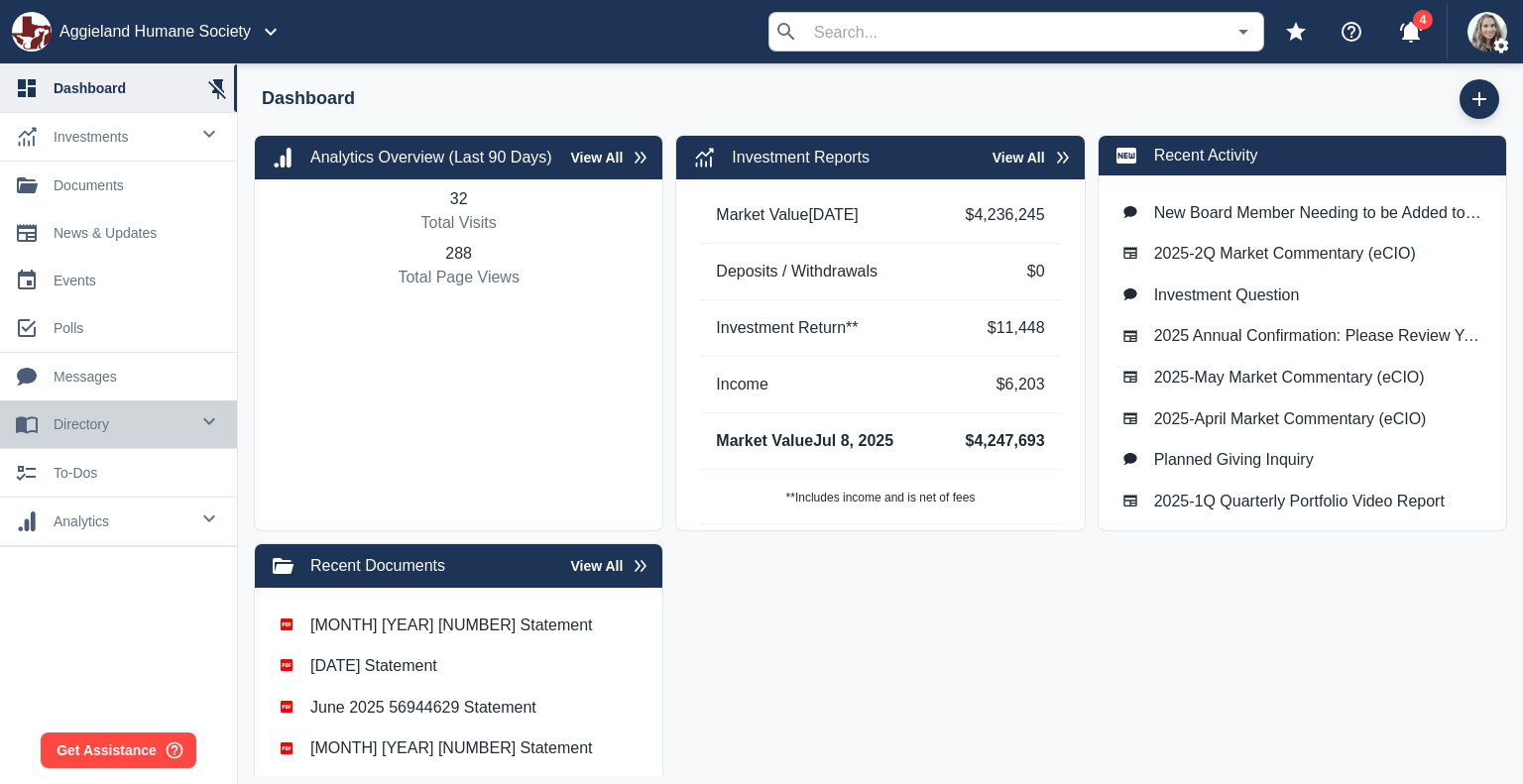 click on "directory" at bounding box center [121, 137] 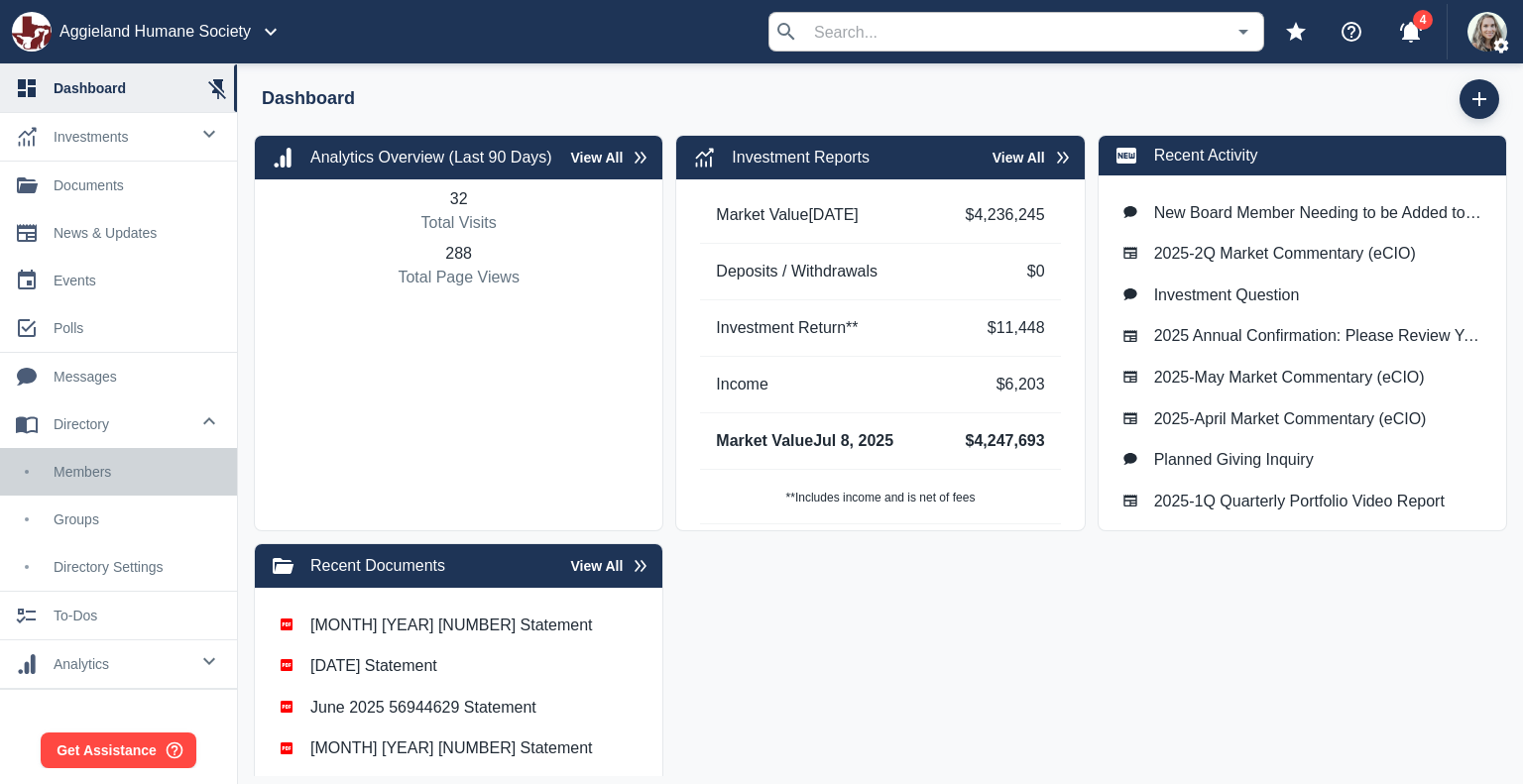 click on "members" at bounding box center [137, 472] 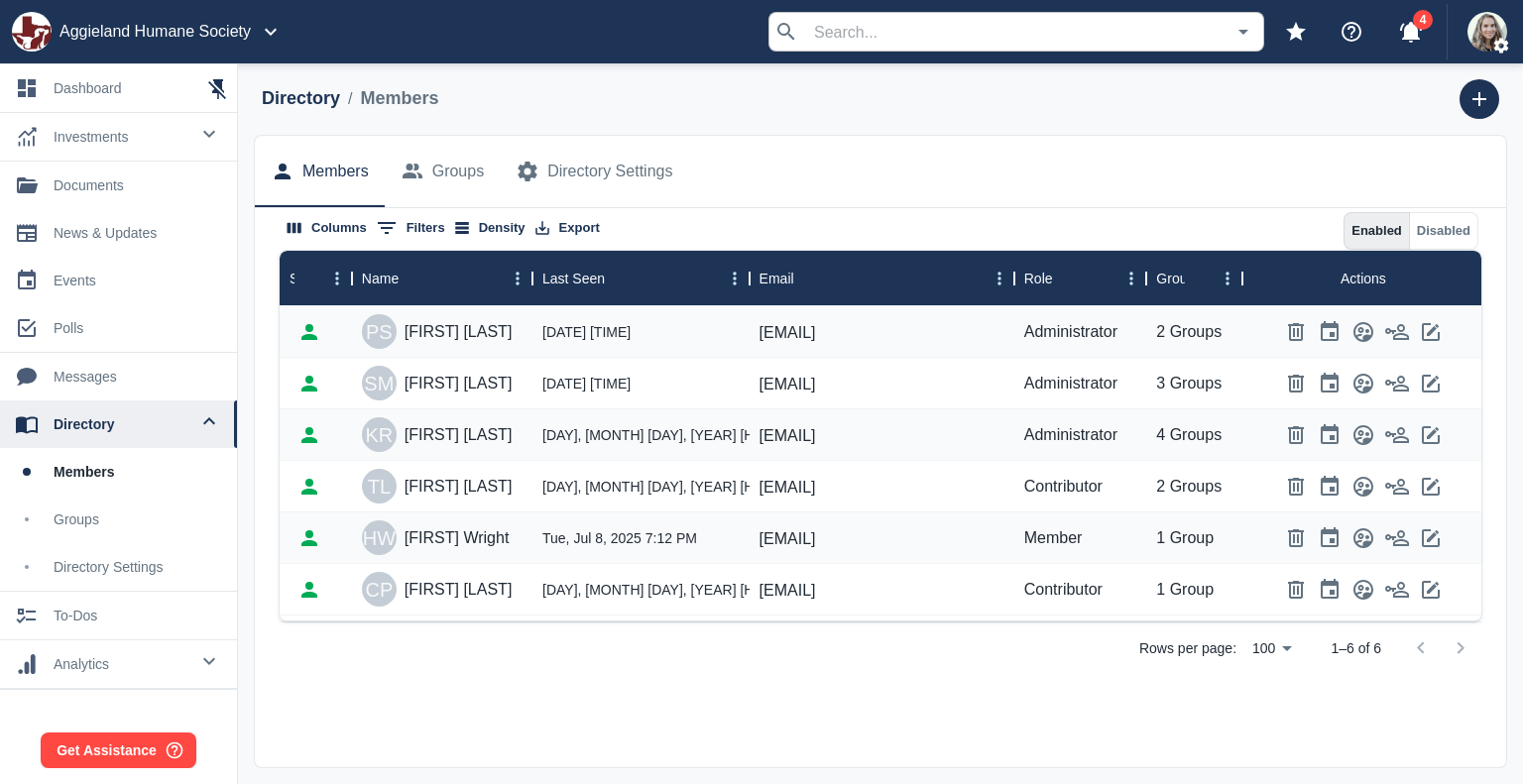 scroll, scrollTop: 6, scrollLeft: 0, axis: vertical 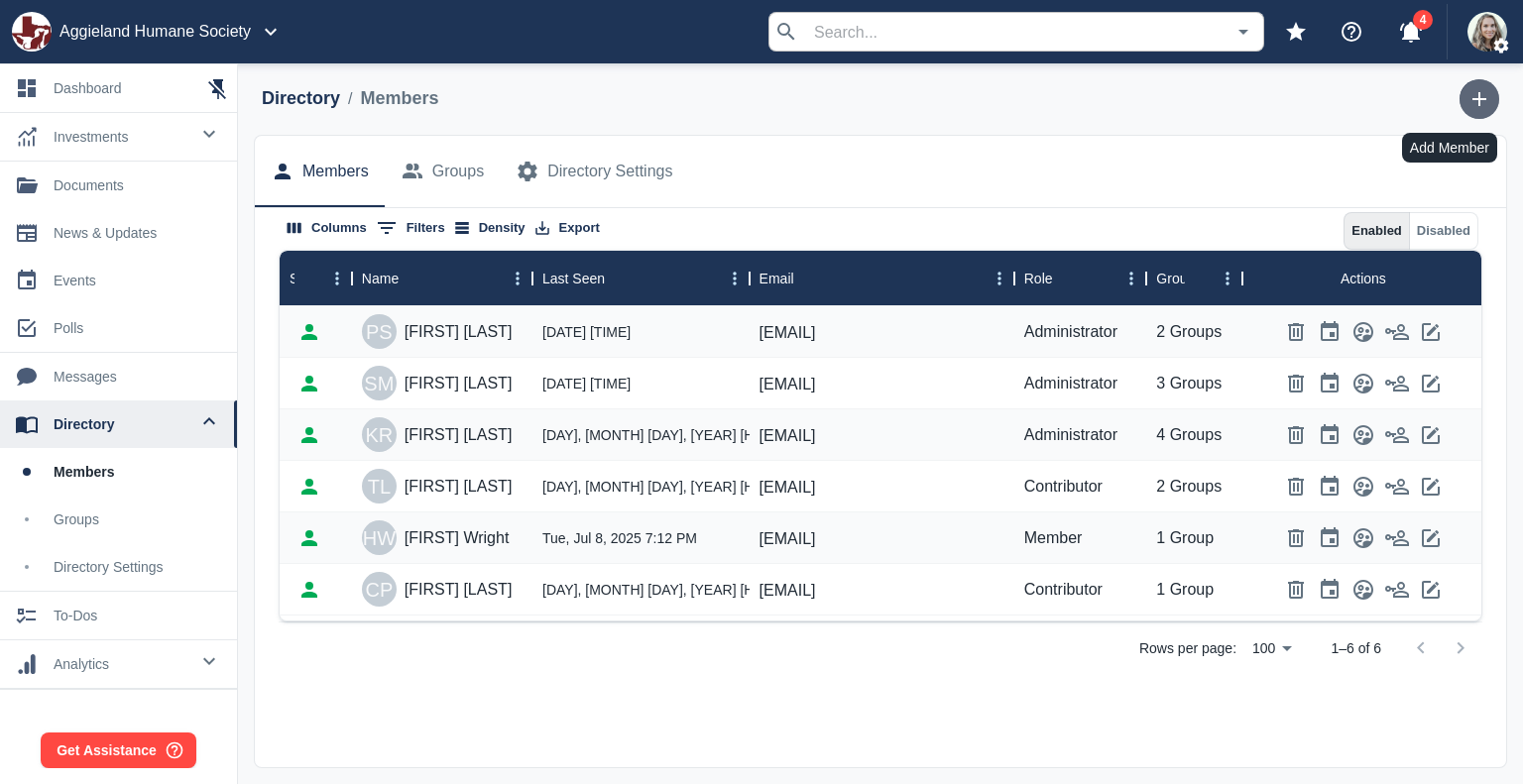click at bounding box center (1479, 99) 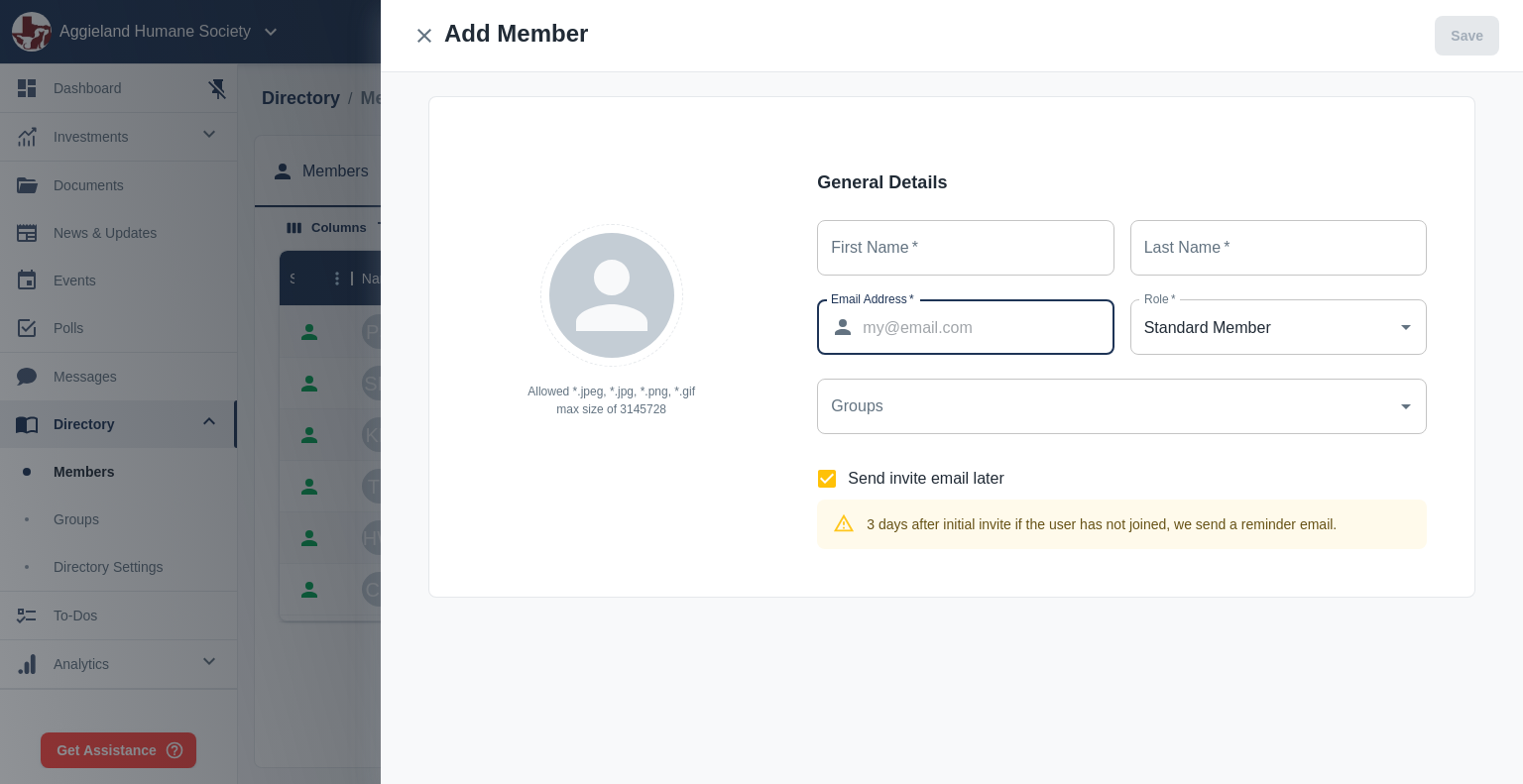 click on "Email Address   *" at bounding box center [988, 327] 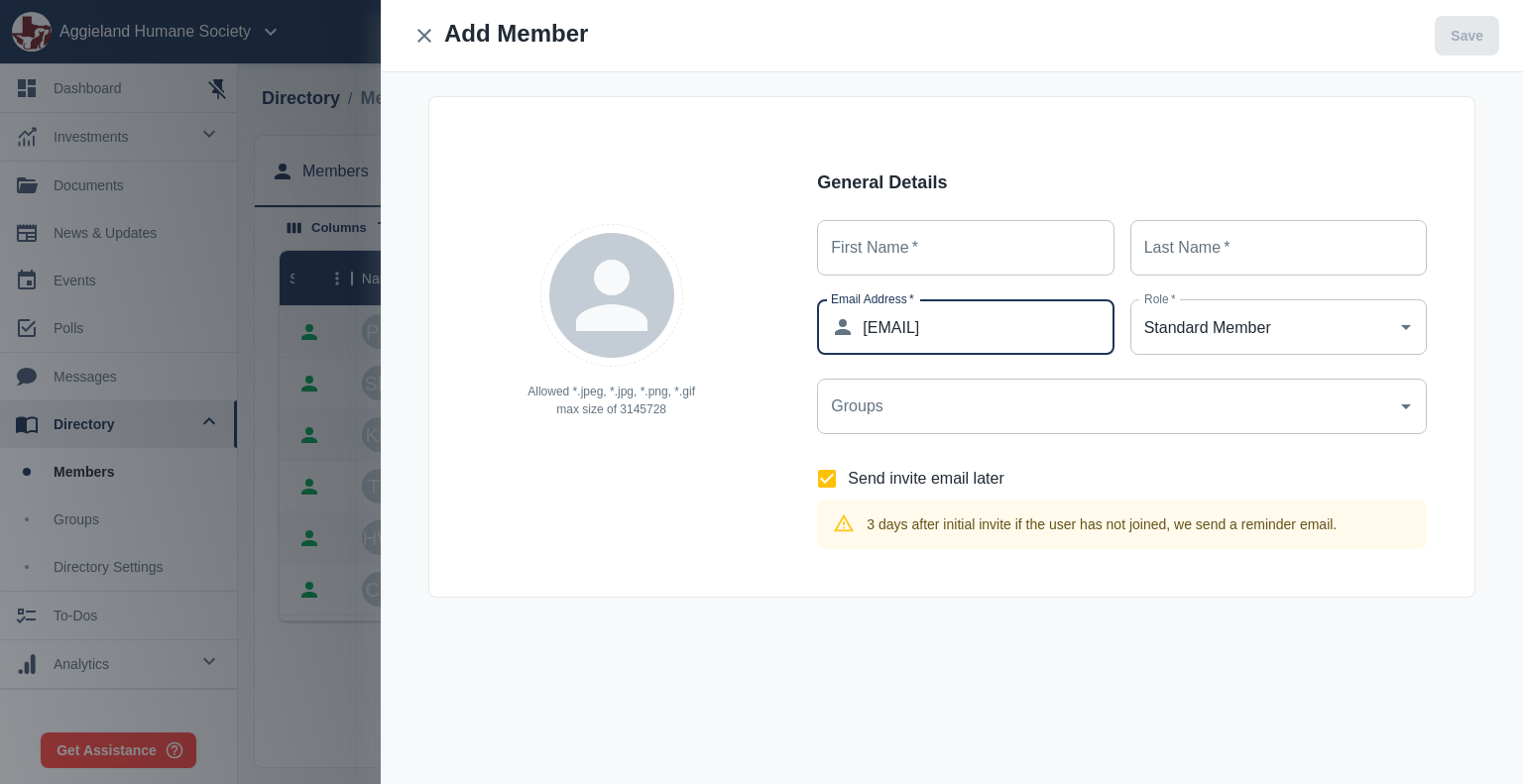 type on "[EMAIL]" 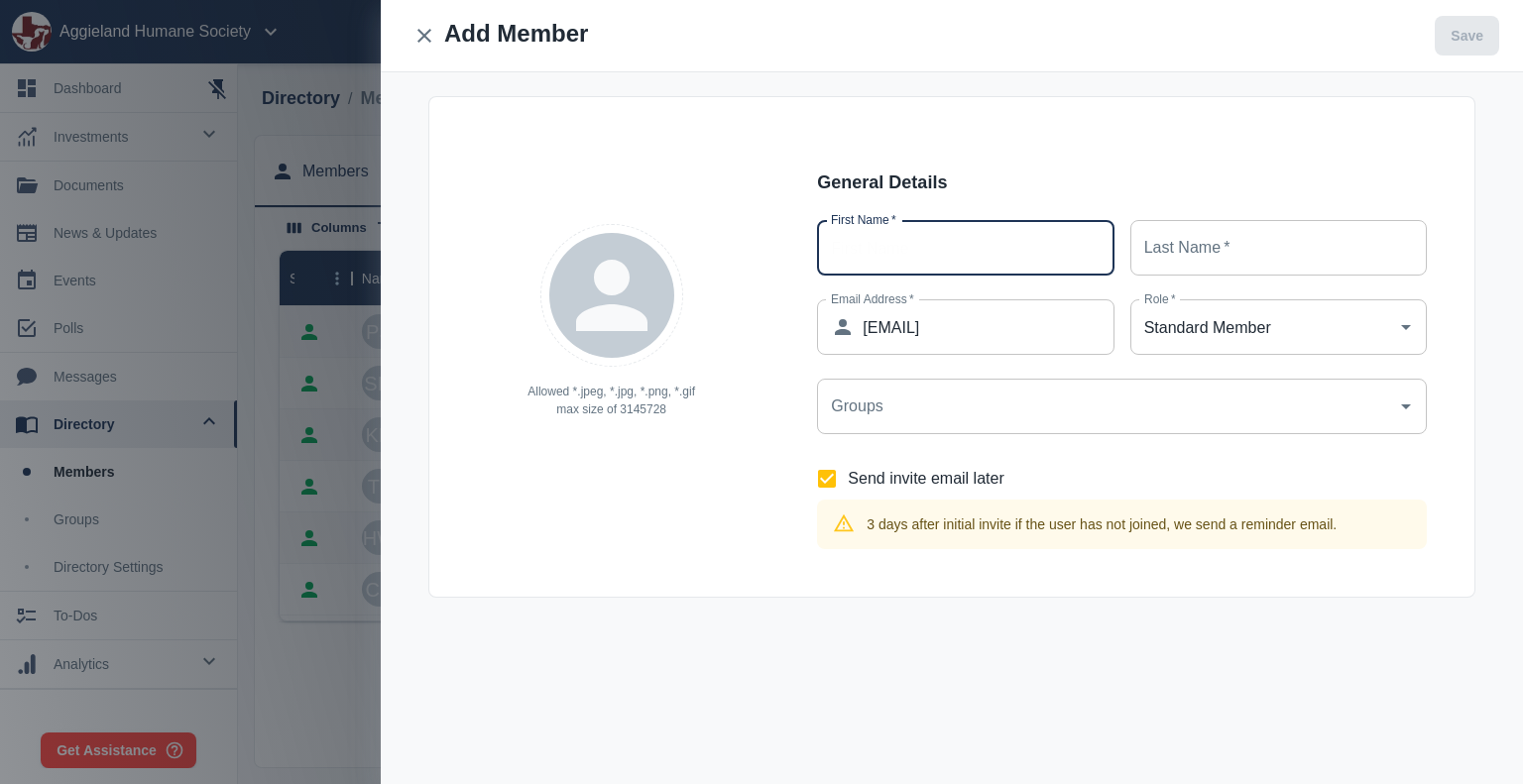 paste on "[FIRST]" 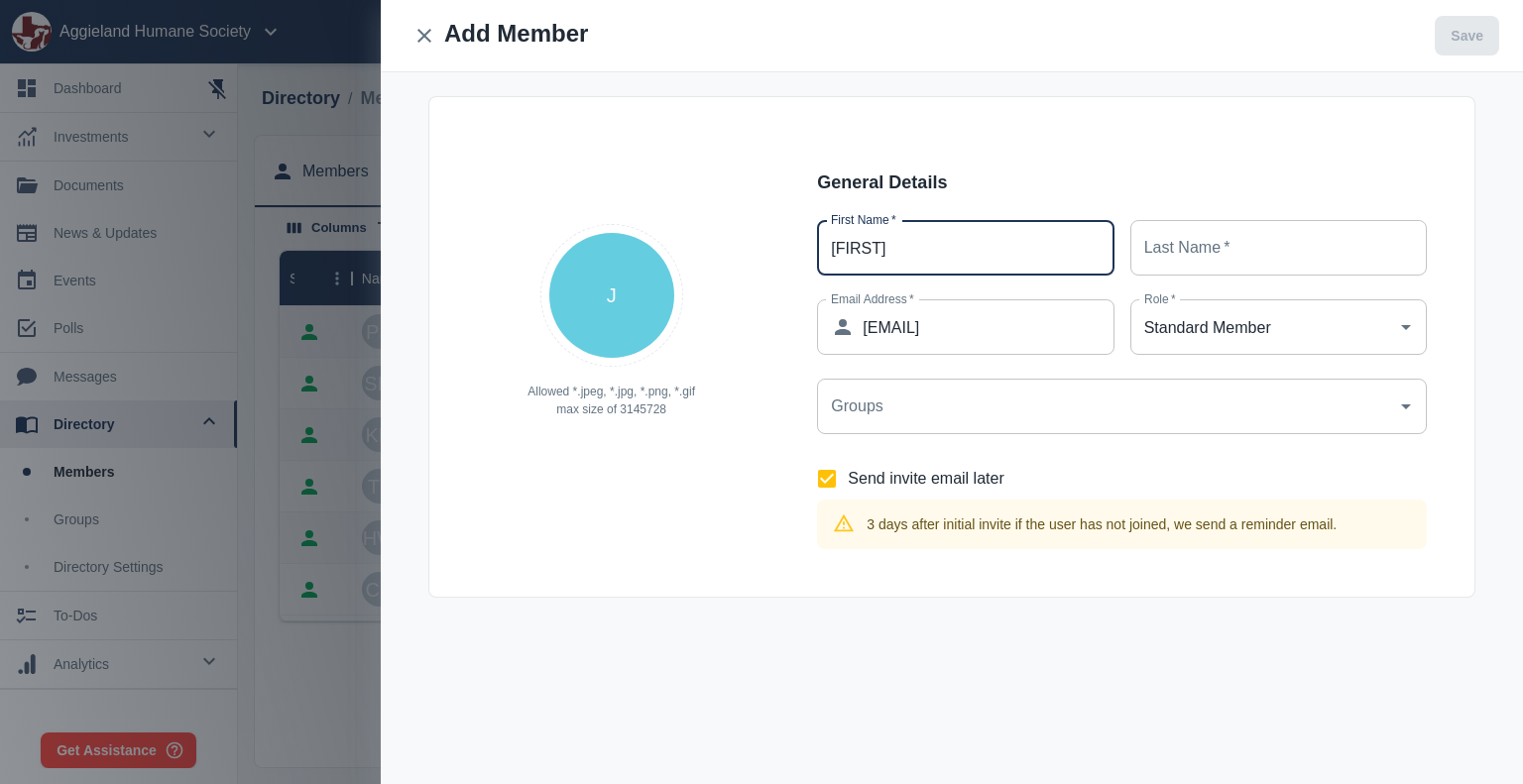 type on "[FIRST]" 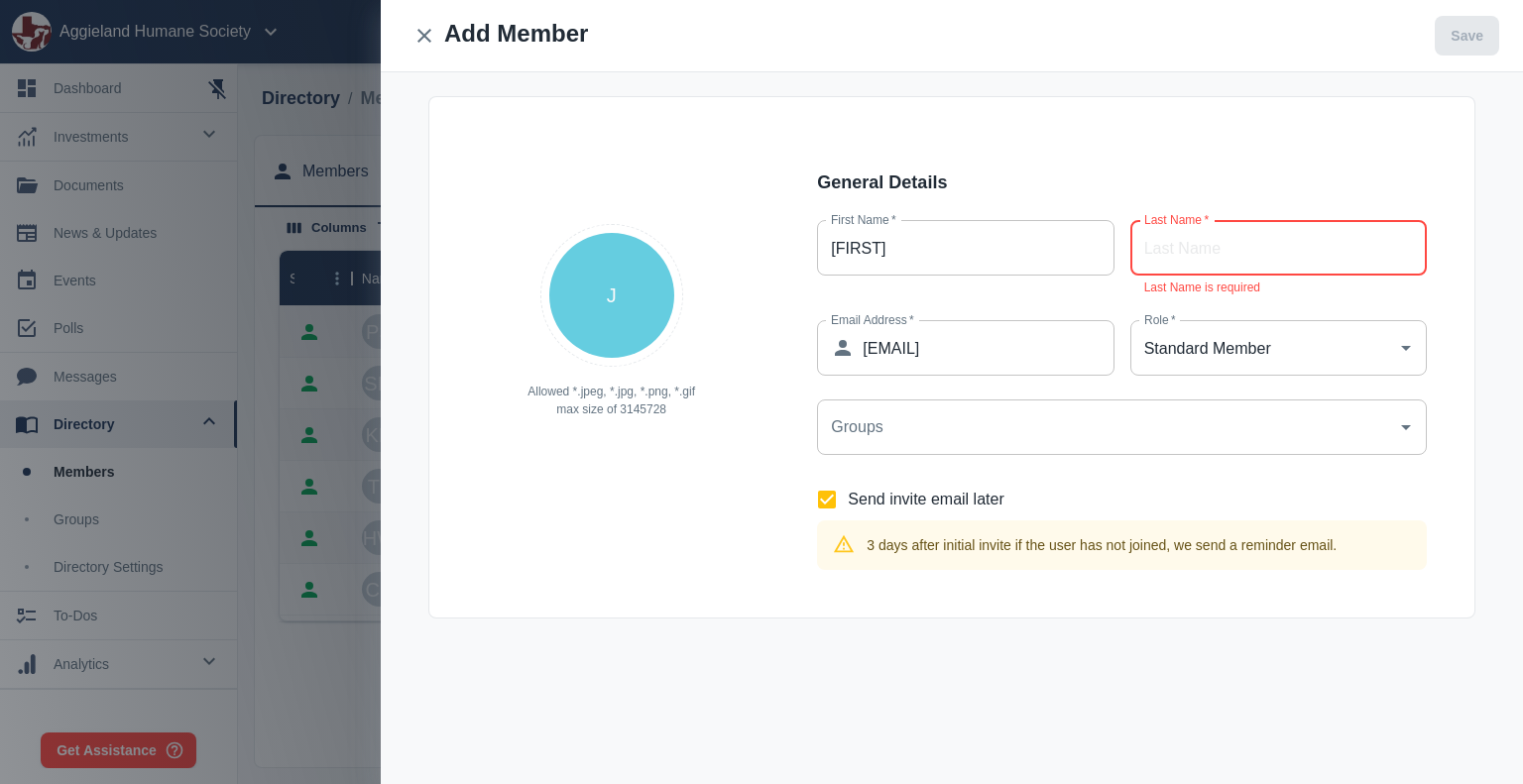 paste on "[LAST]" 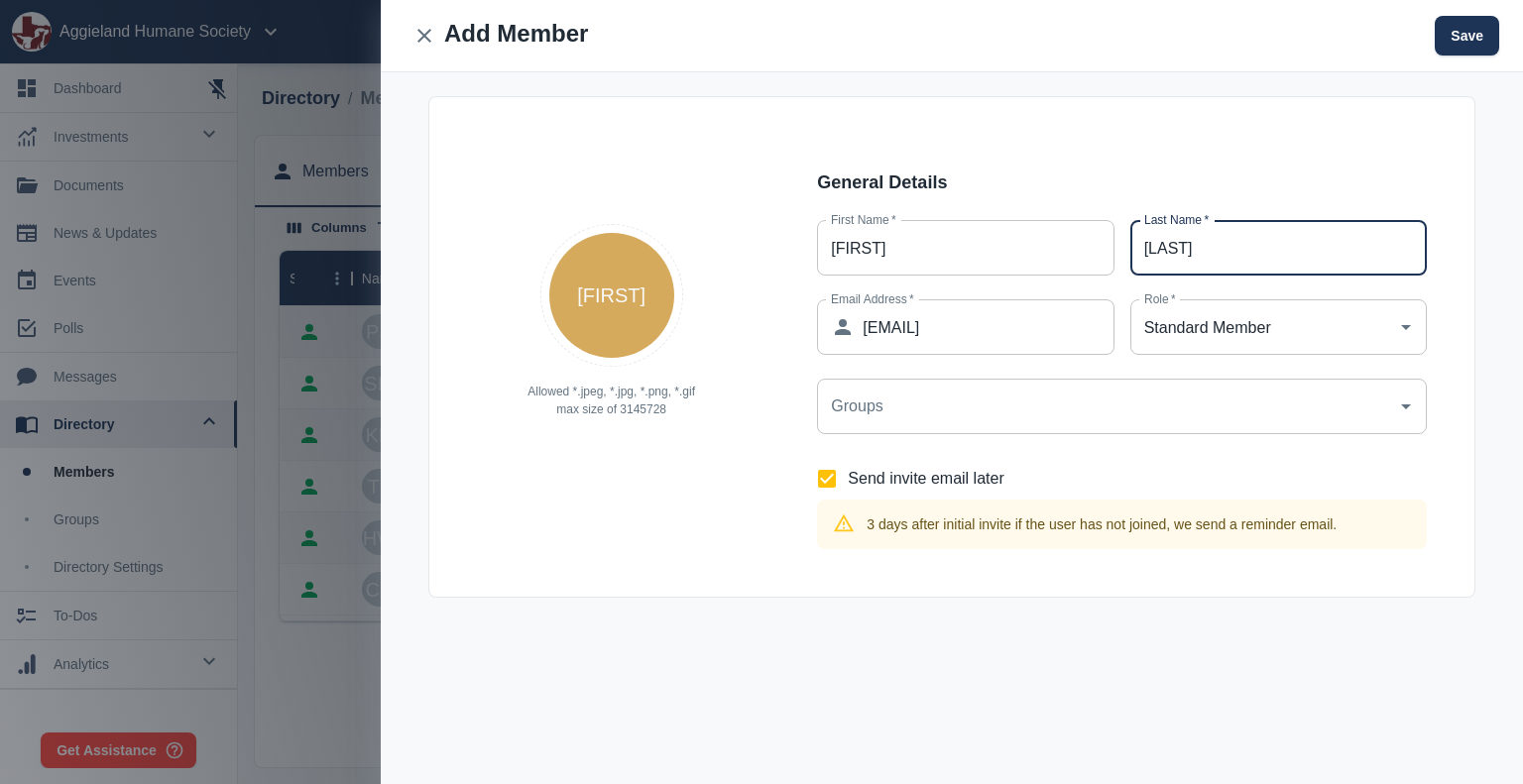 type on "[LAST]" 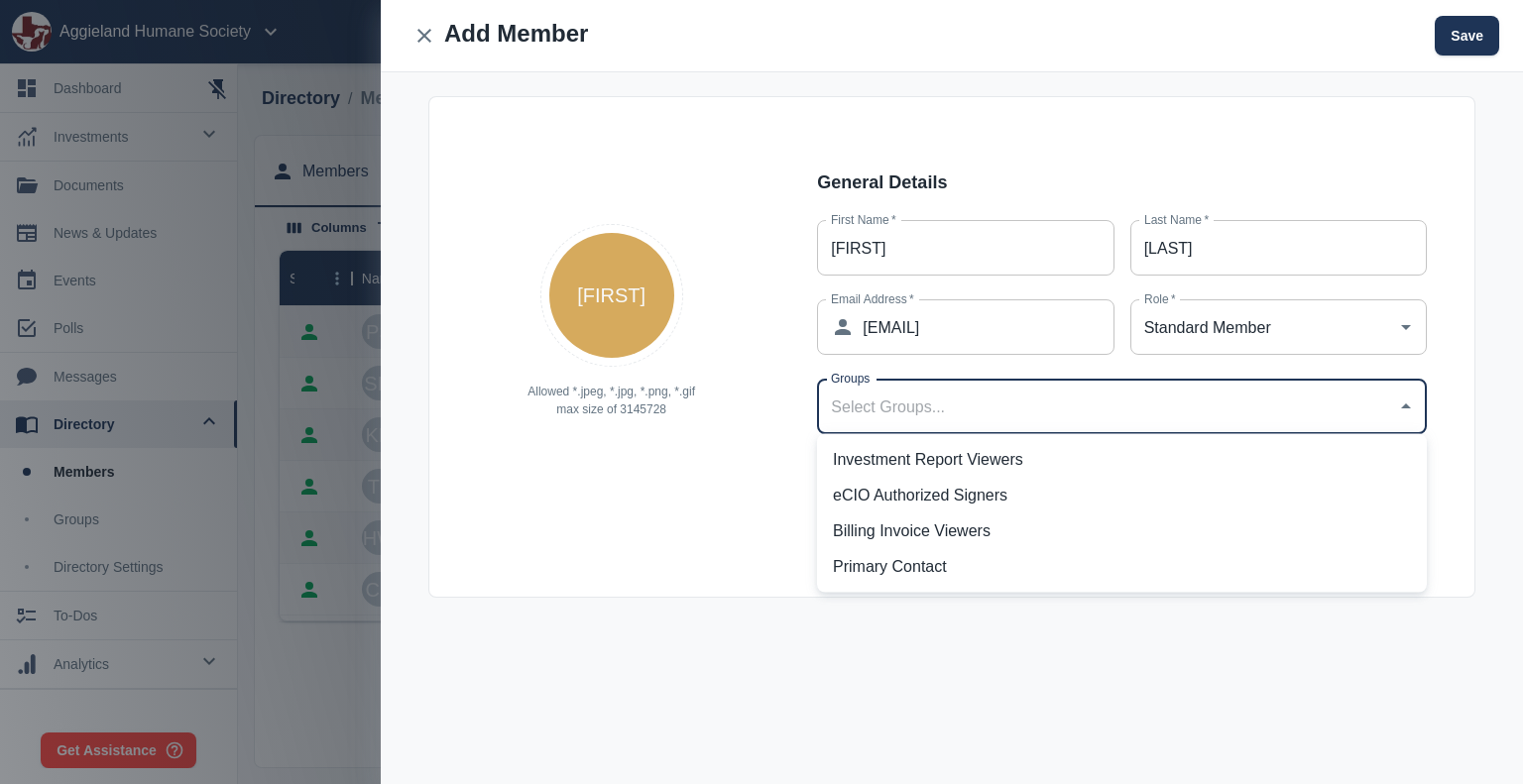 click on "Groups" at bounding box center [1107, 406] 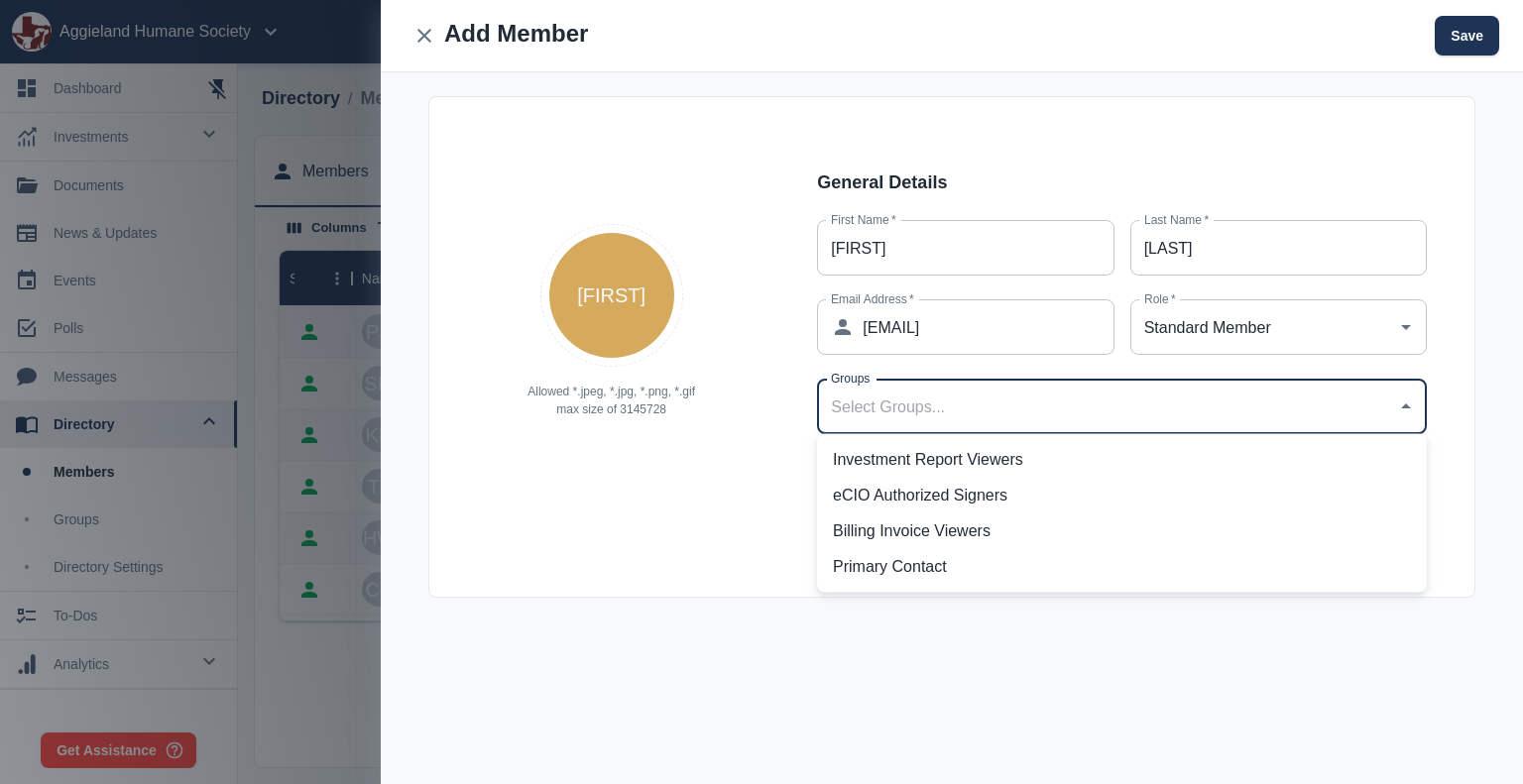 click on "Investment Report Viewers" at bounding box center (1121, 460) 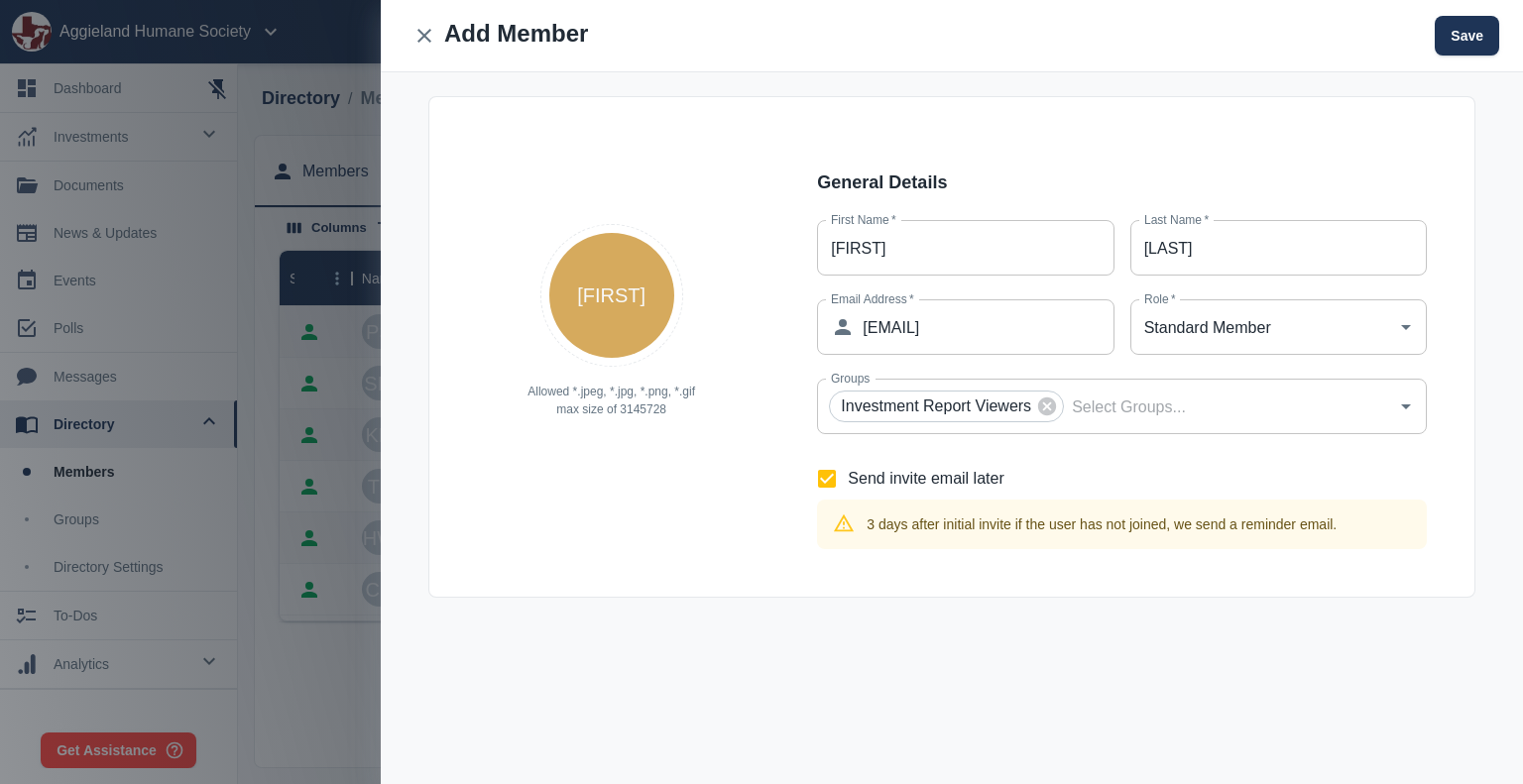 click on "General Details First Name   * [FIRST] First Name   * Last Name   * [LAST] Last Name   * Email Address   * ​ [EMAIL] Email Address   * Role   * Standard Member Role   * Groups Investment Report Viewers Groups Send invite email later 3 days after initial invite if the user has not joined, we send a reminder email." at bounding box center (1121, 359) 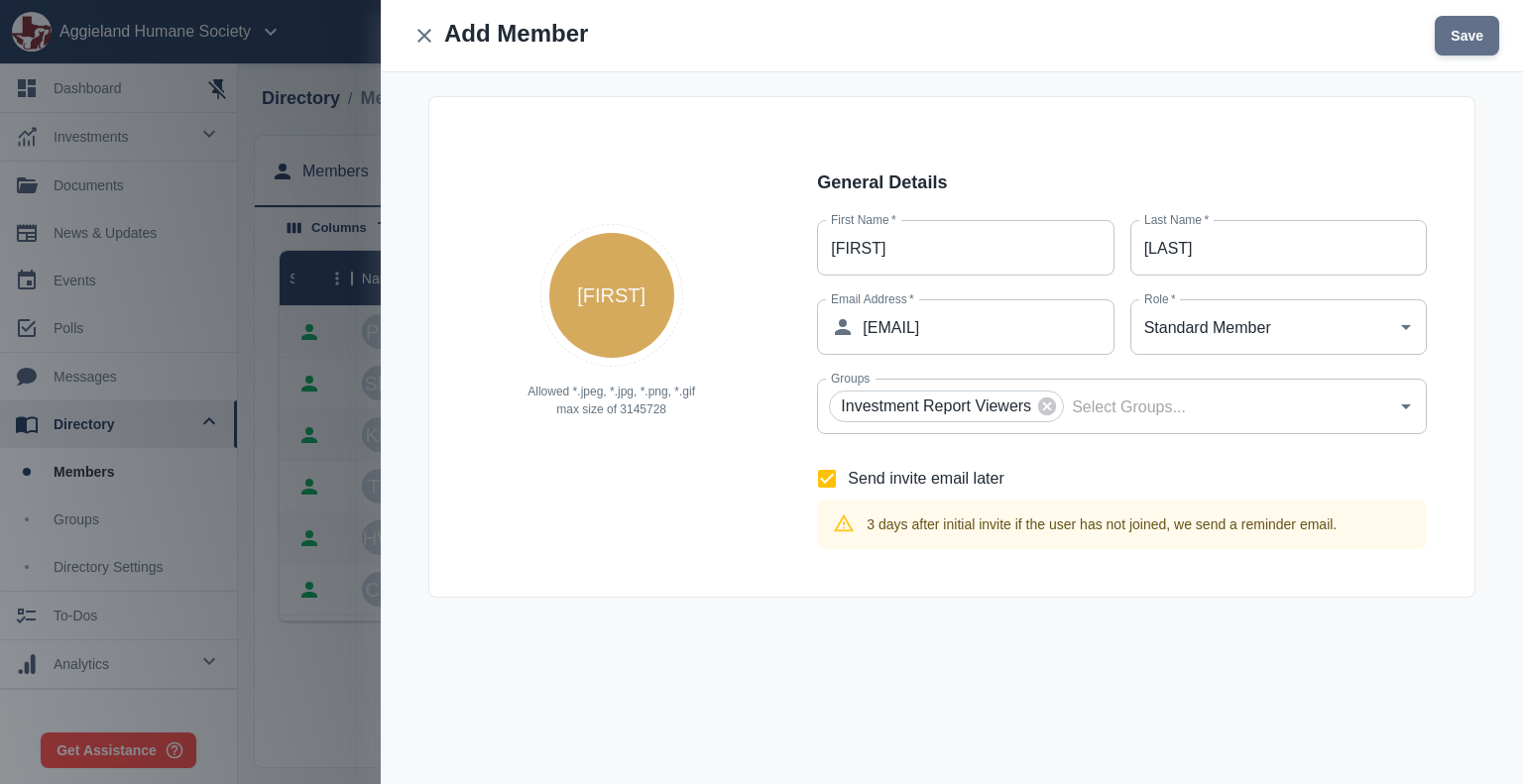 click on "Save" at bounding box center [1466, 36] 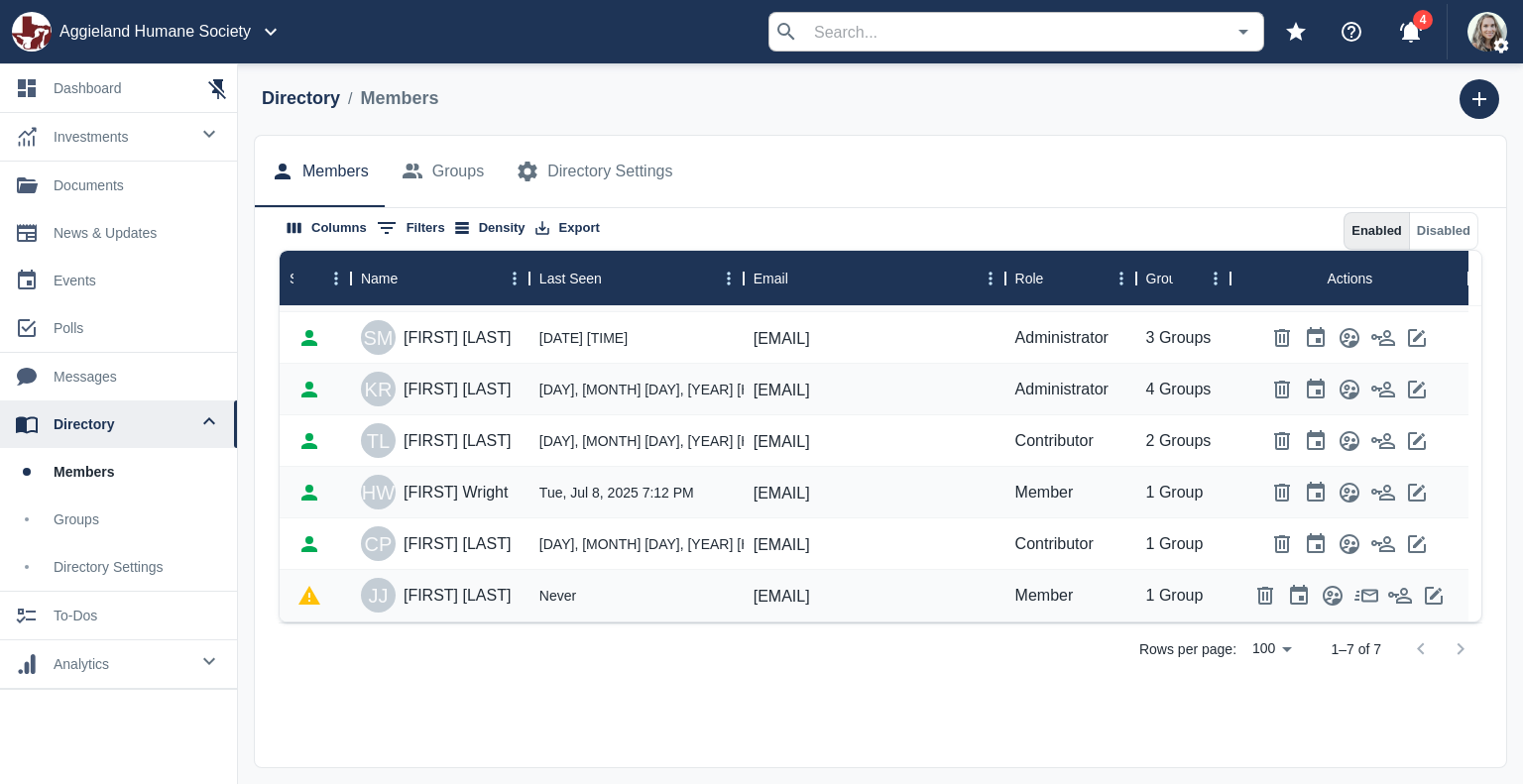 scroll, scrollTop: 58, scrollLeft: 0, axis: vertical 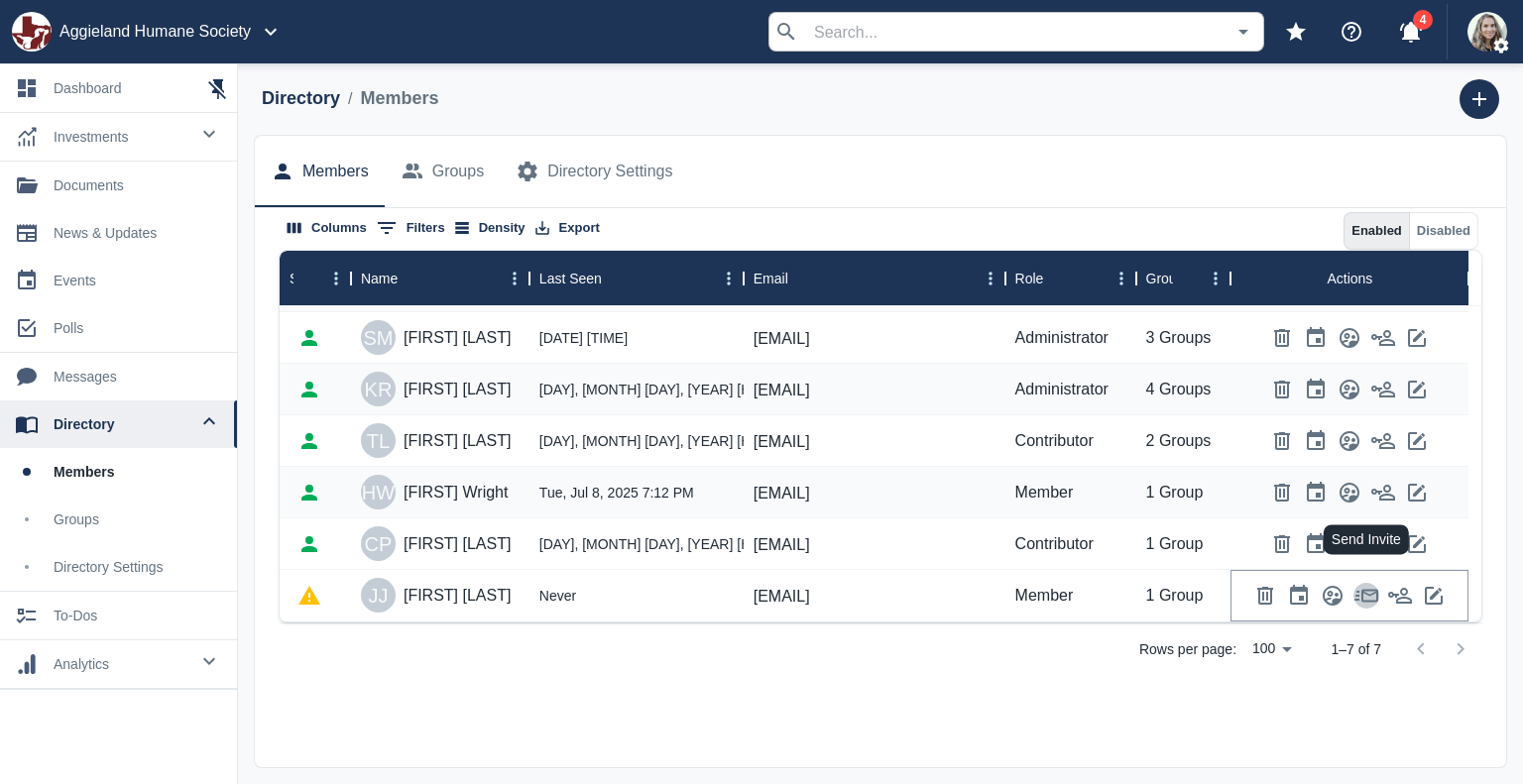 click at bounding box center (1366, 596) 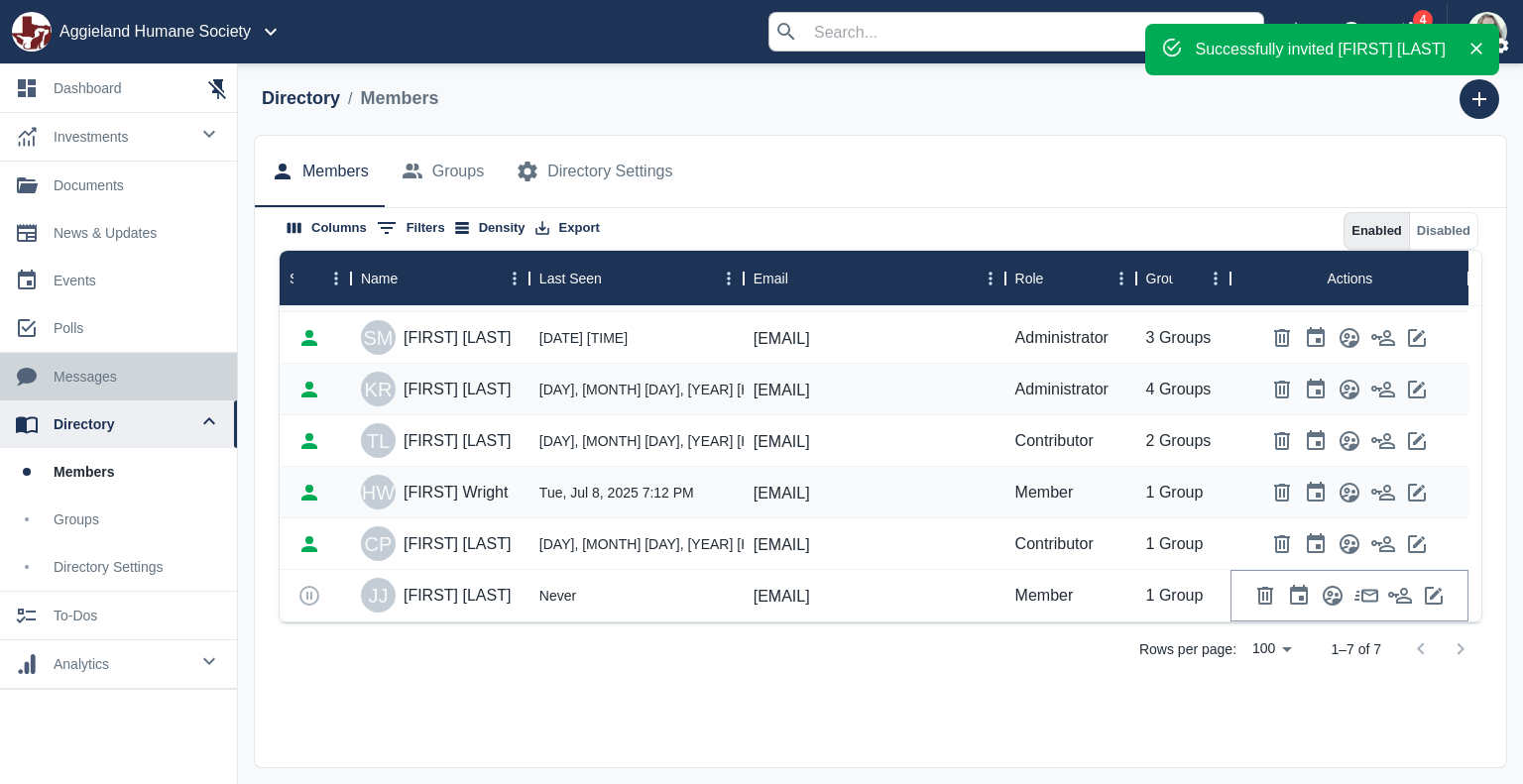 click on "messages" at bounding box center (137, 377) 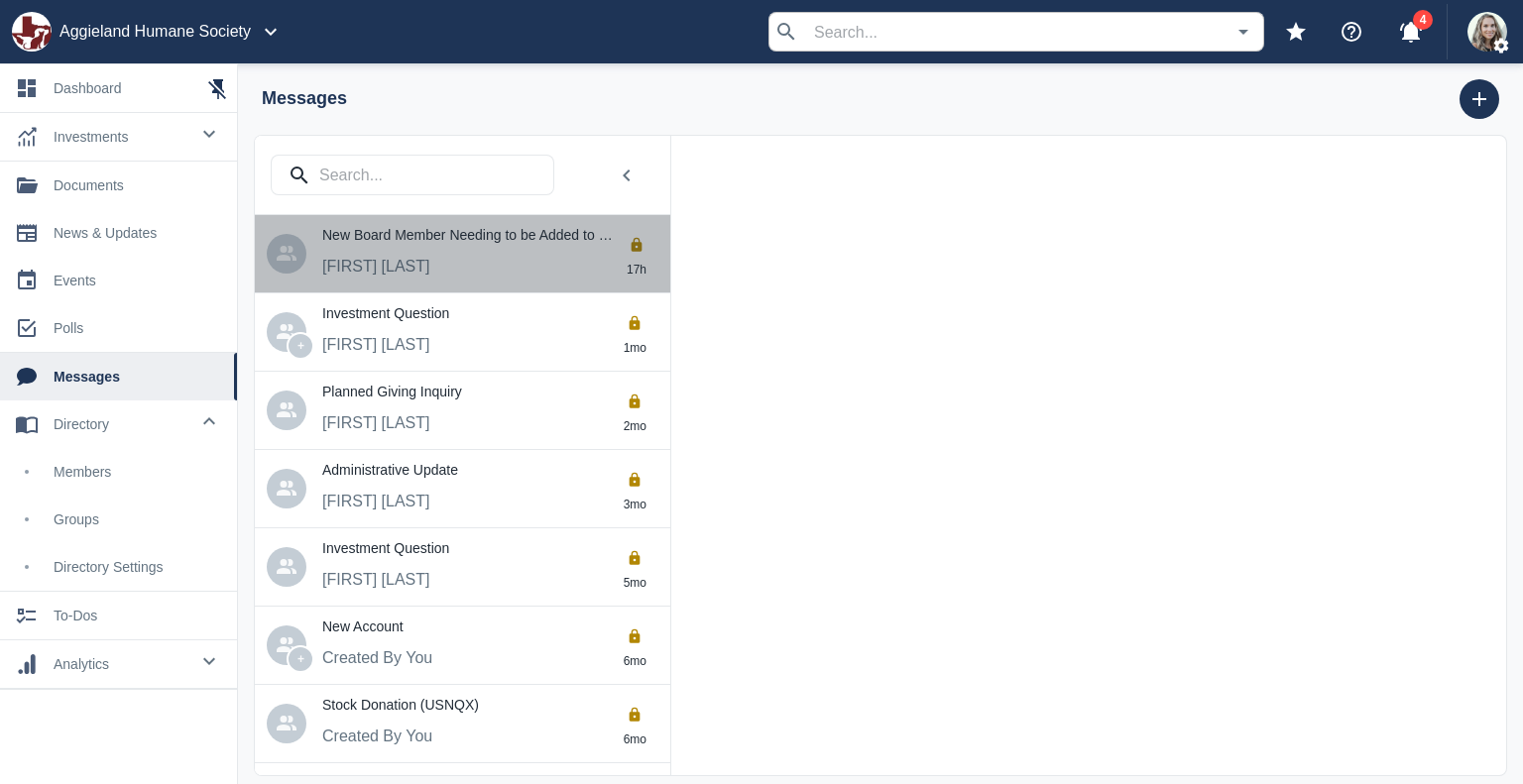 click on "[FIRST] [LAST]" at bounding box center (496, 269) 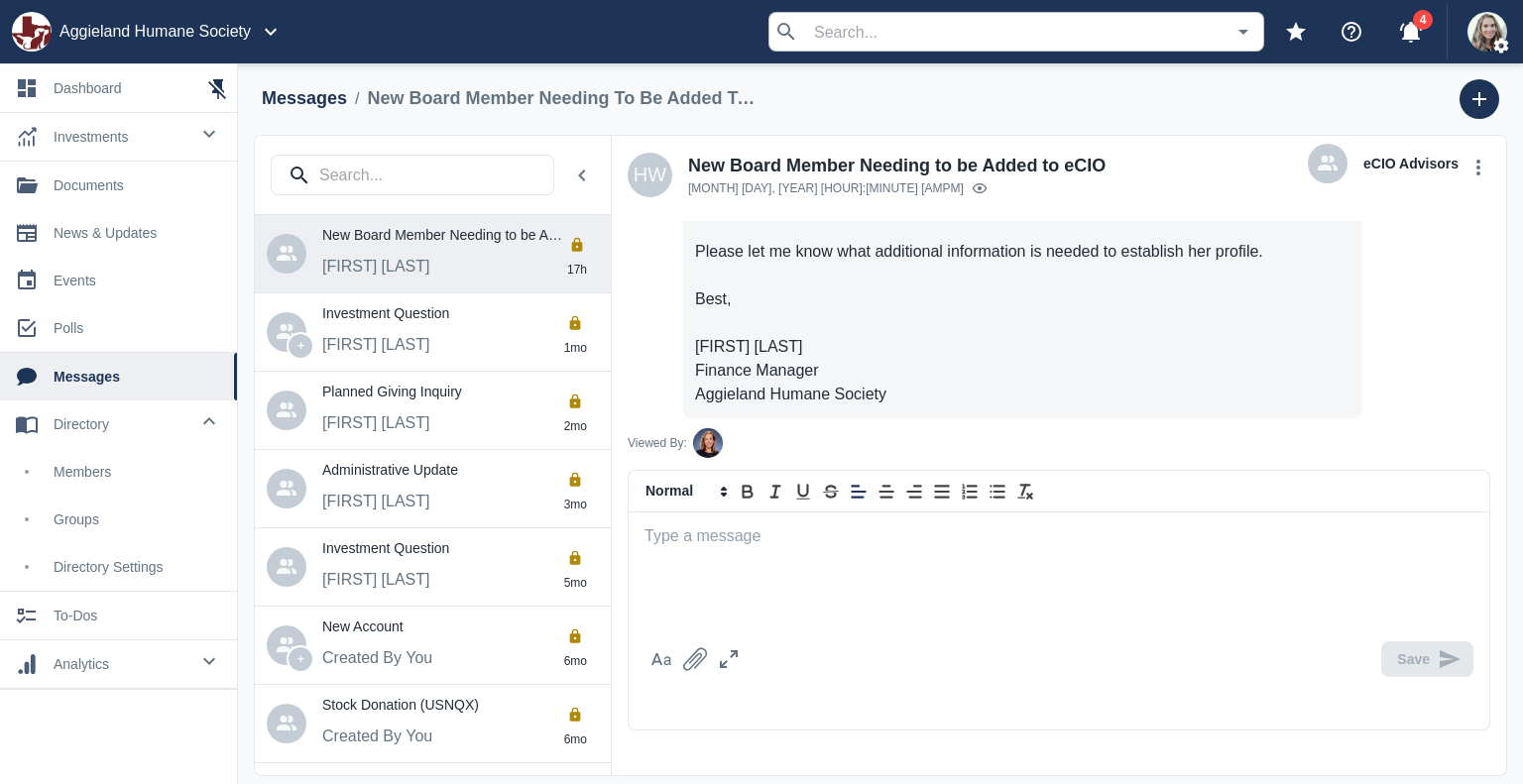 scroll, scrollTop: 258, scrollLeft: 0, axis: vertical 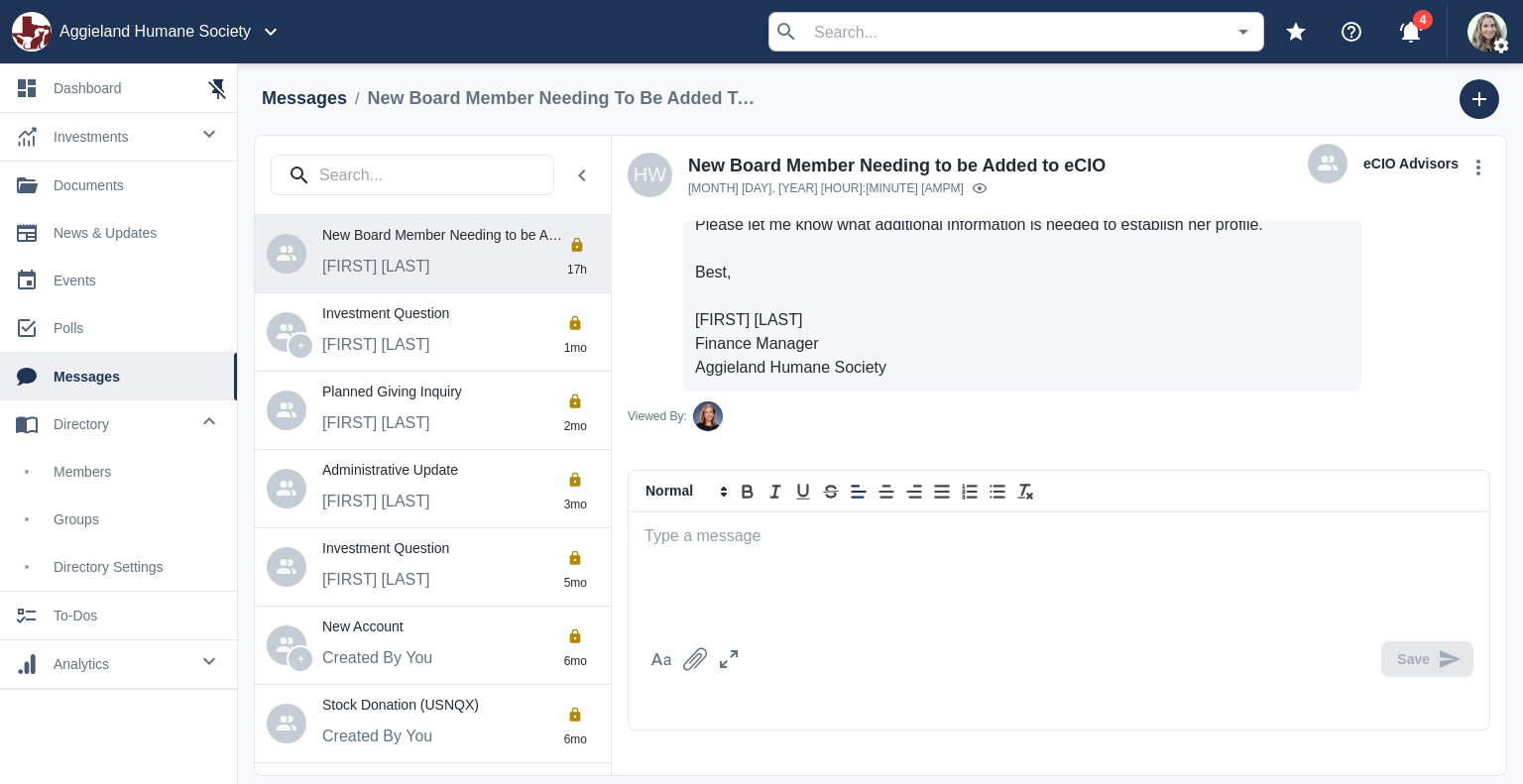 click at bounding box center (1059, 573) 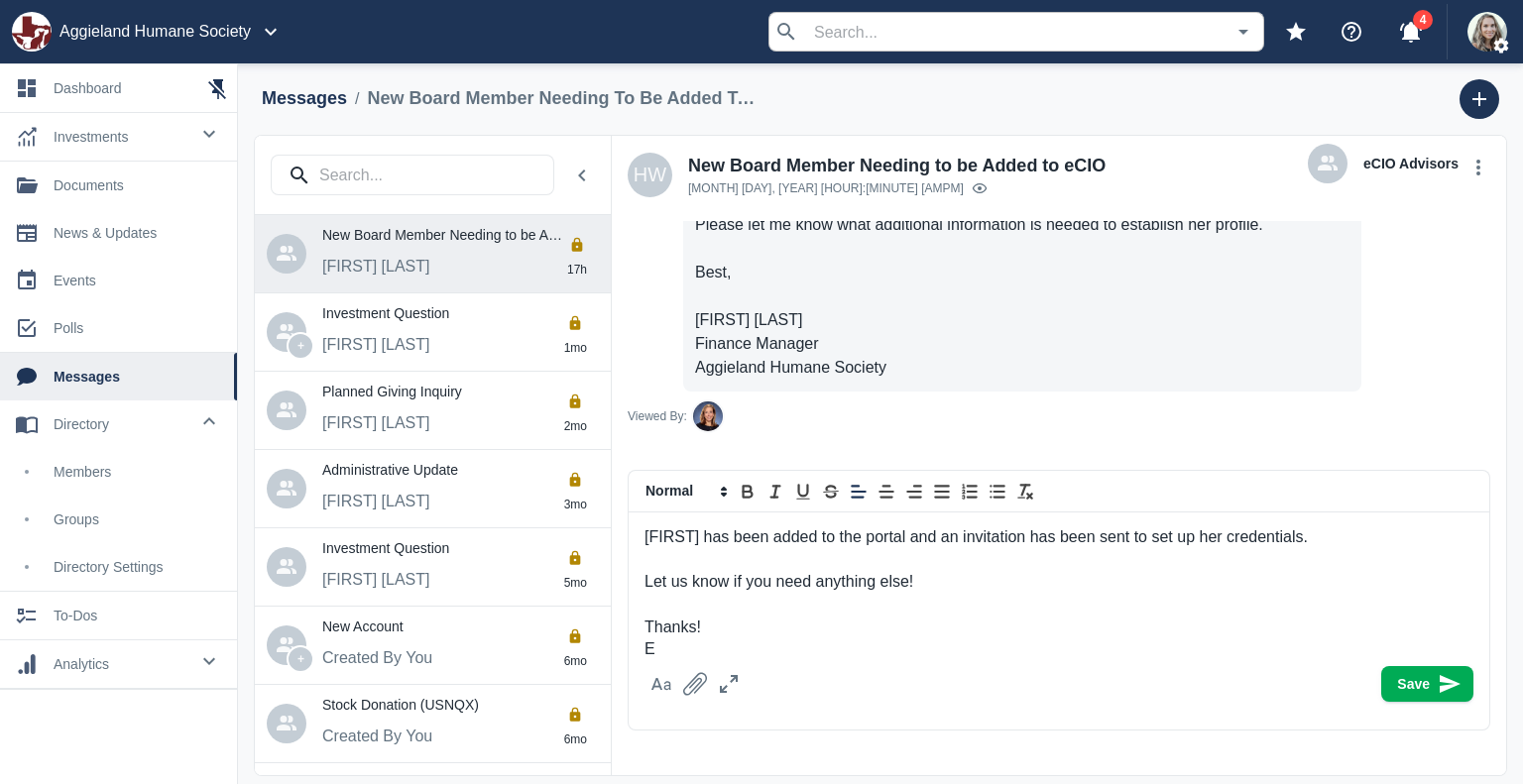 scroll, scrollTop: 46, scrollLeft: 0, axis: vertical 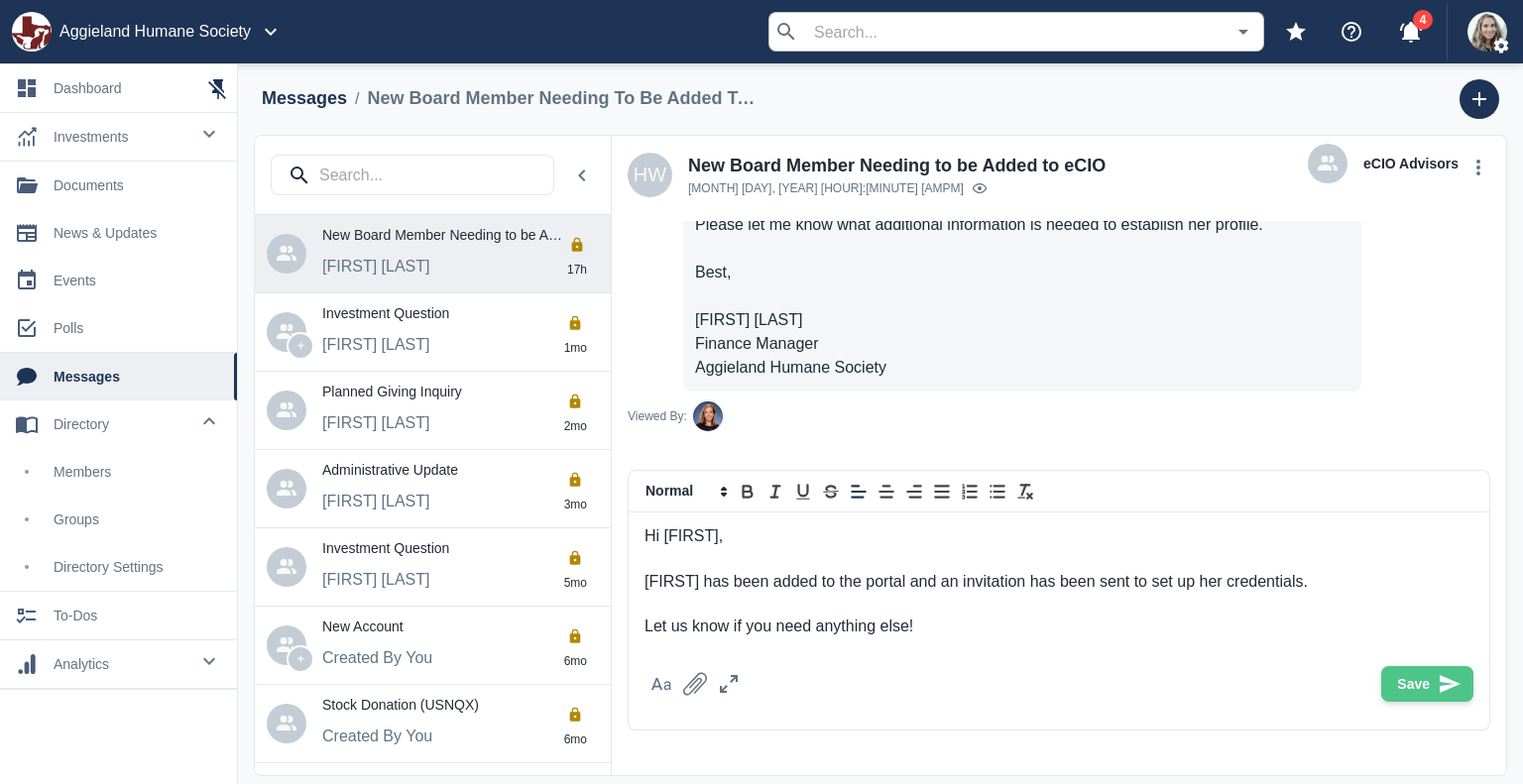 click on "Save" at bounding box center (1427, 684) 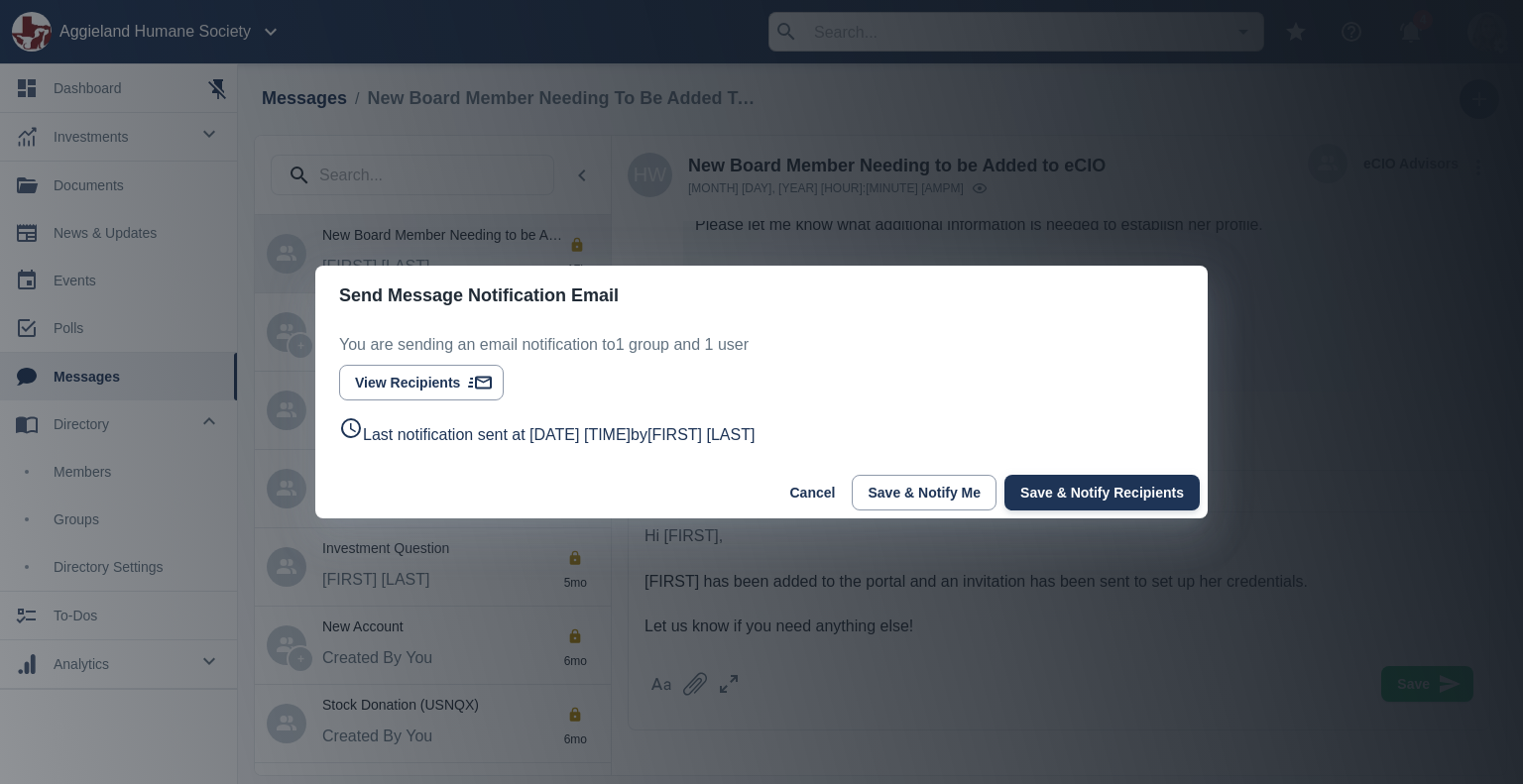 click on "Save & Notify Recipients" at bounding box center (1102, 493) 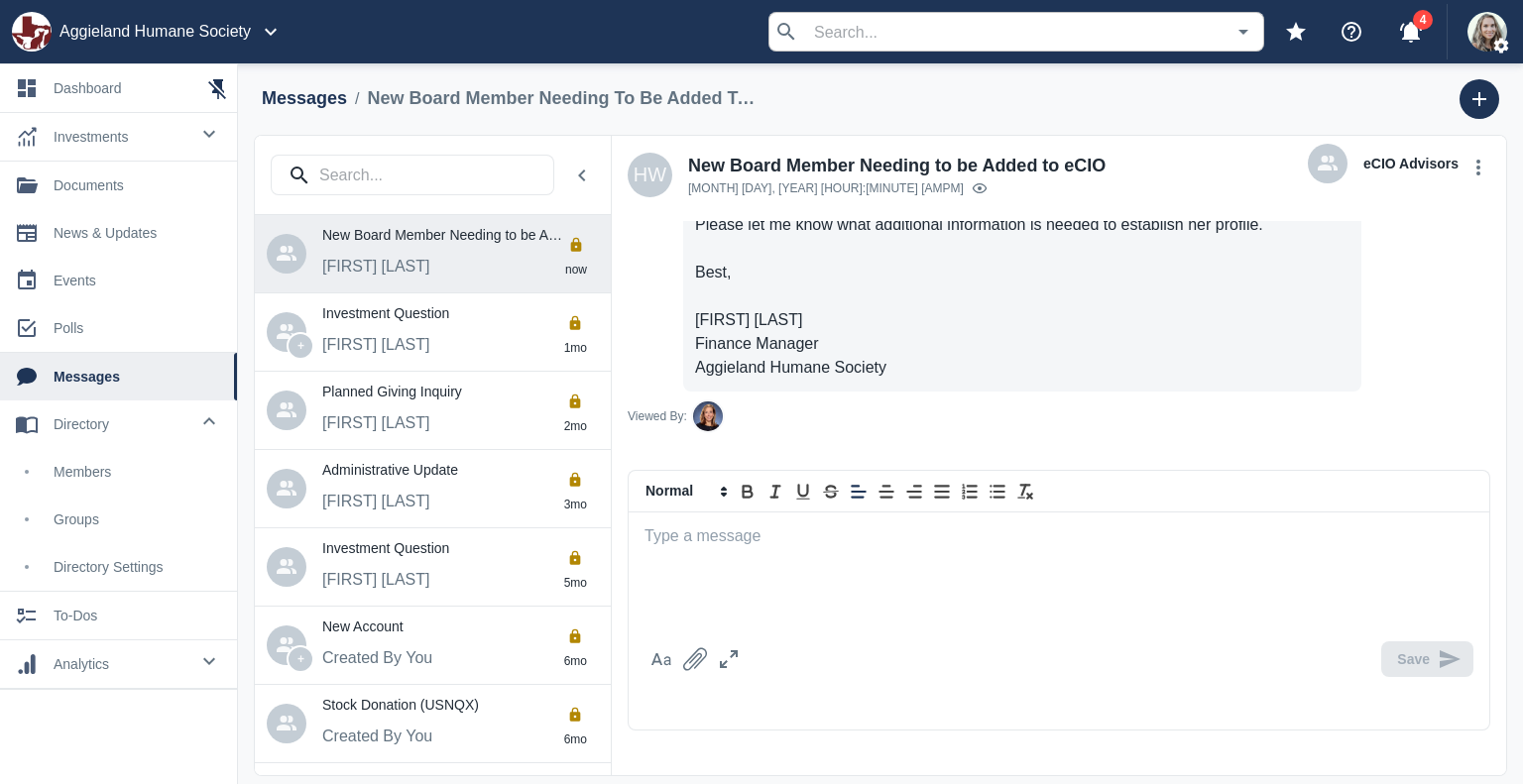 scroll, scrollTop: 532, scrollLeft: 0, axis: vertical 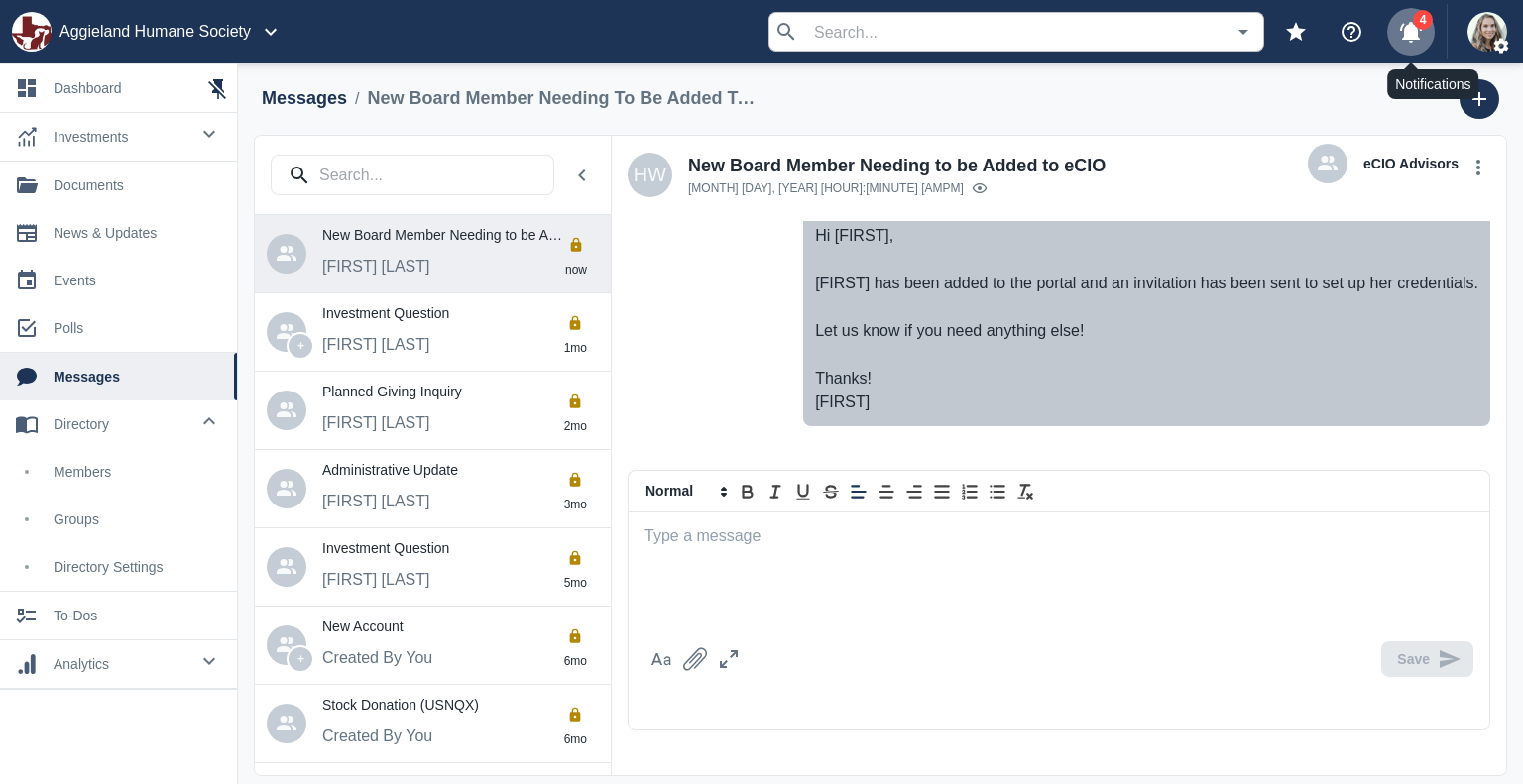 click at bounding box center [1411, 32] 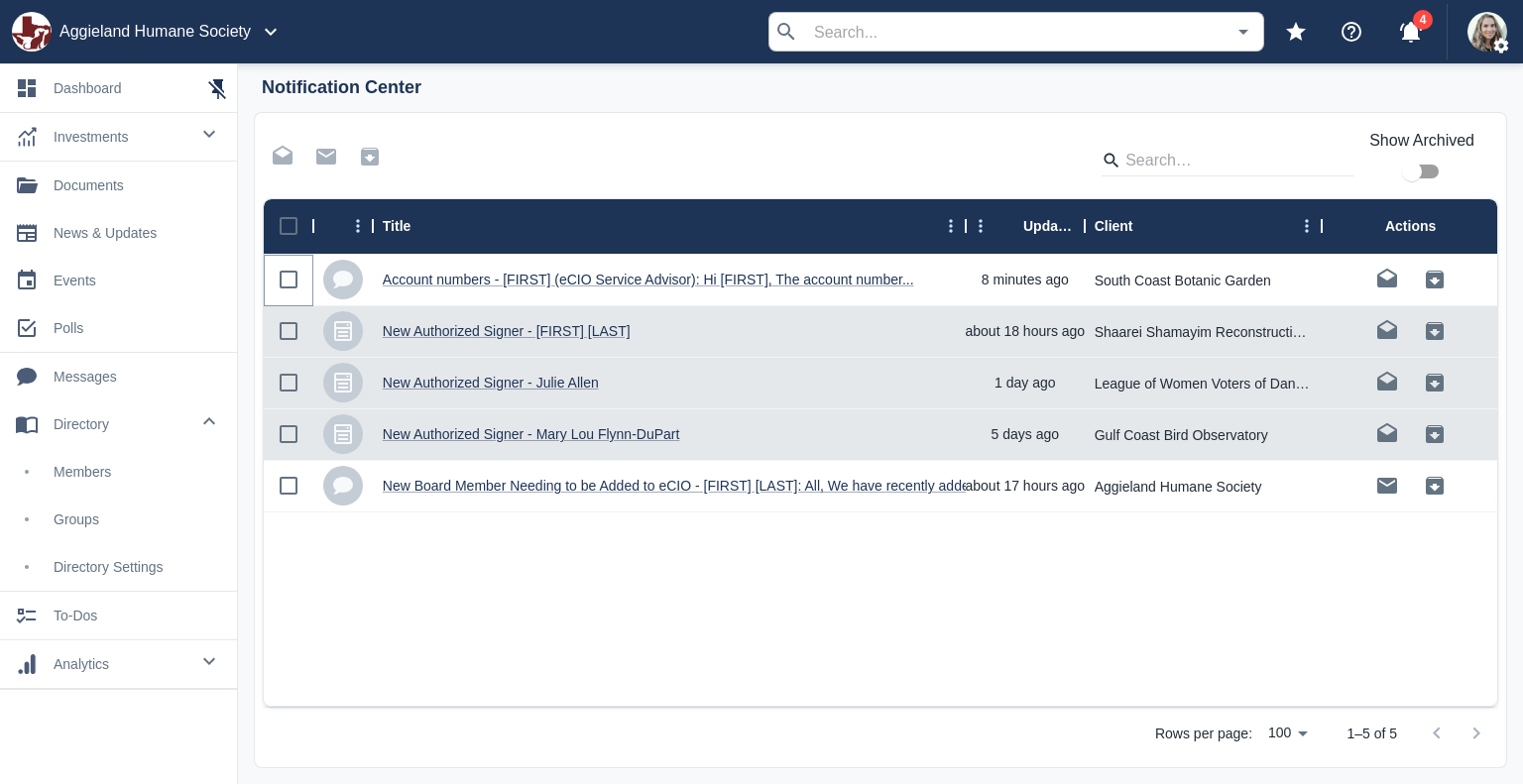 click at bounding box center [289, 280] 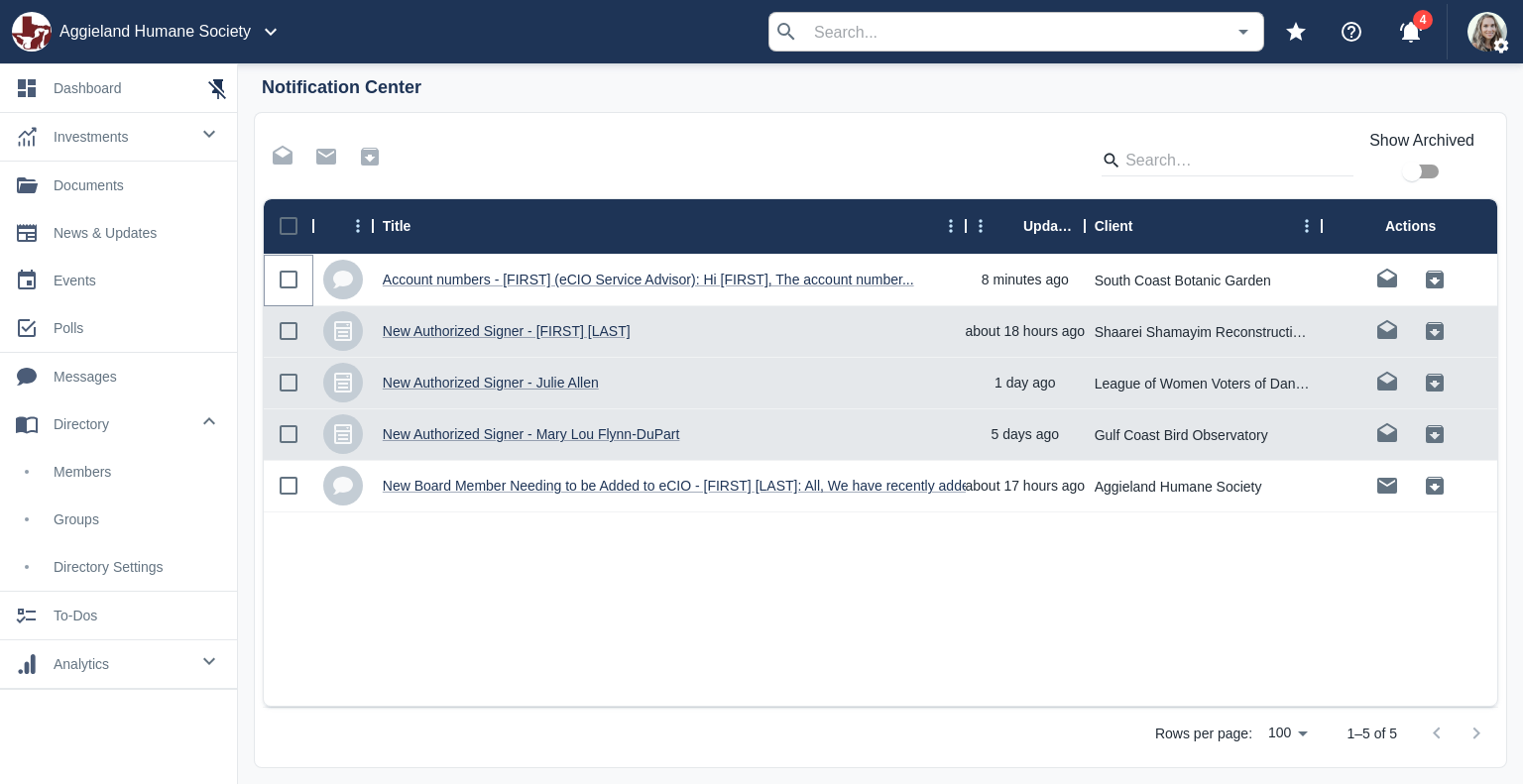 checkbox on "true" 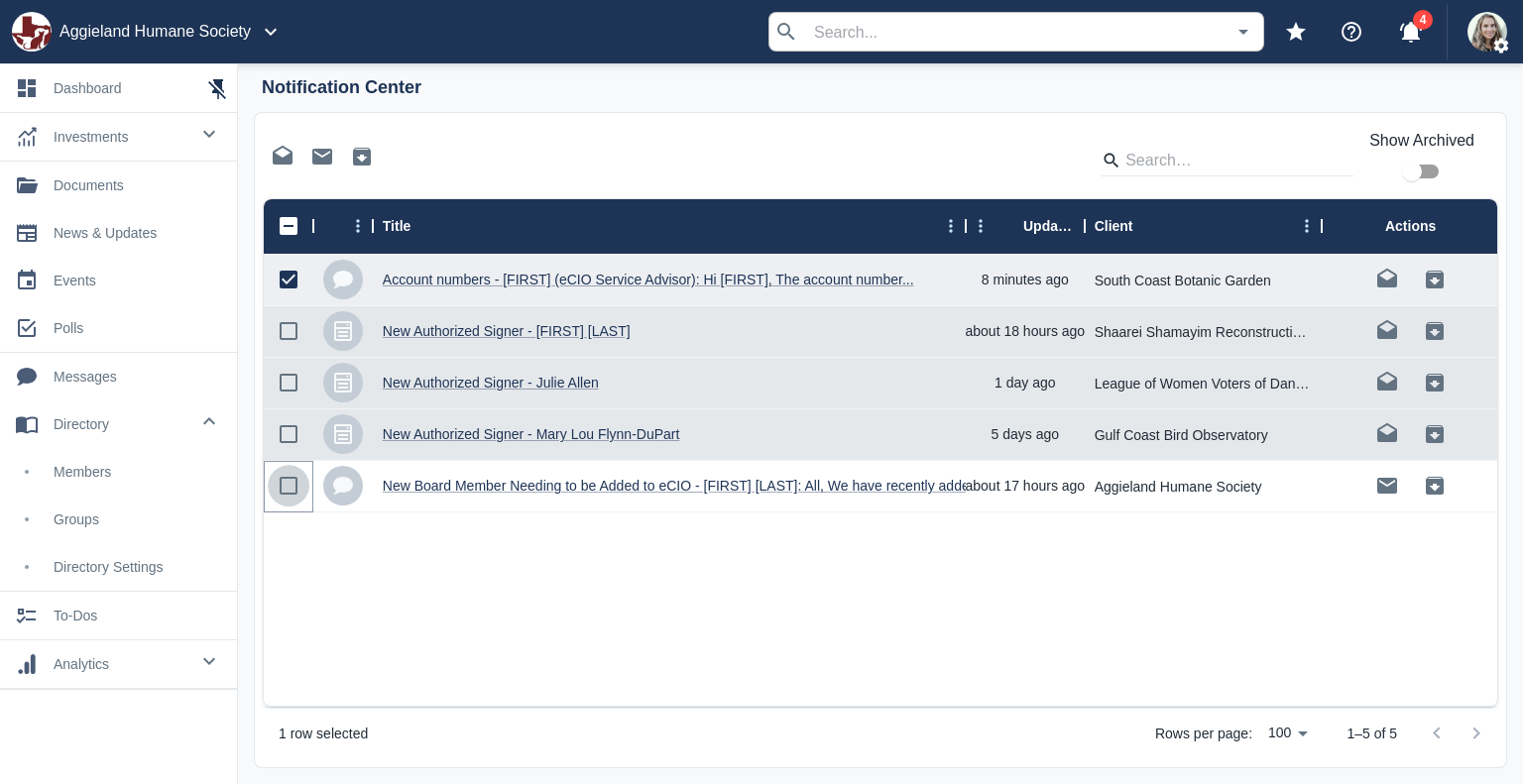 click at bounding box center [289, 486] 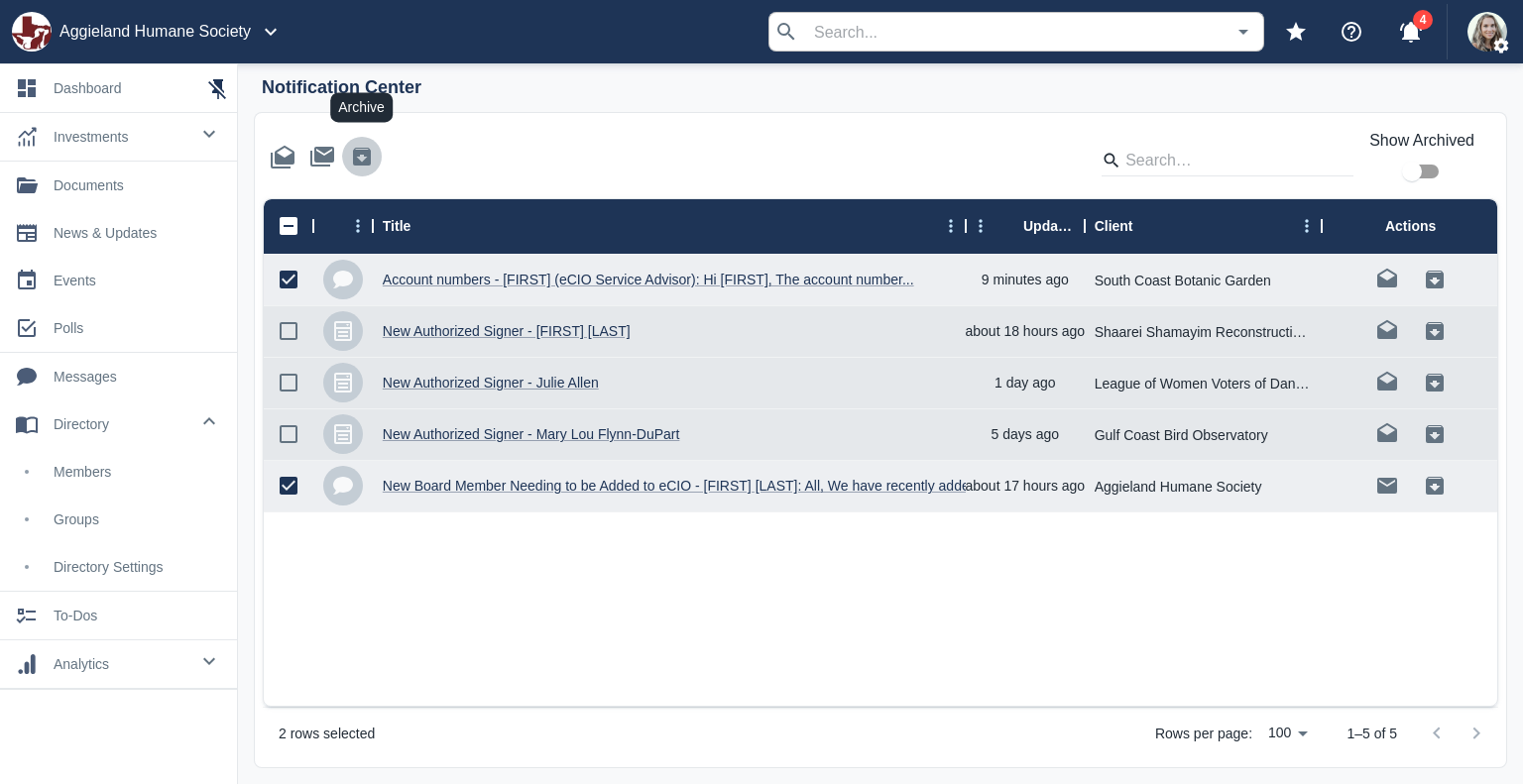 click at bounding box center [362, 157] 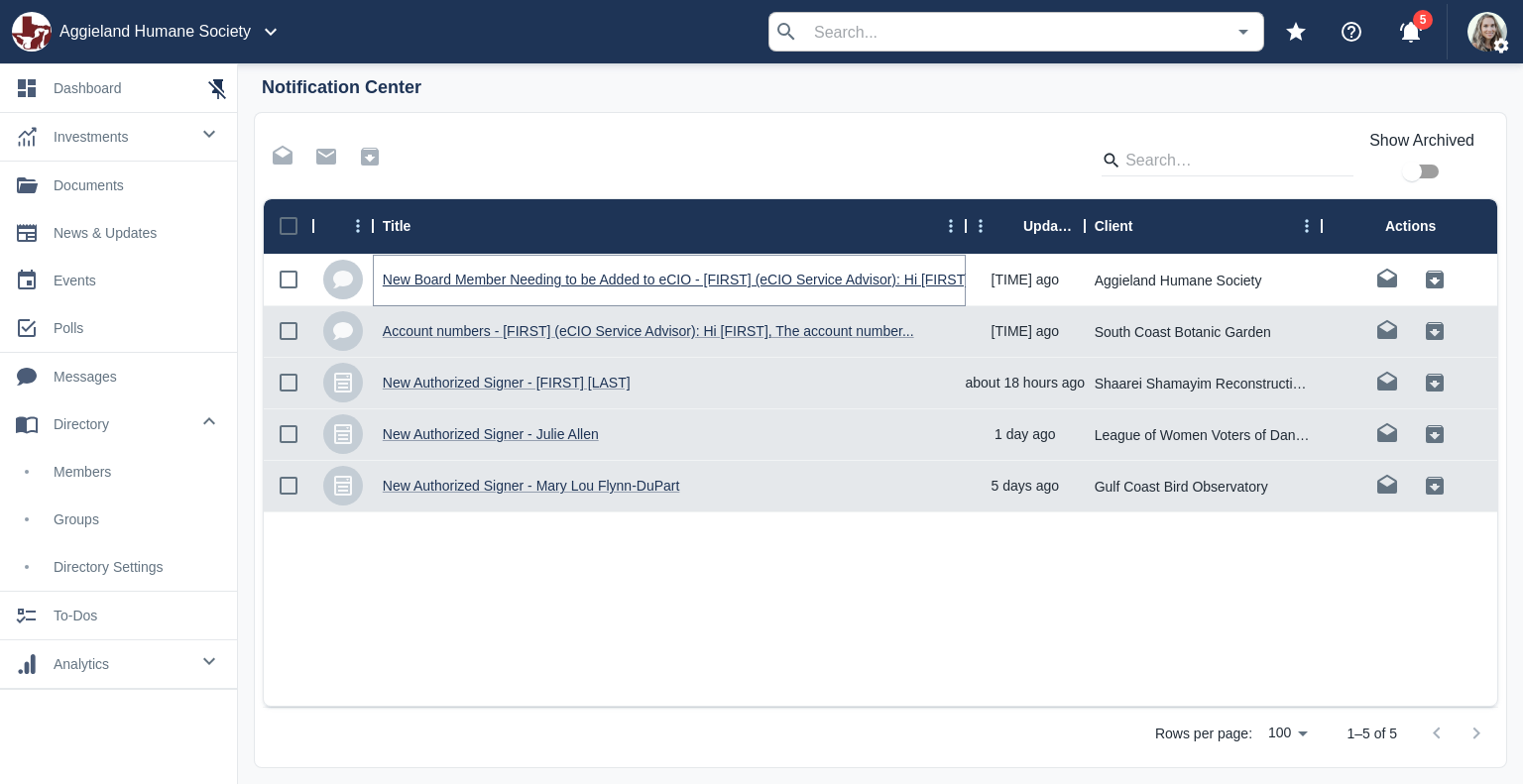 click on "New Board Member Needing to be Added to eCIO - [FIRST] (eCIO Service Advisor): Hi [FIRST],
[FIRST] has been add..." at bounding box center [754, 280] 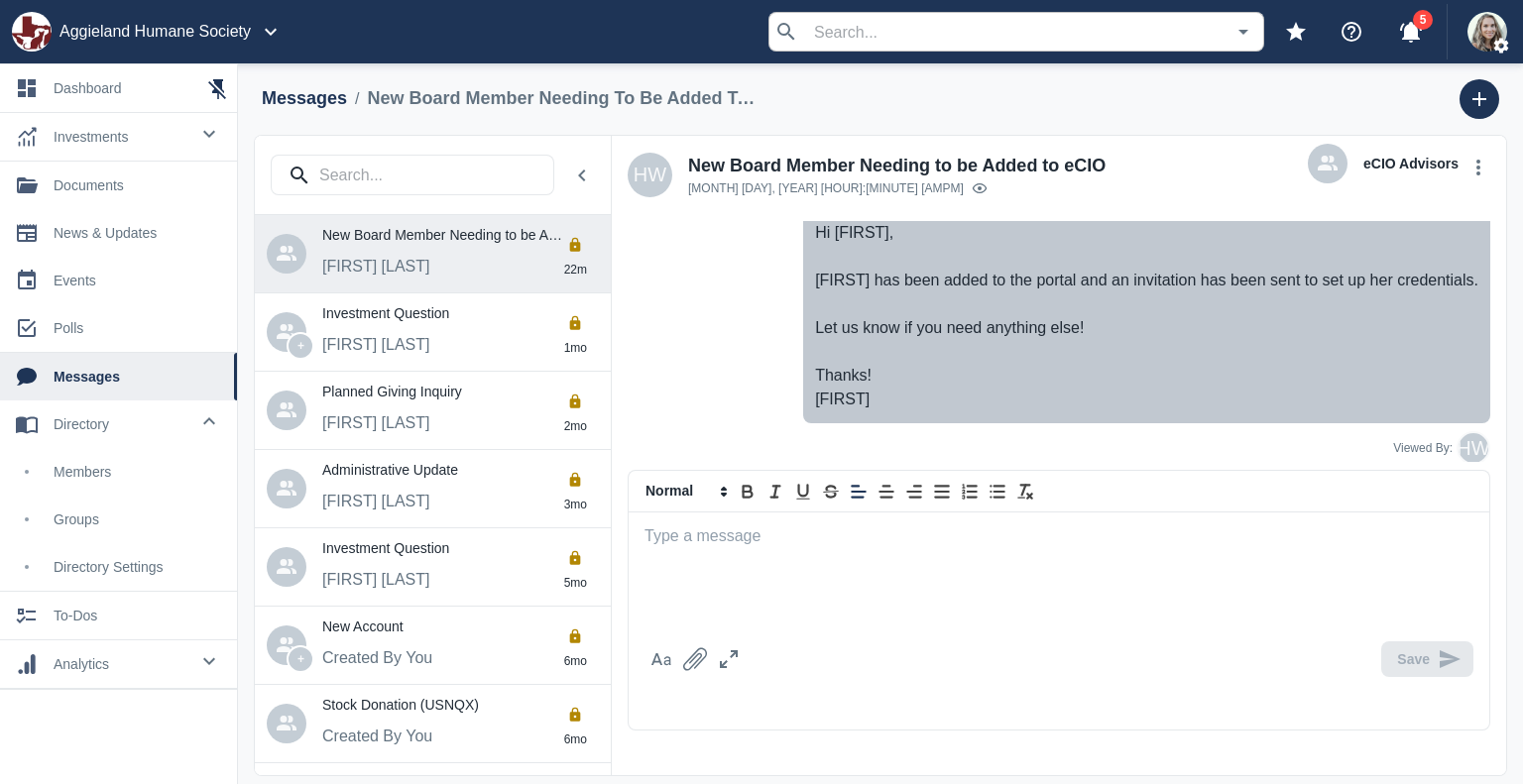 scroll, scrollTop: 542, scrollLeft: 0, axis: vertical 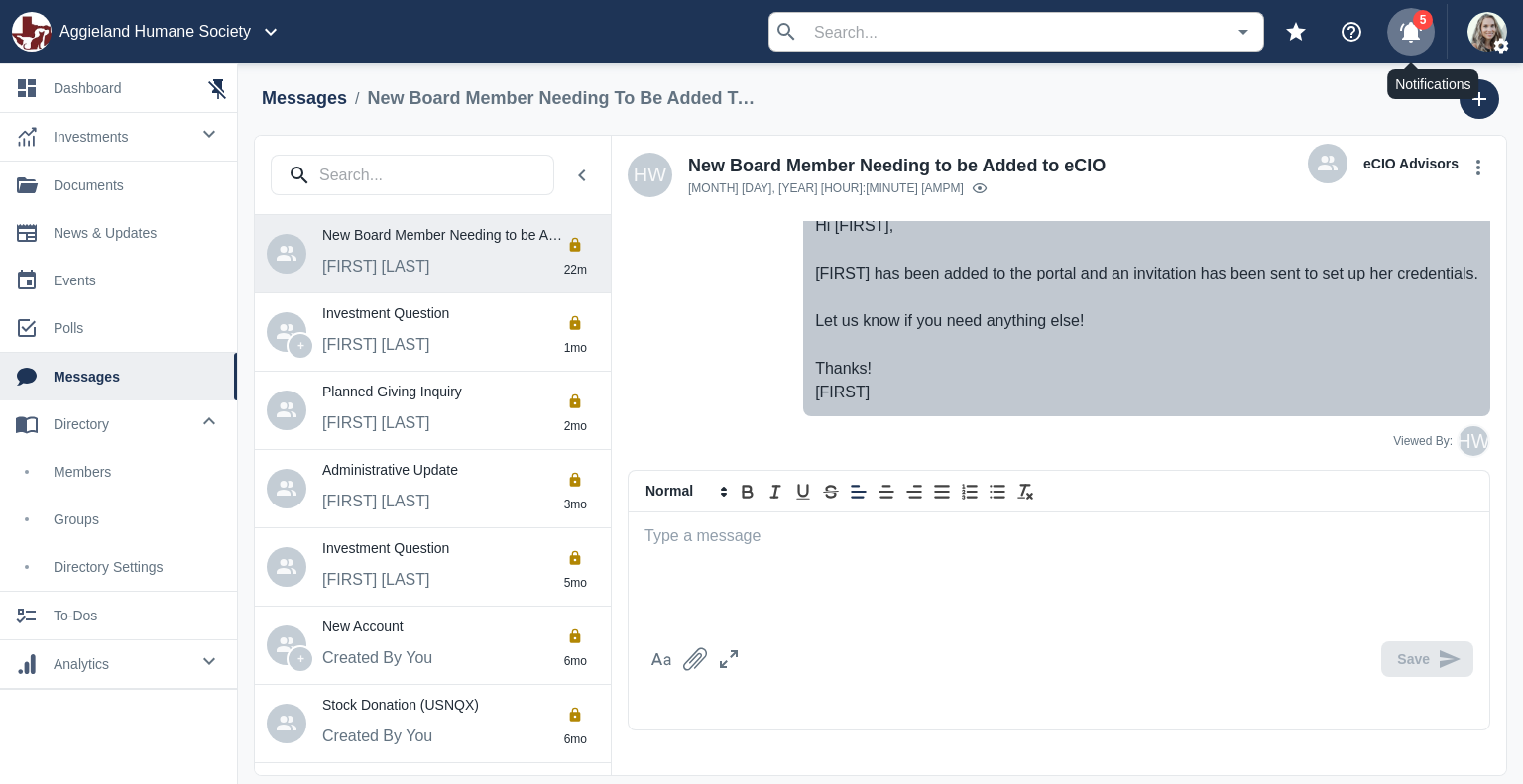click at bounding box center (1411, 32) 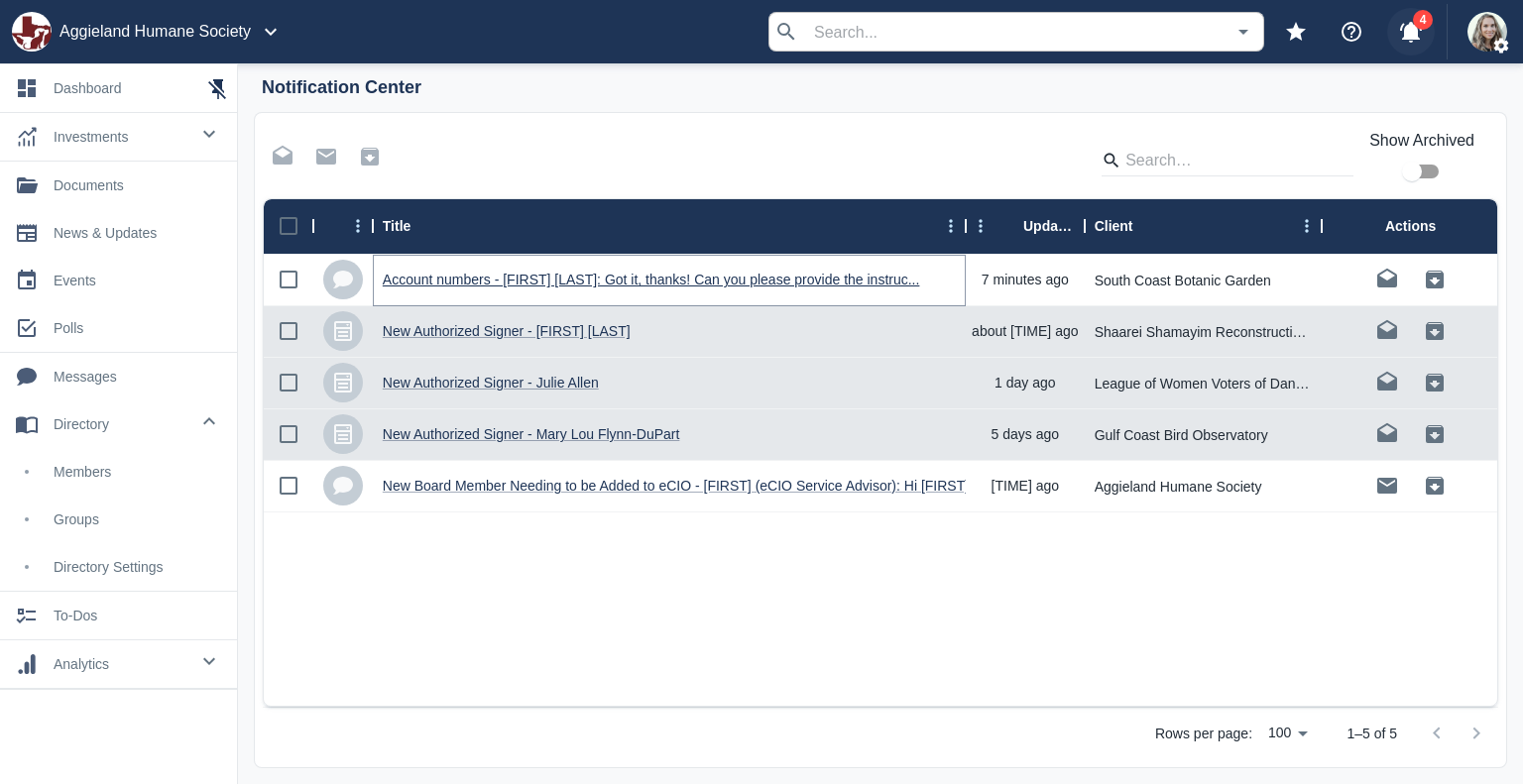 click on "Account numbers - [FIRST] [LAST]: Got it, thanks!
Can you please provide the instruc..." at bounding box center (651, 280) 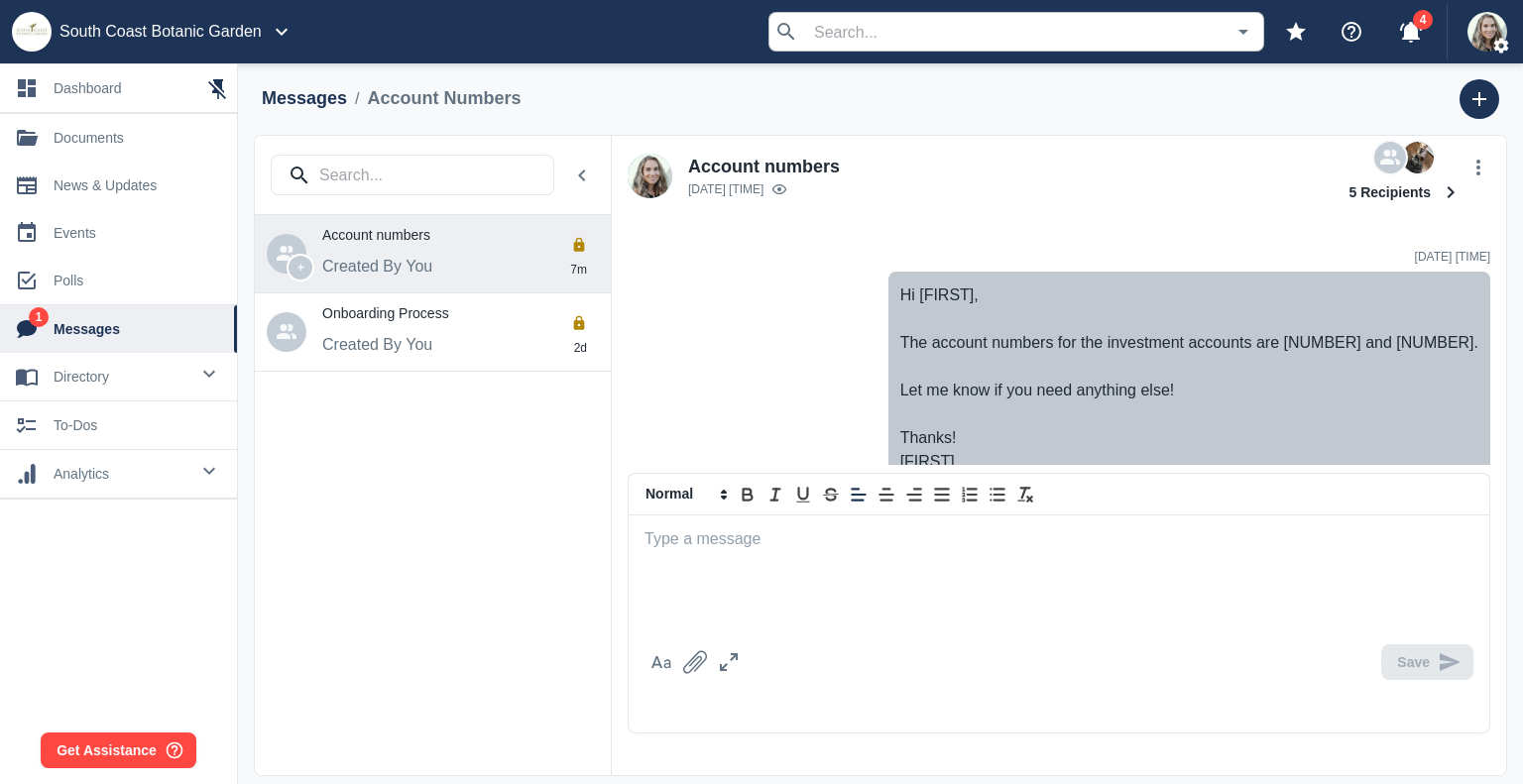 scroll, scrollTop: 262, scrollLeft: 0, axis: vertical 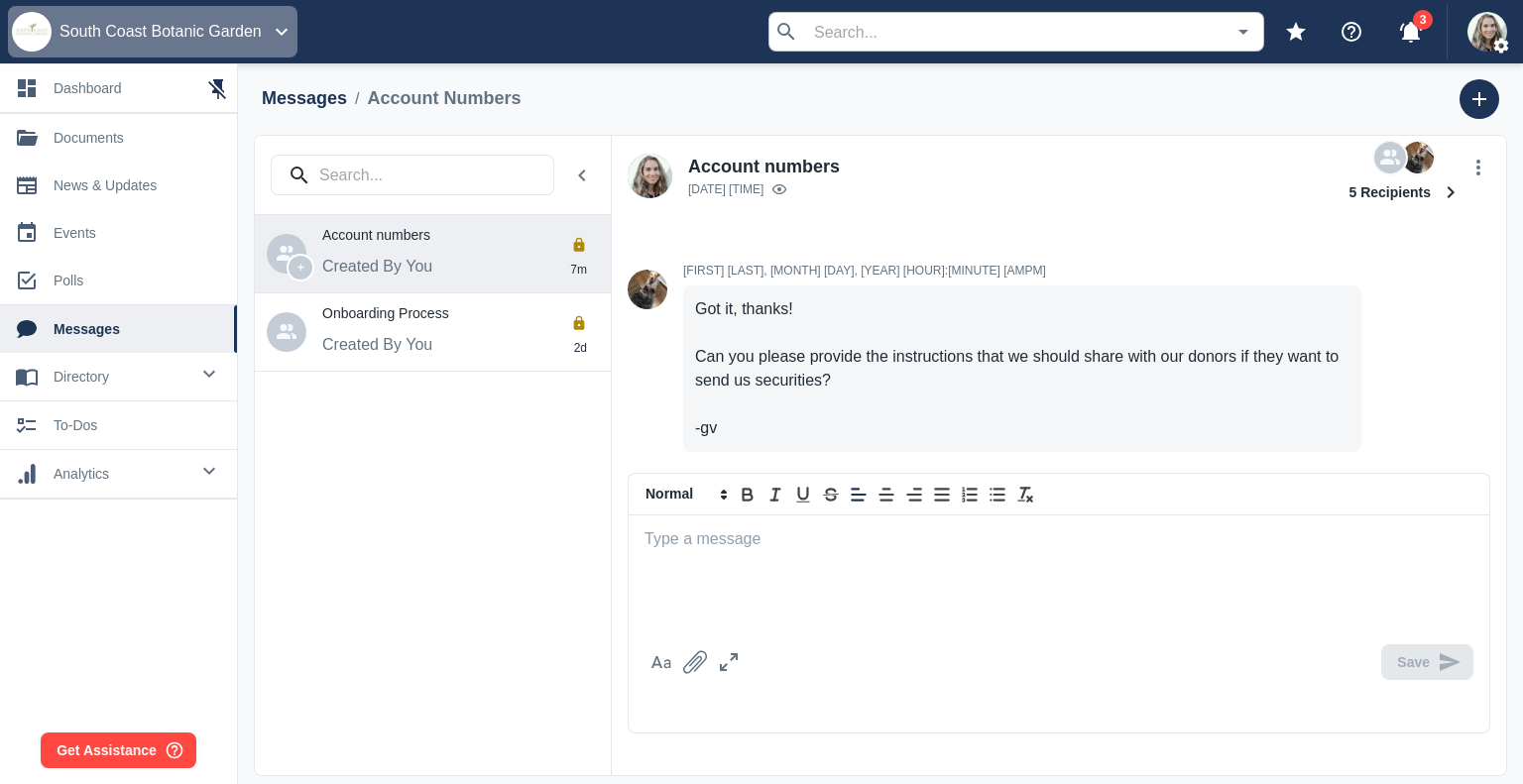 click on "South Coast Botanic Garden" at bounding box center (161, 32) 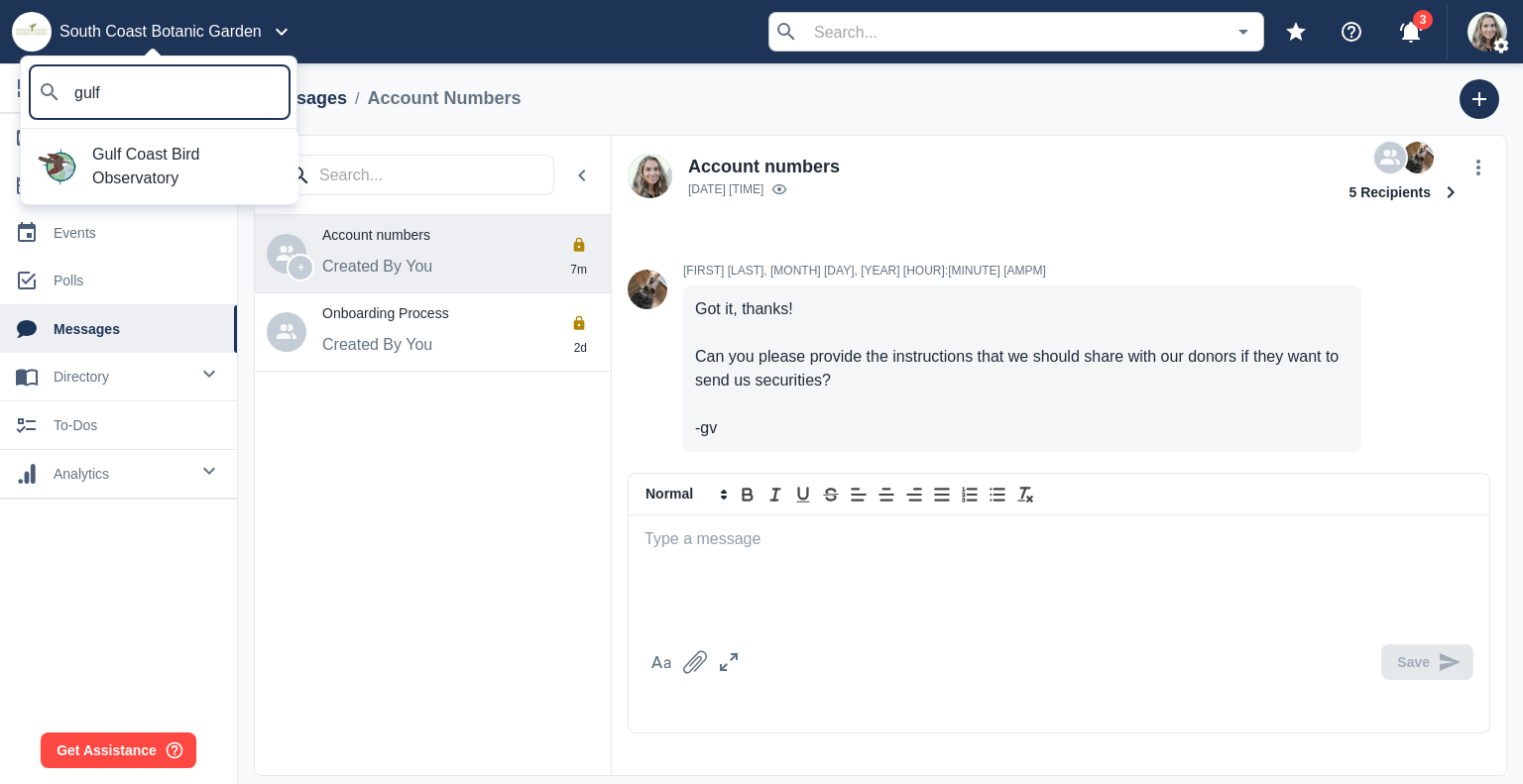 click on "Gulf Coast Bird Observatory" at bounding box center [187, 167] 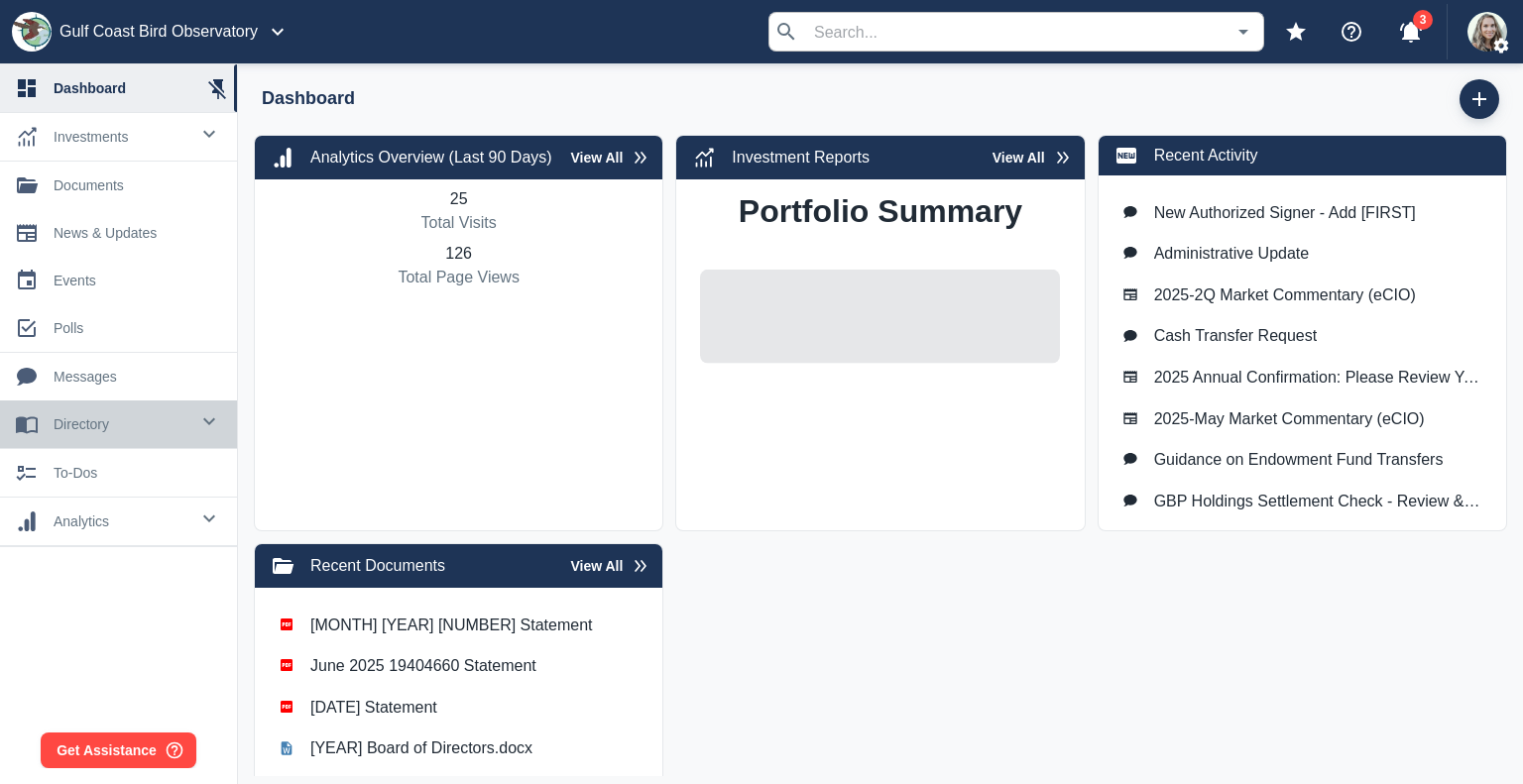 click on "directory" at bounding box center [121, 137] 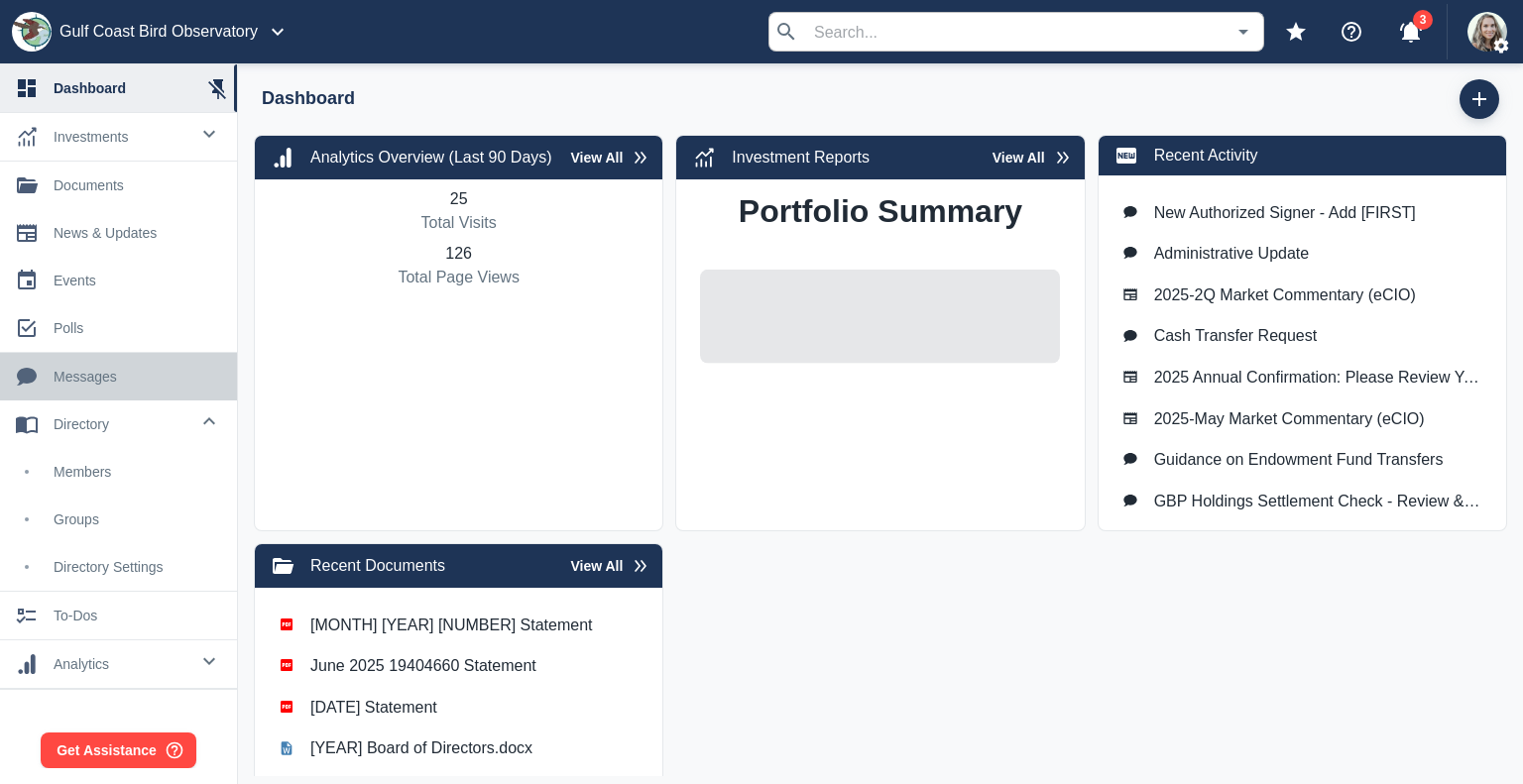 click on "messages" at bounding box center [137, 377] 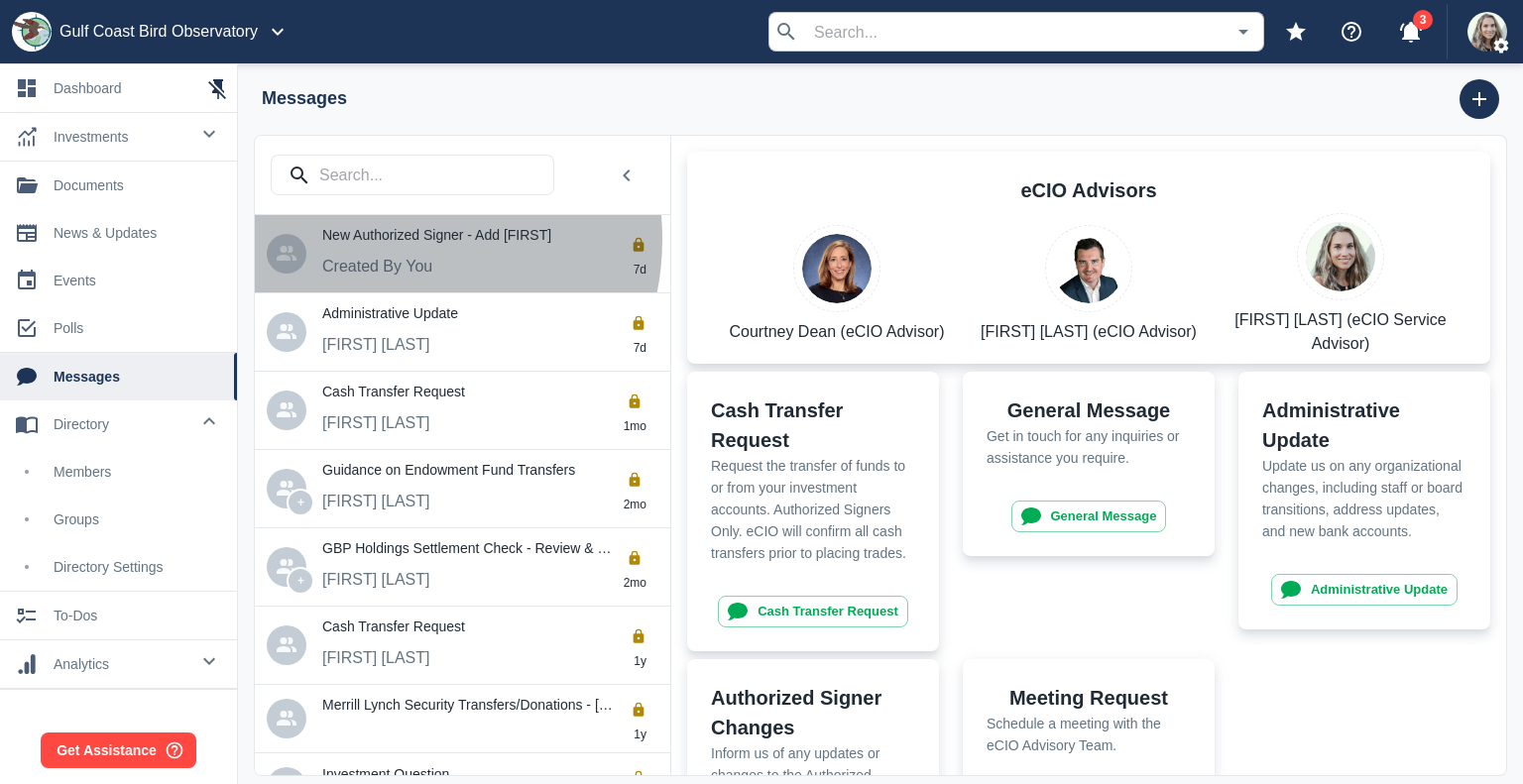 click on "New Authorized Signer - Add [FIRST]" at bounding box center [436, 234] 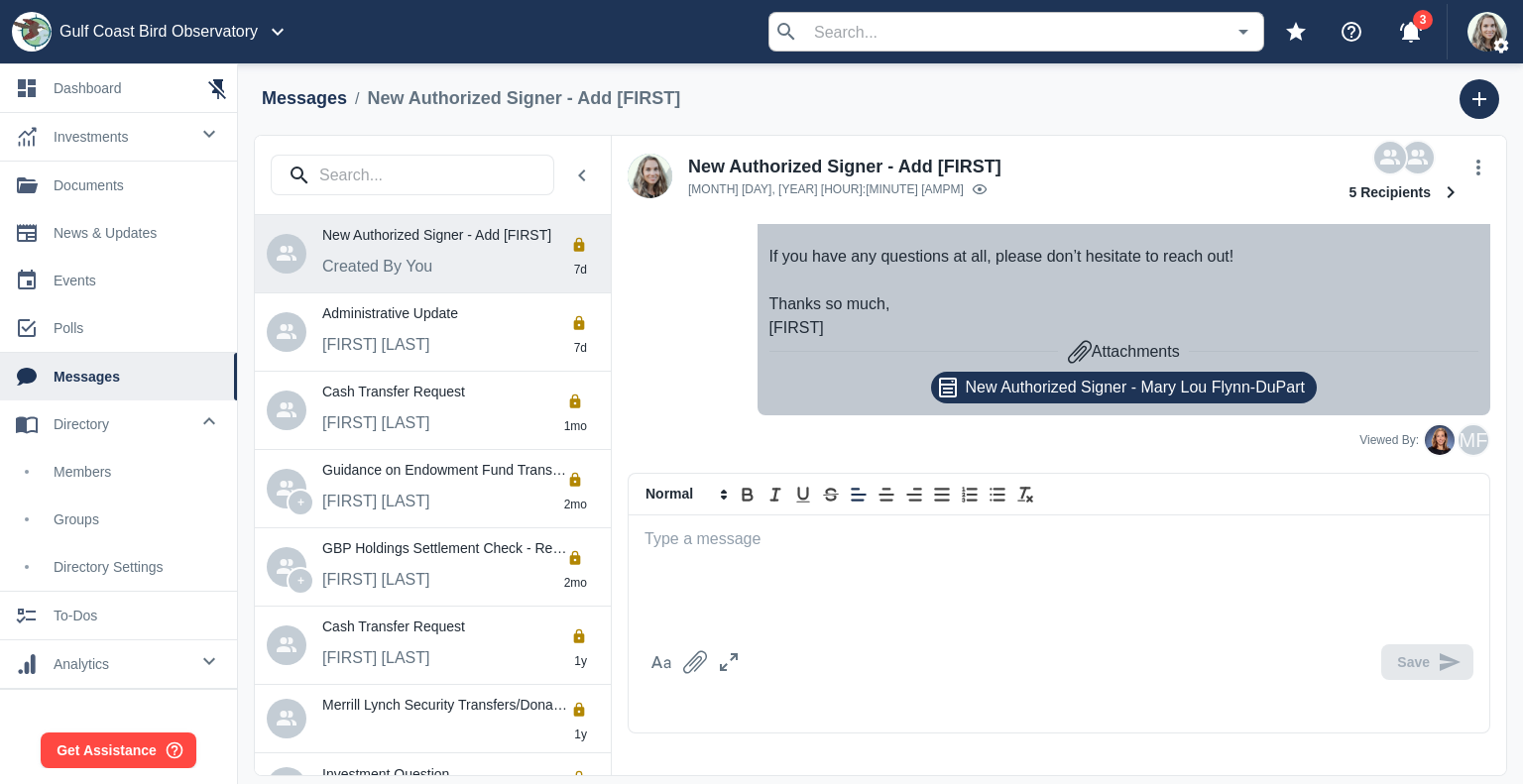 scroll, scrollTop: 274, scrollLeft: 0, axis: vertical 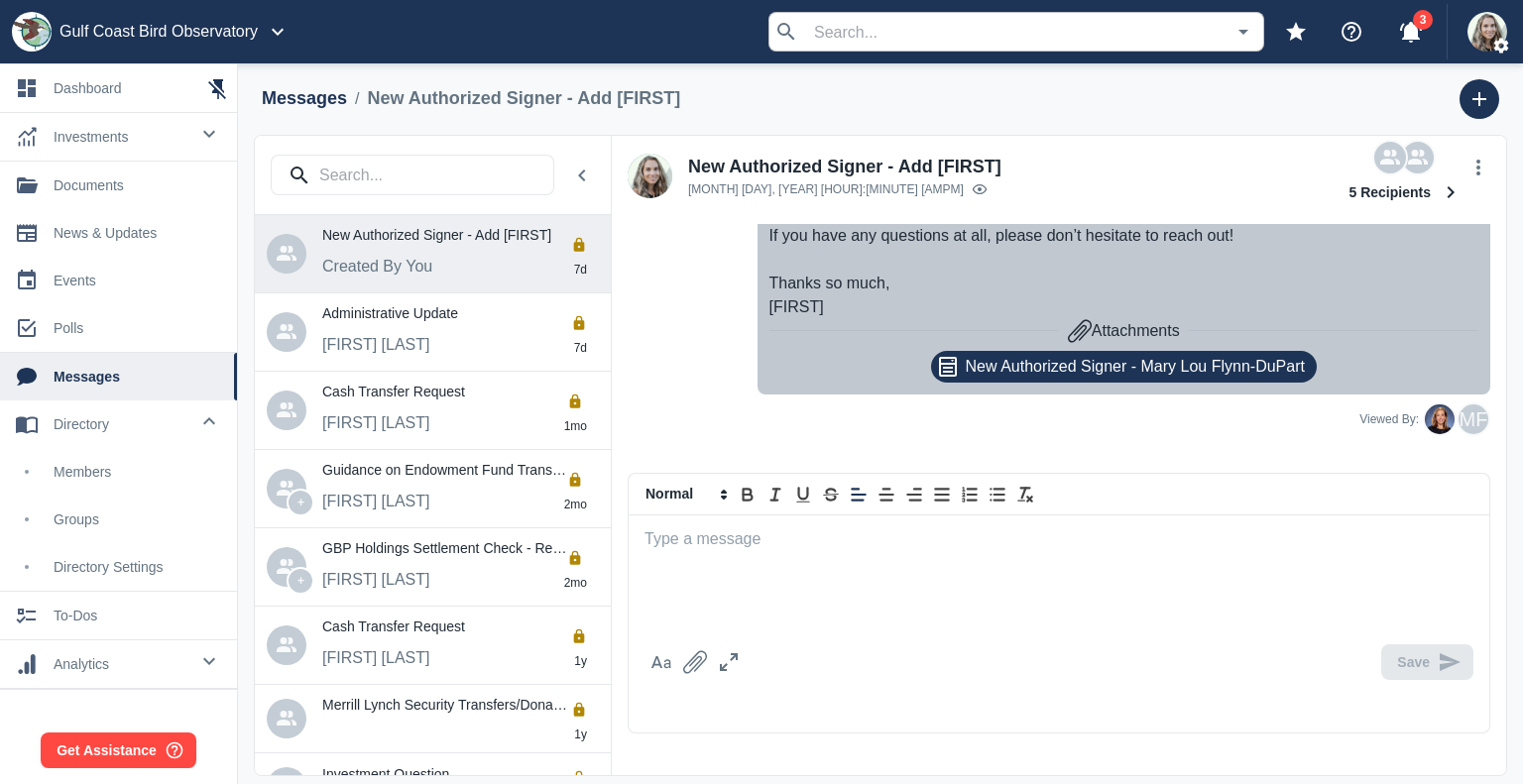 click at bounding box center [1059, 539] 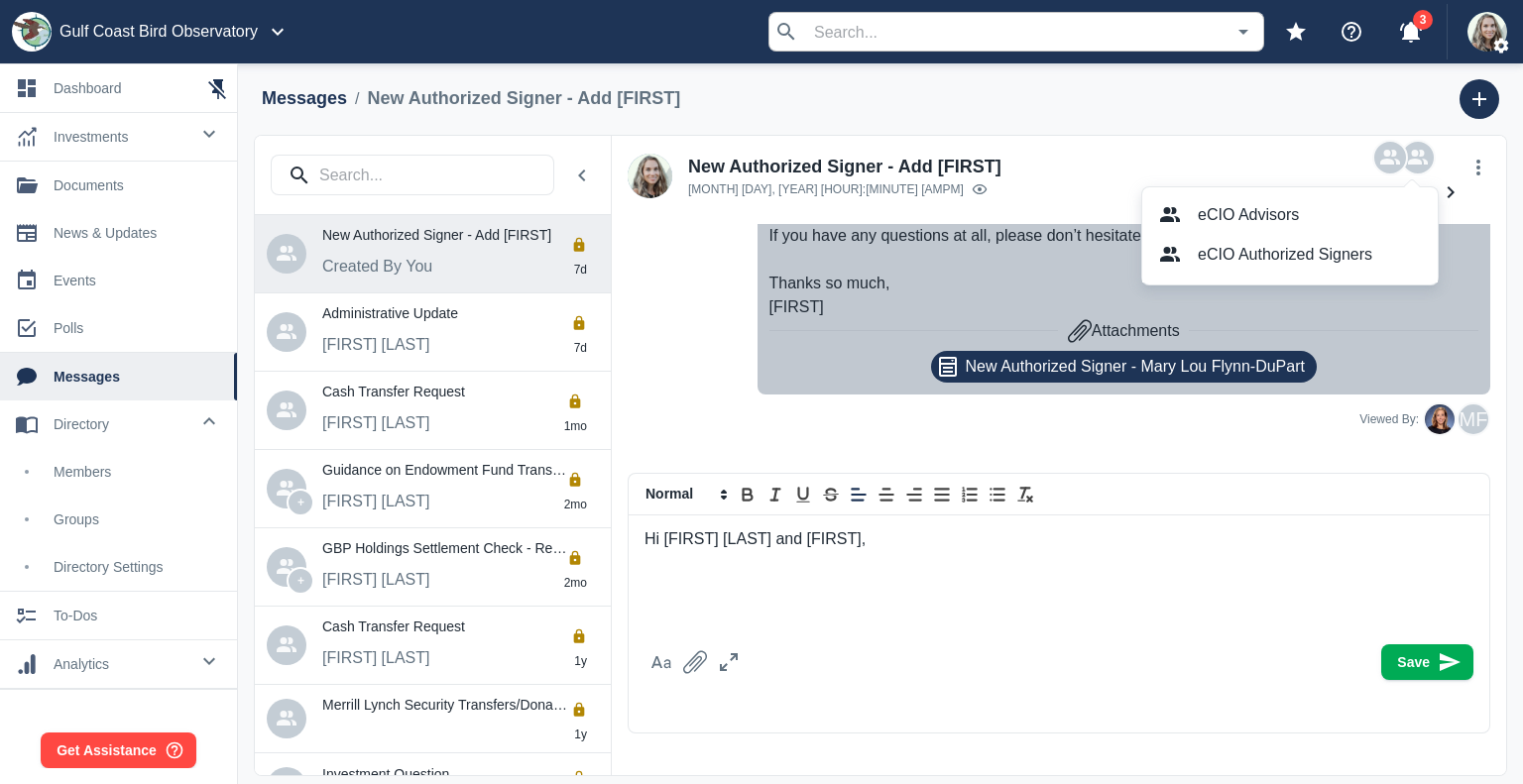 click at bounding box center (762, 392) 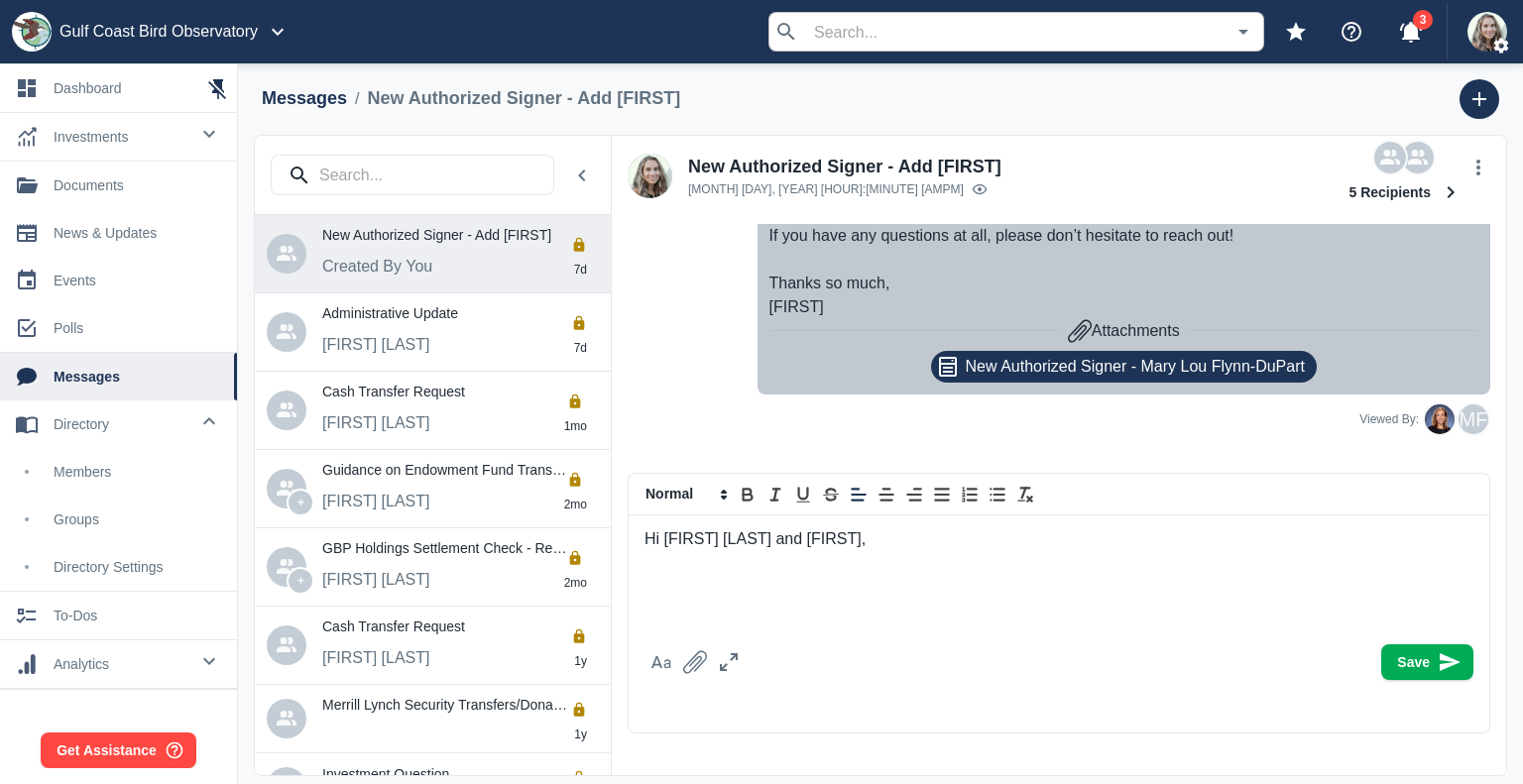 click at bounding box center [1059, 584] 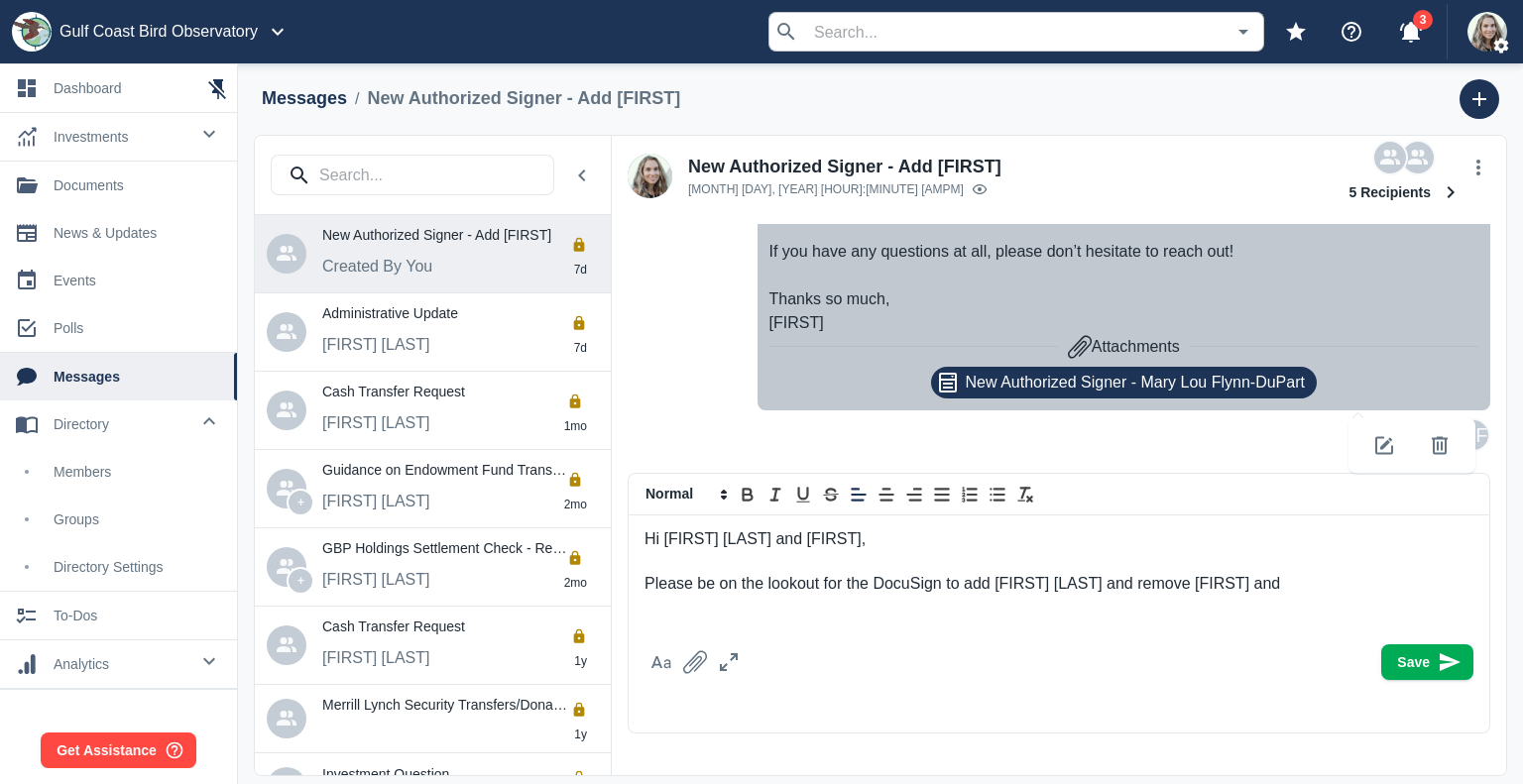 scroll, scrollTop: 274, scrollLeft: 0, axis: vertical 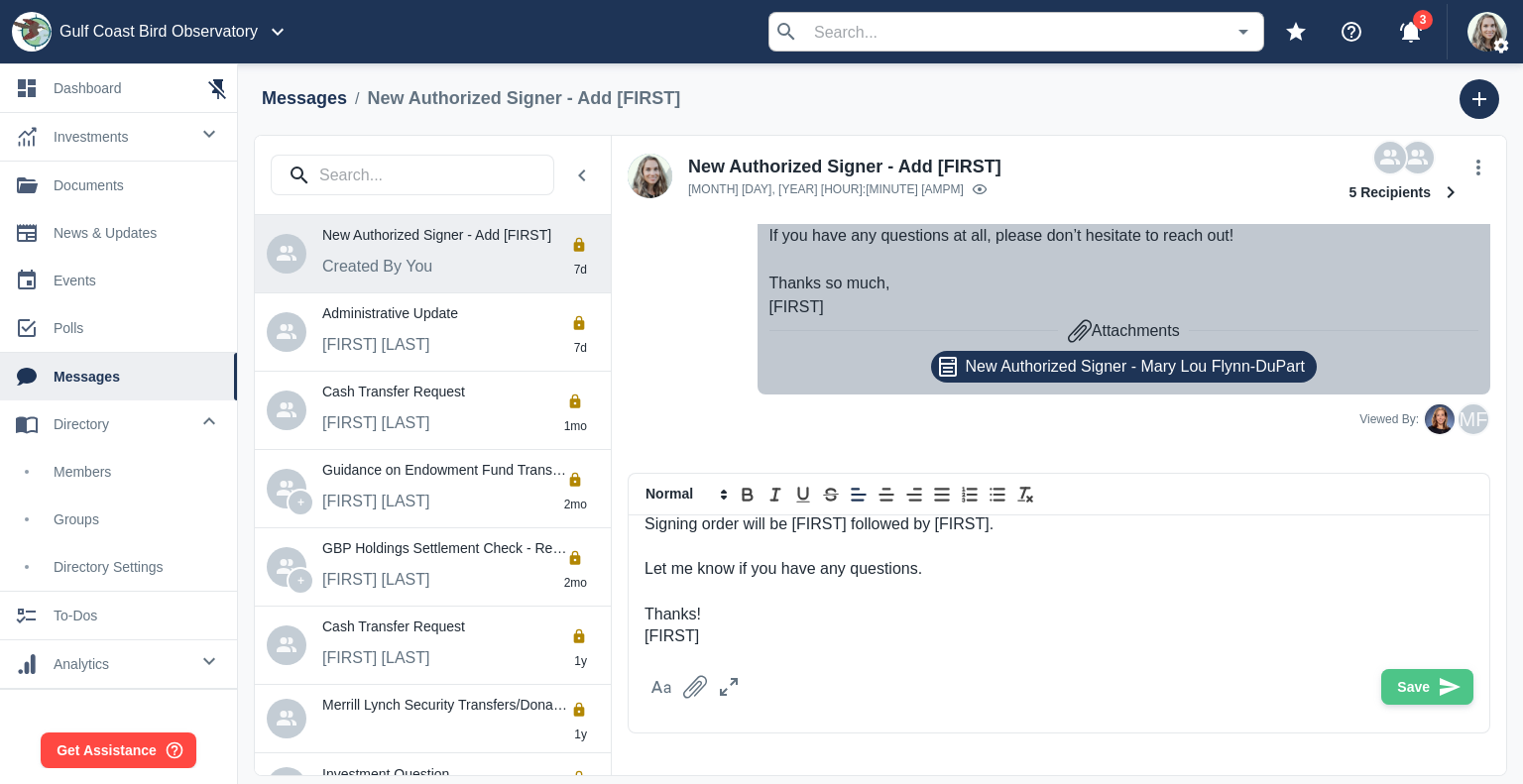click on "Save" at bounding box center (1427, 687) 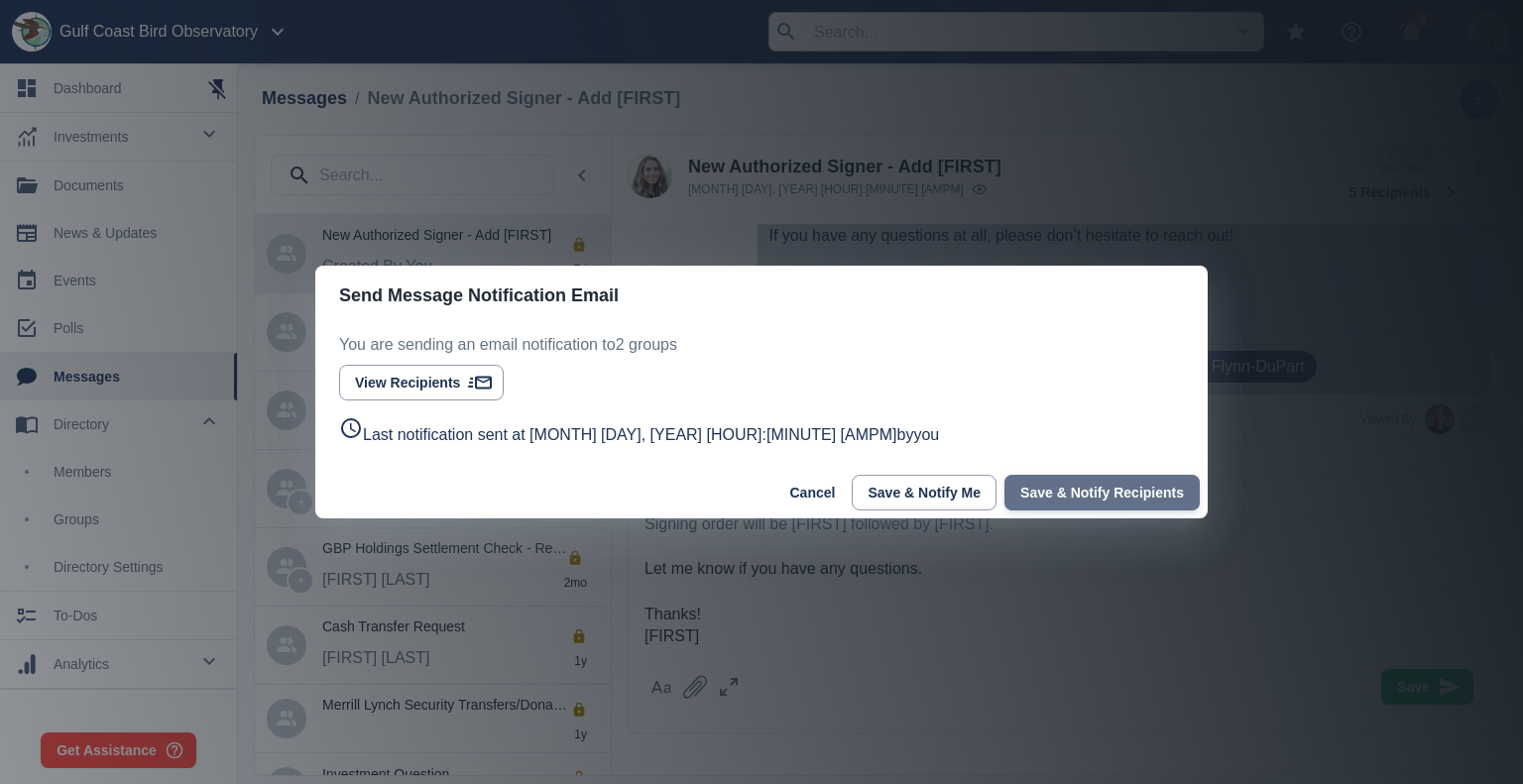 click on "Save & Notify Recipients" at bounding box center (1102, 493) 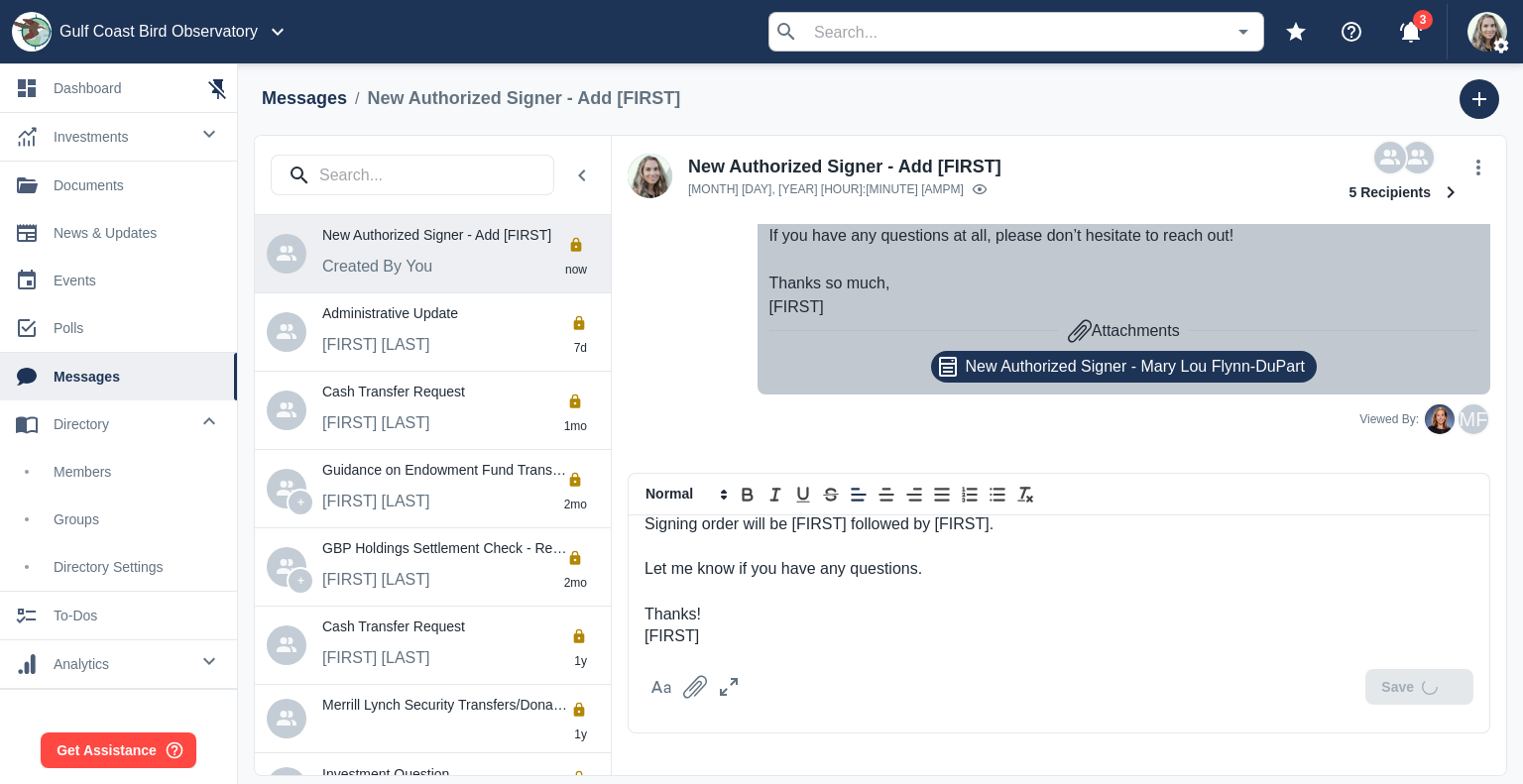scroll, scrollTop: 486, scrollLeft: 0, axis: vertical 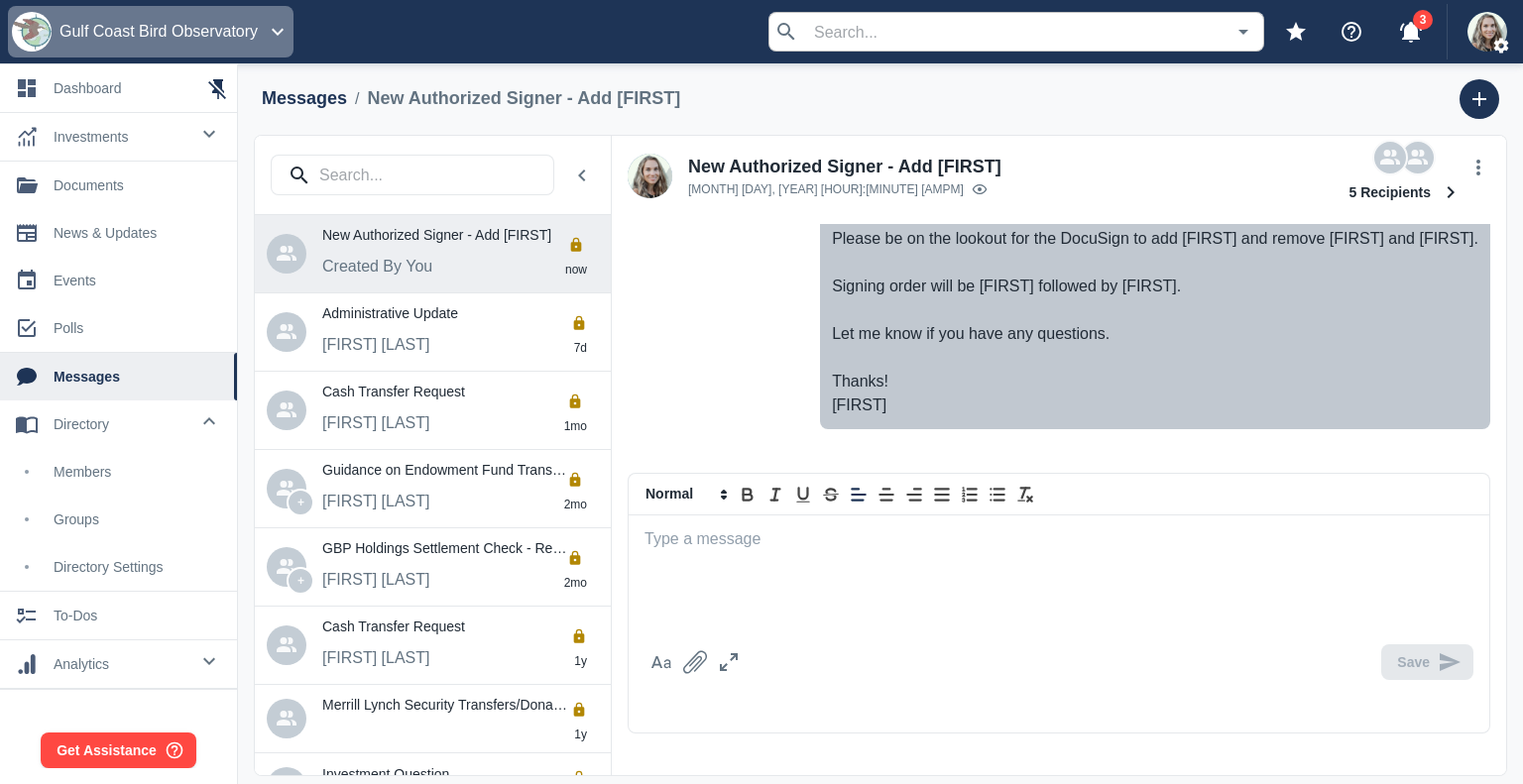 click on "Gulf Coast Bird Observatory" at bounding box center [159, 32] 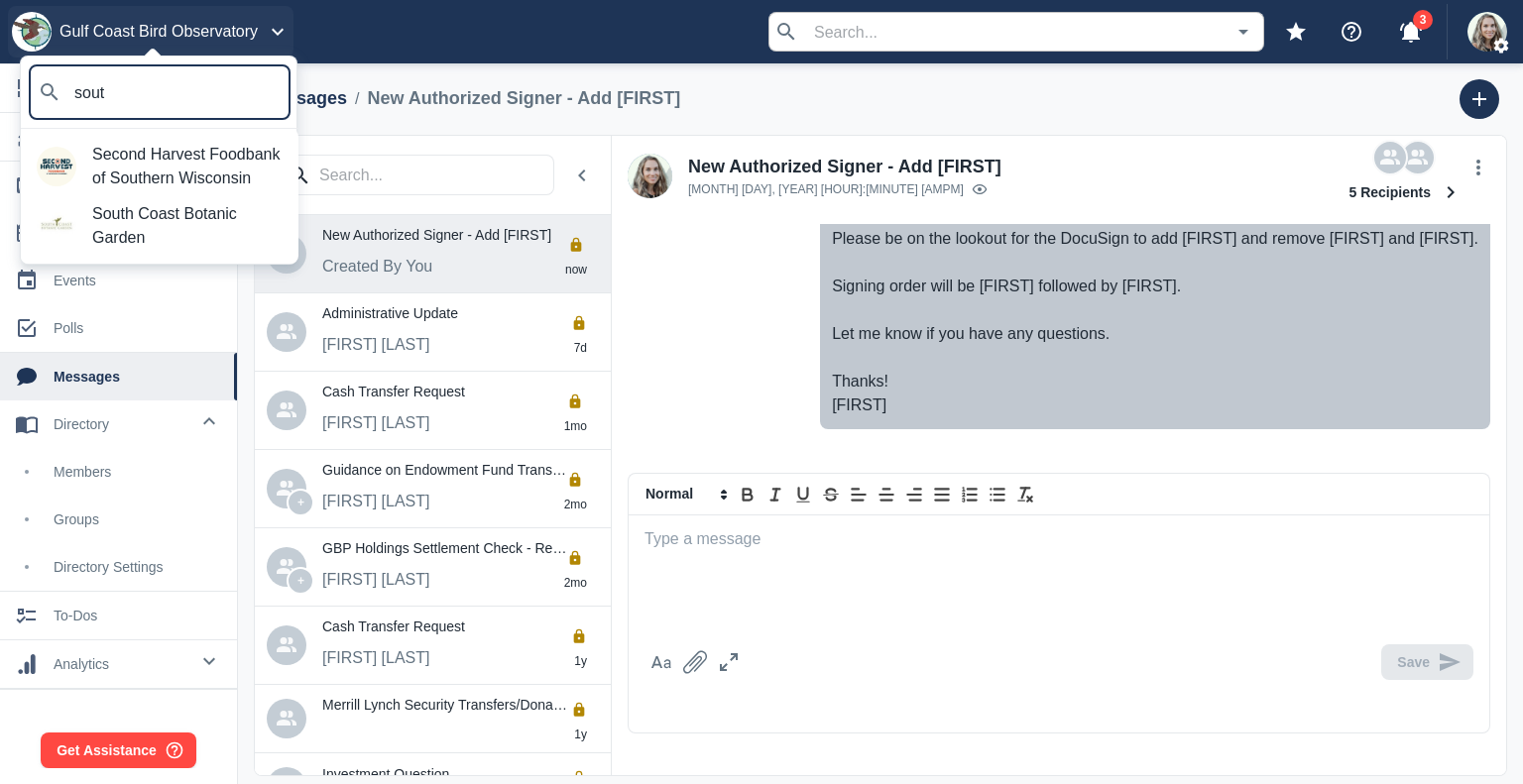 type on "south" 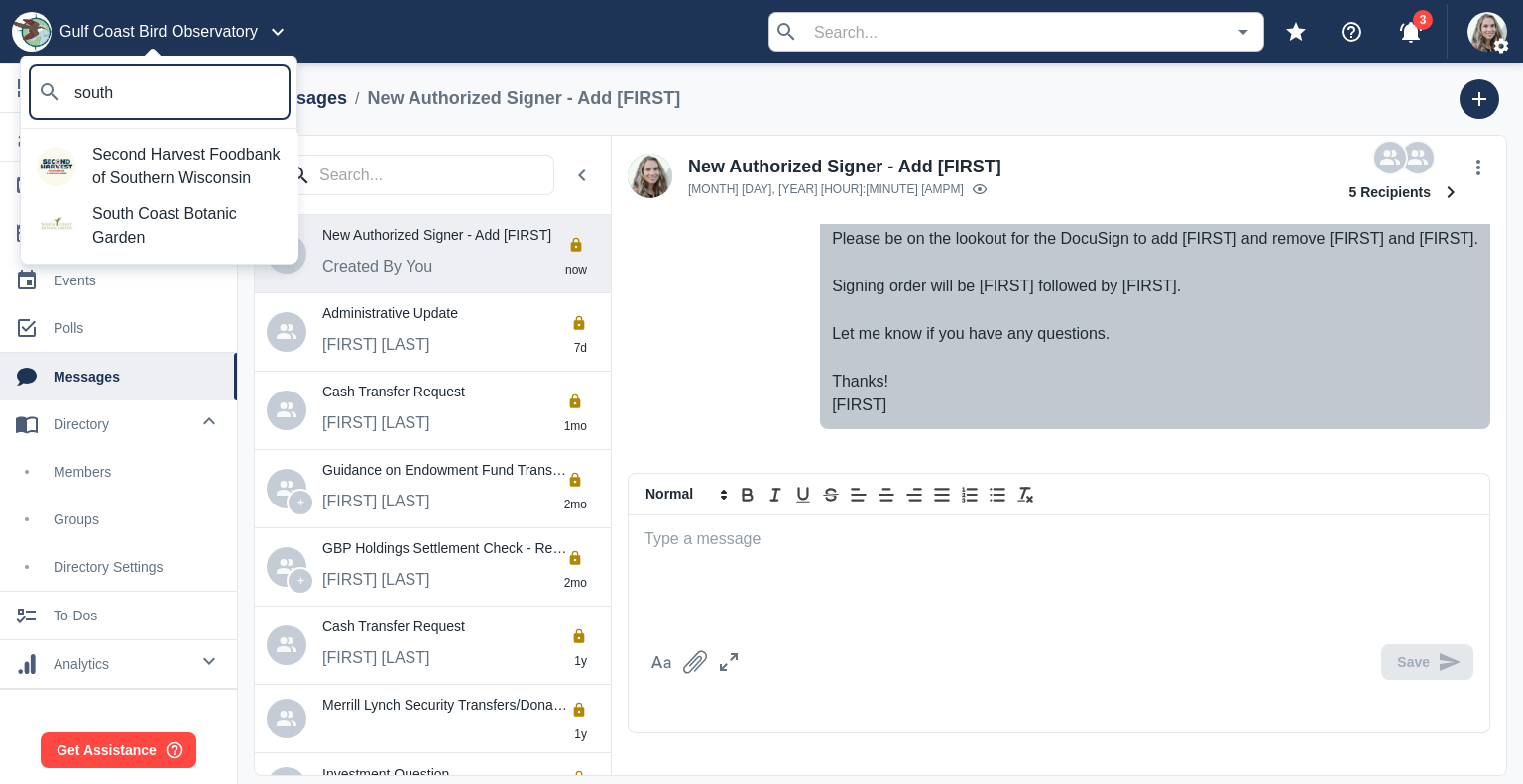 click on "South Coast Botanic Garden" at bounding box center (187, 226) 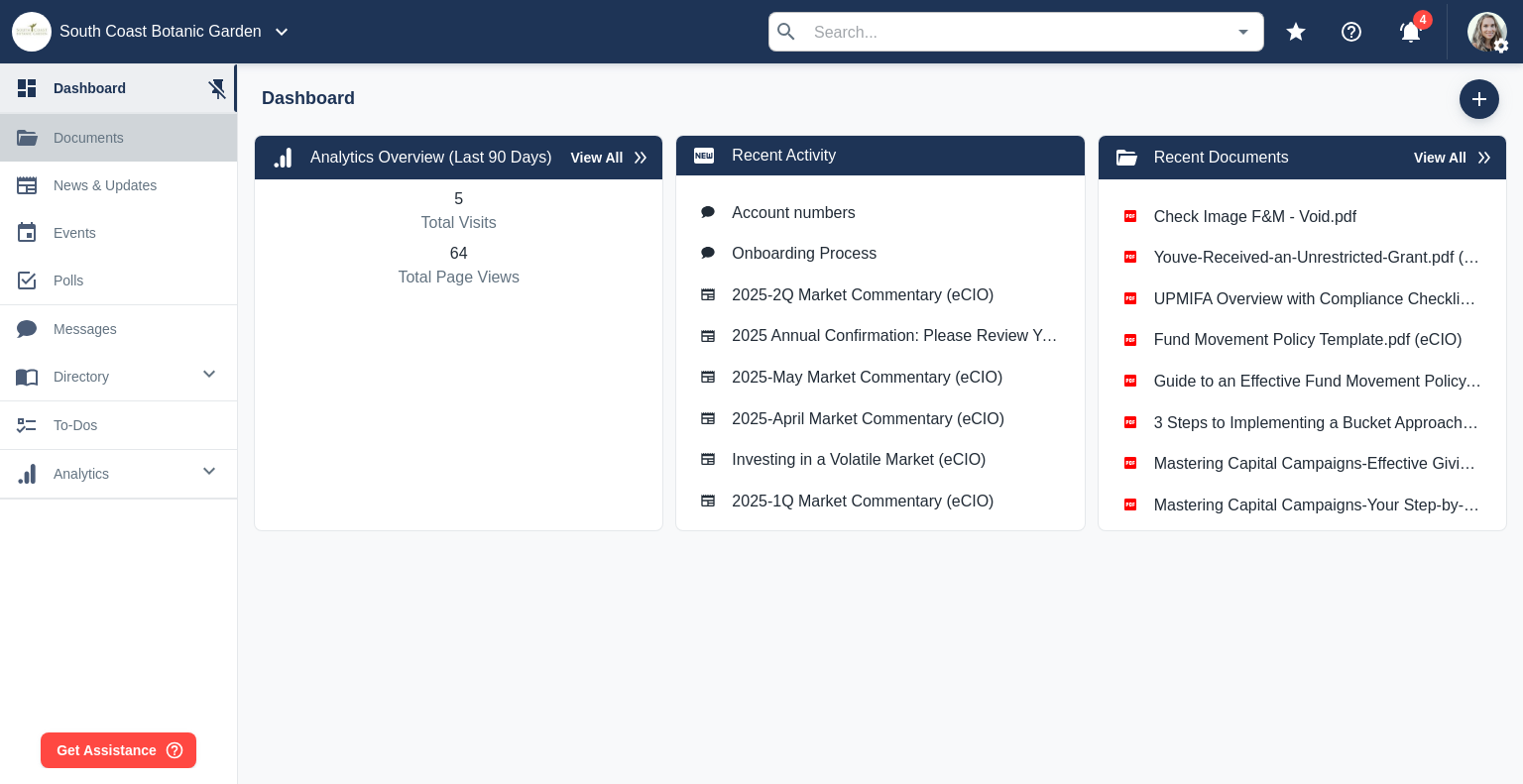 click on "documents" at bounding box center [137, 138] 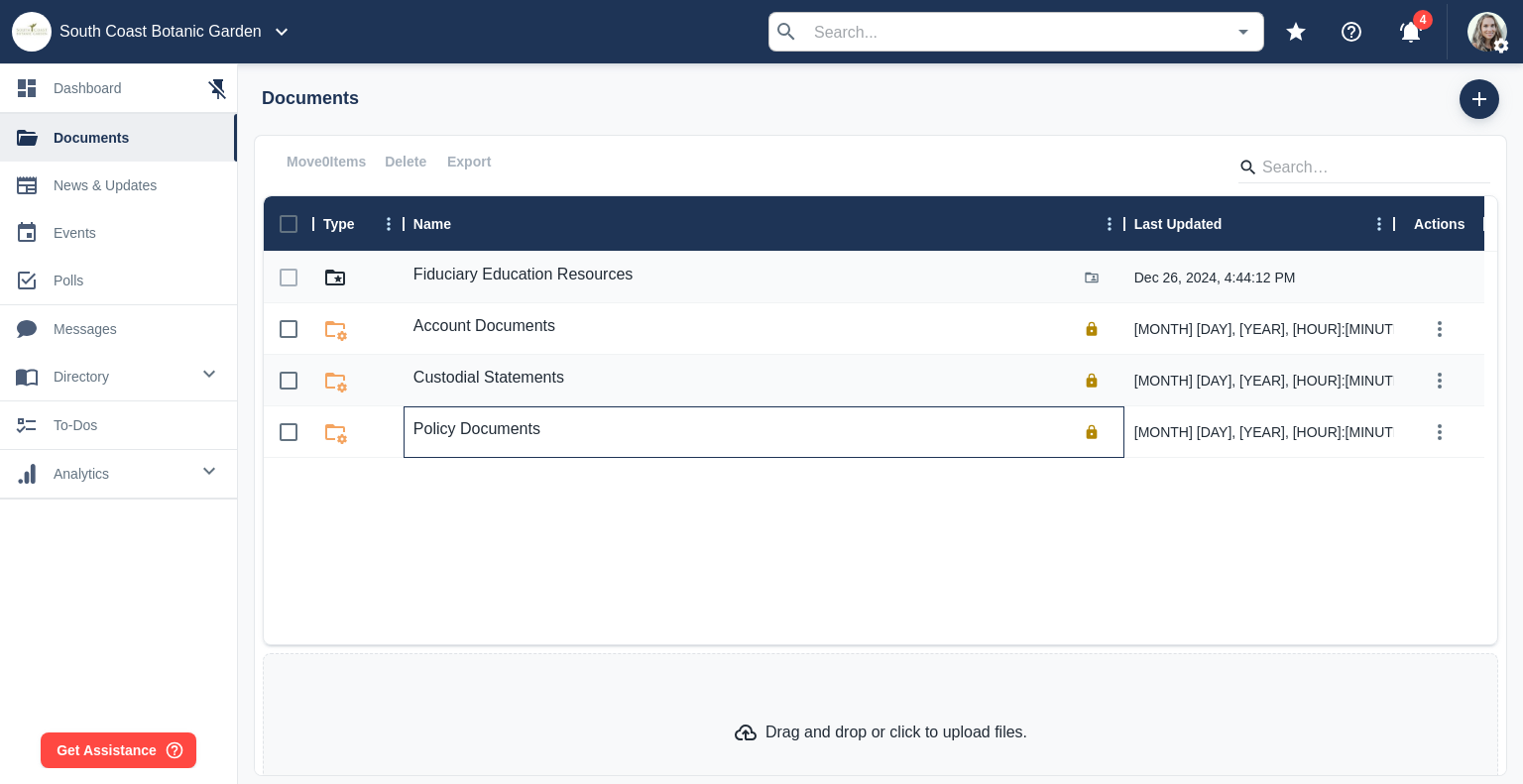 click on "Policy Documents" at bounding box center [477, 429] 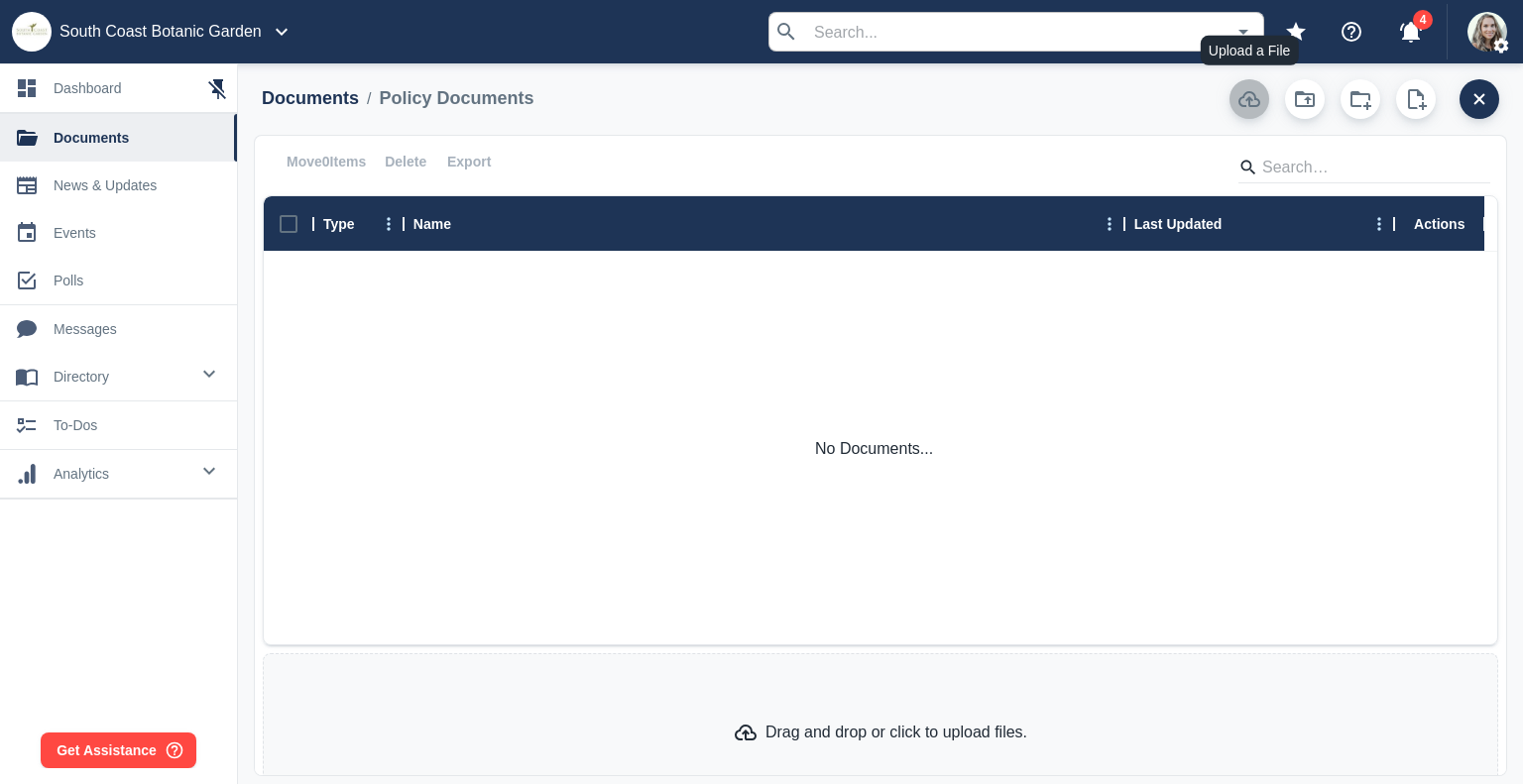 click at bounding box center [1249, 99] 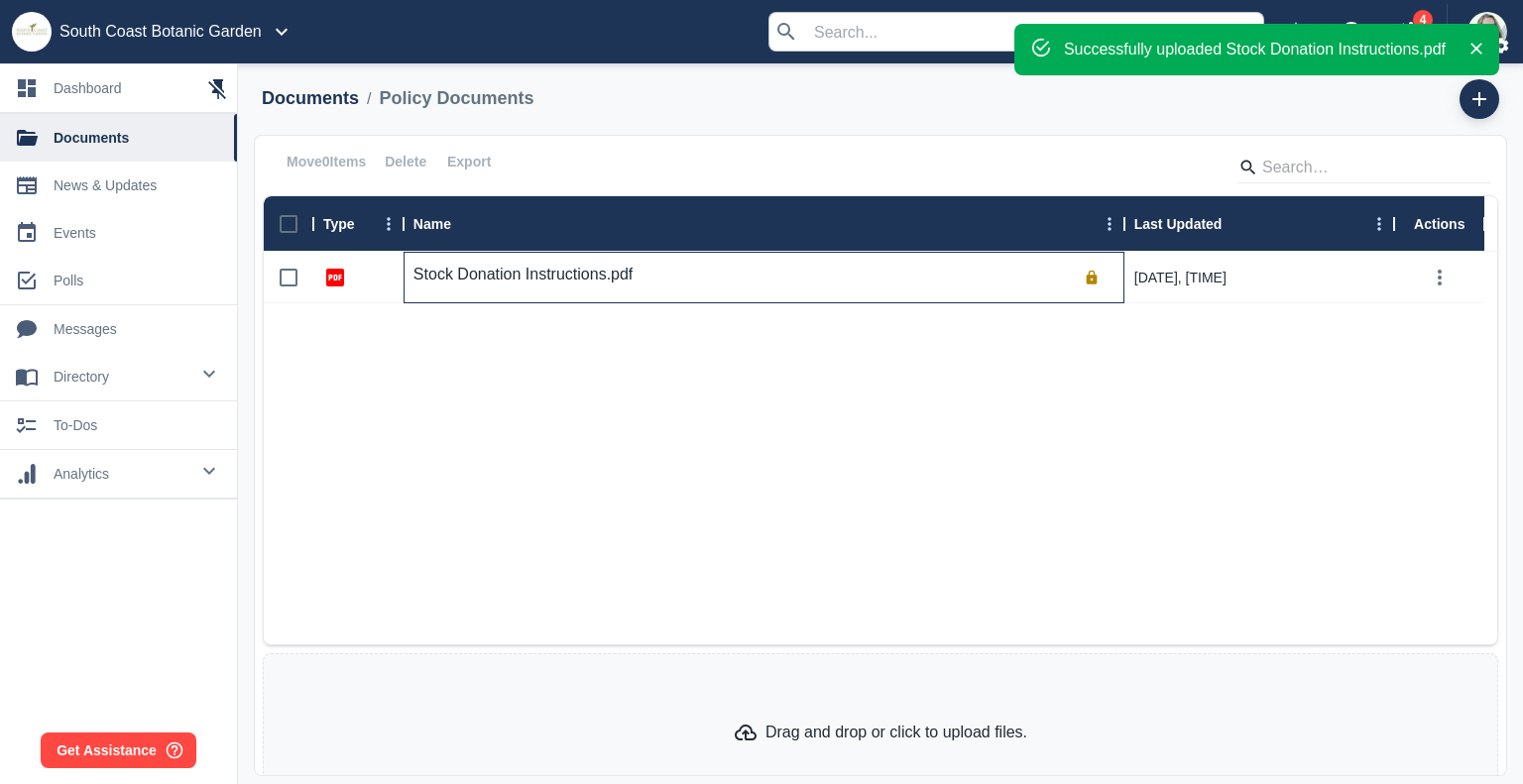 click on "Stock Donation Instructions.pdf" at bounding box center [523, 275] 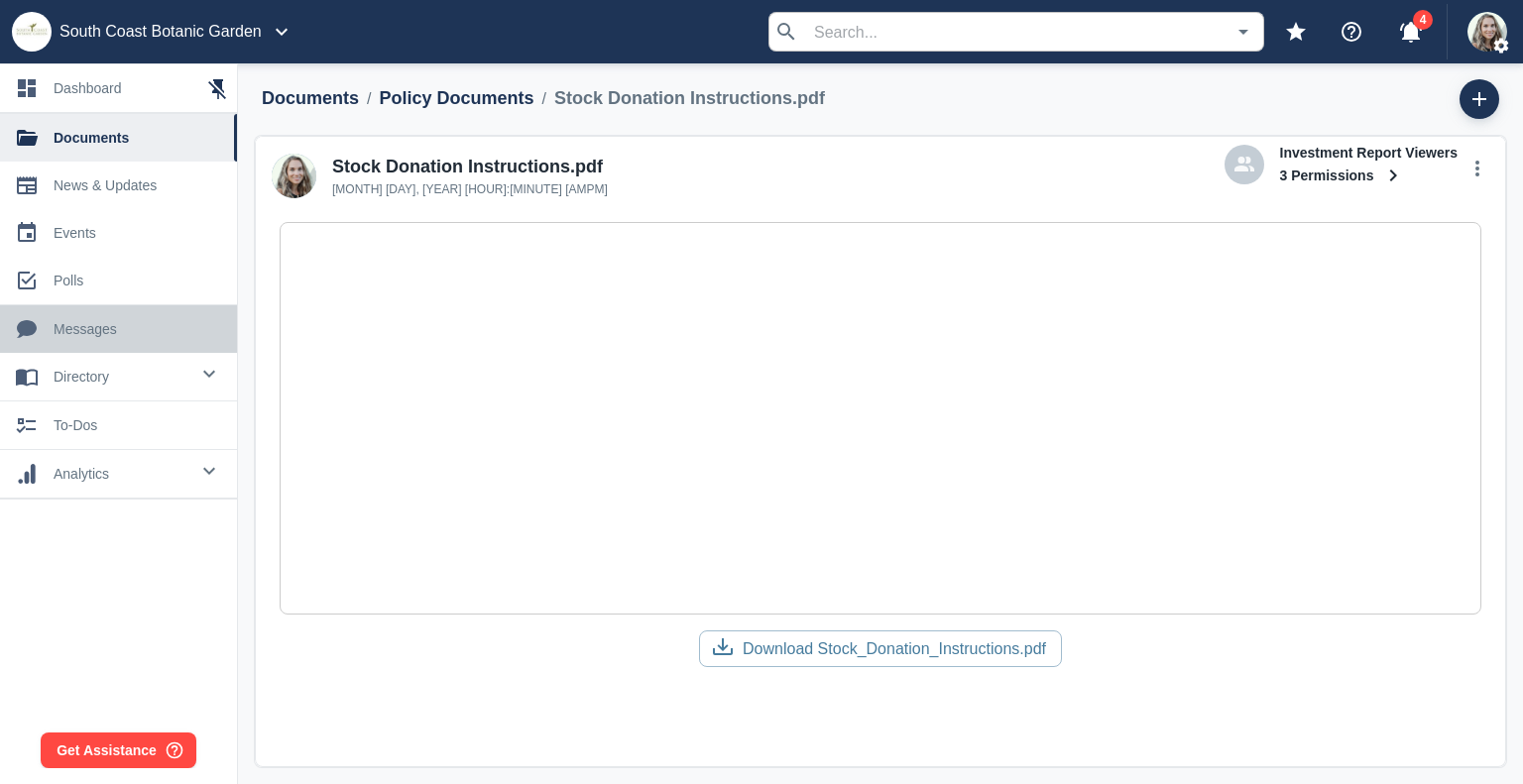 click on "messages" at bounding box center (137, 329) 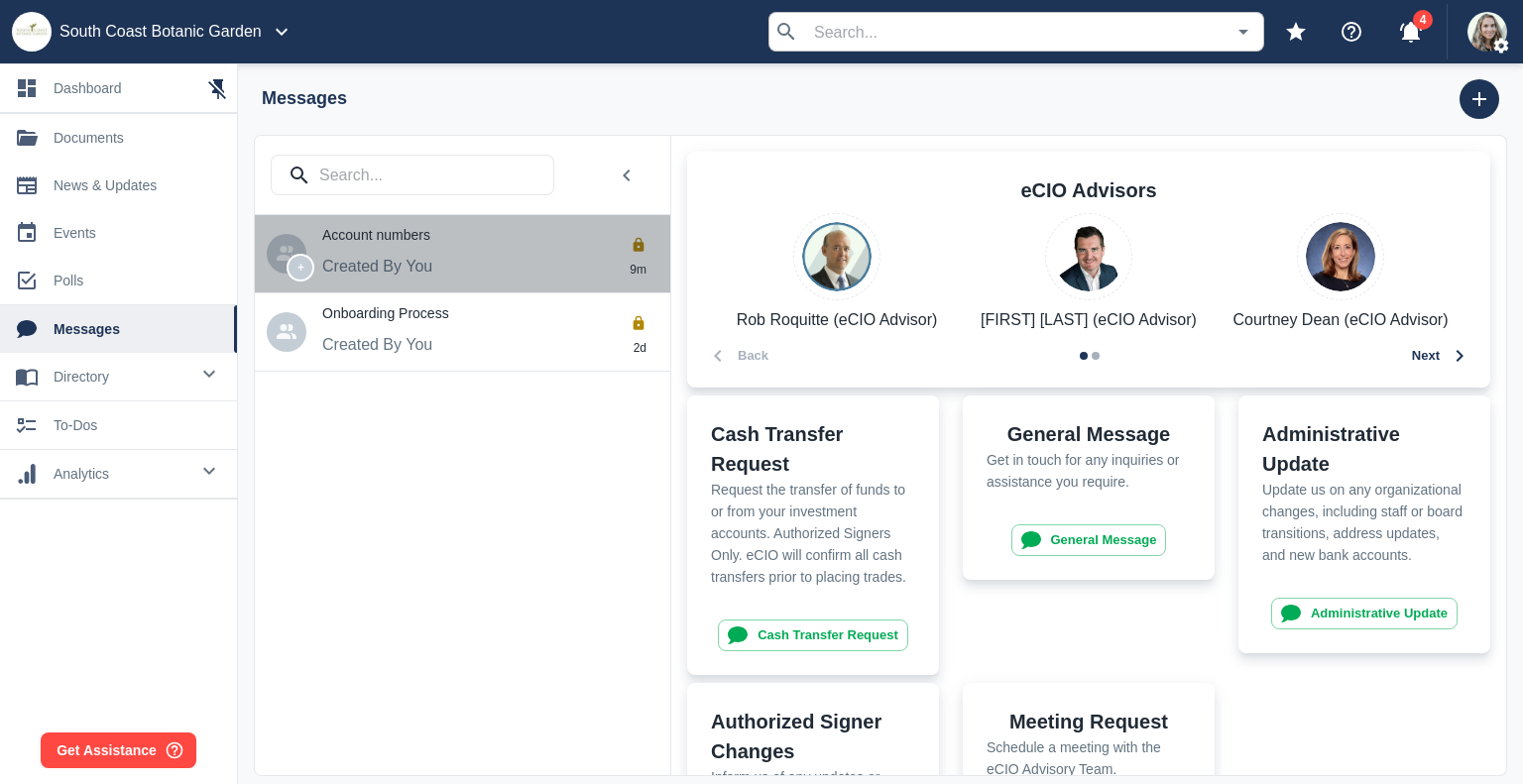click on "Created By You" at bounding box center [377, 266] 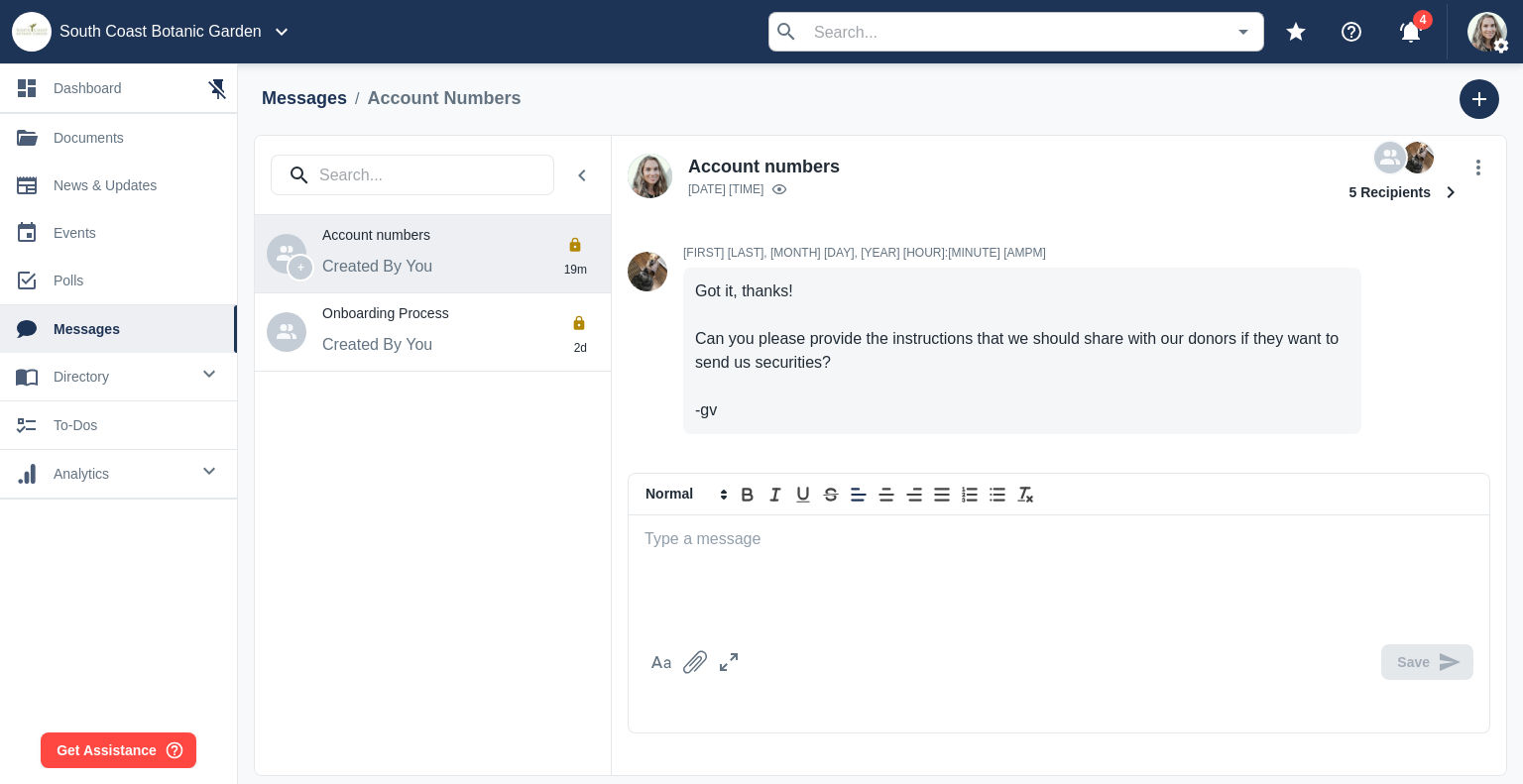 scroll, scrollTop: 285, scrollLeft: 0, axis: vertical 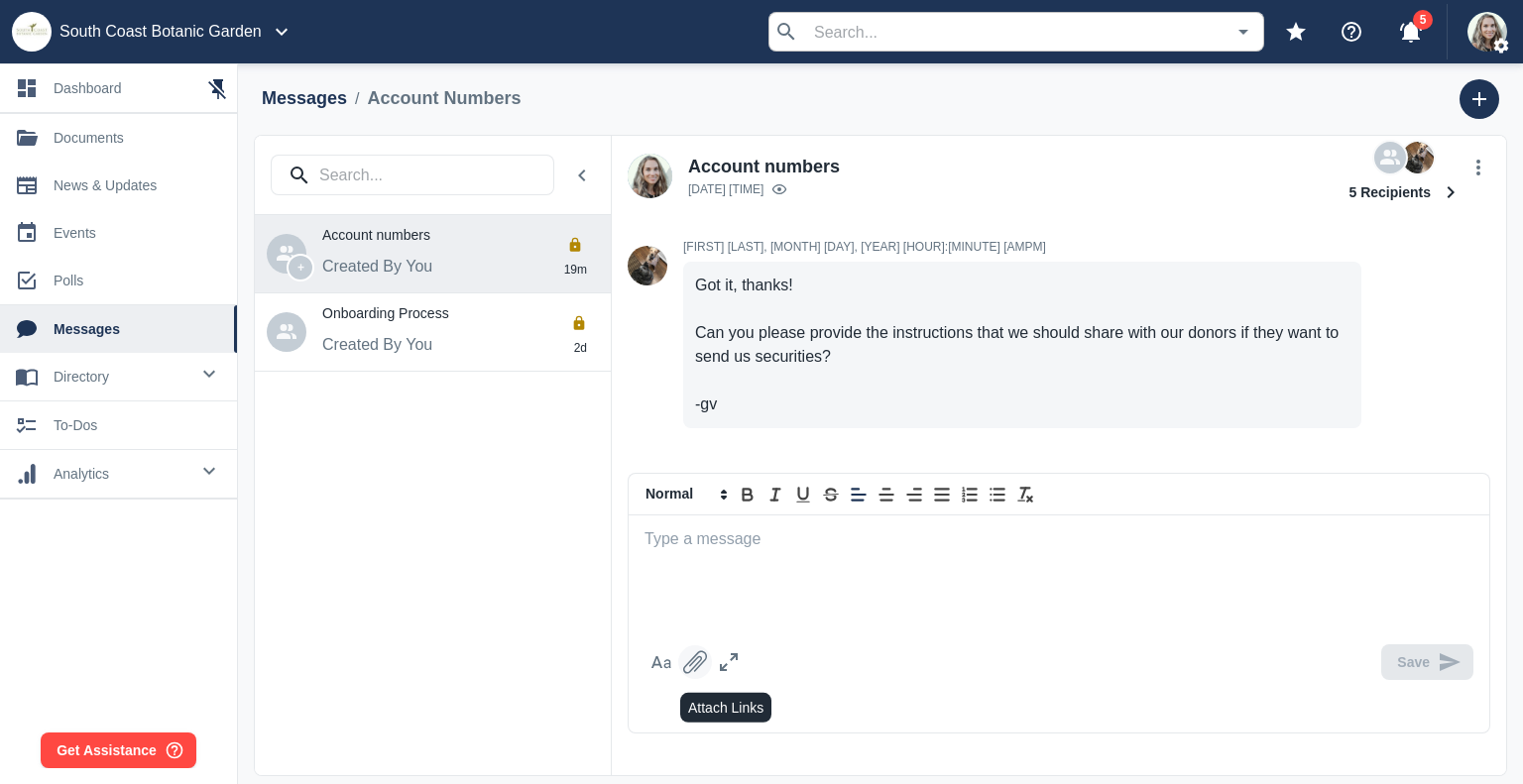 click at bounding box center (695, 661) 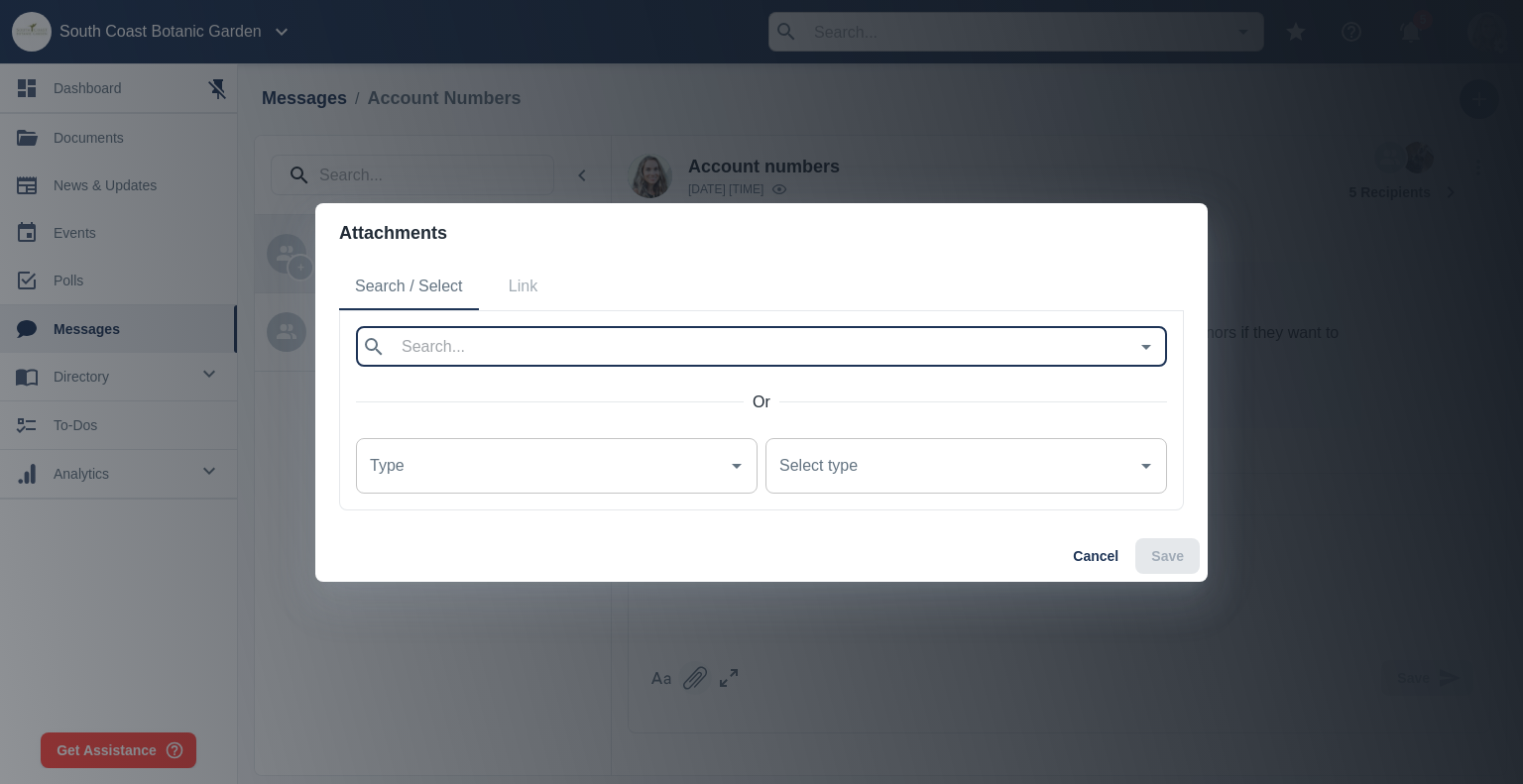 click at bounding box center (761, 347) 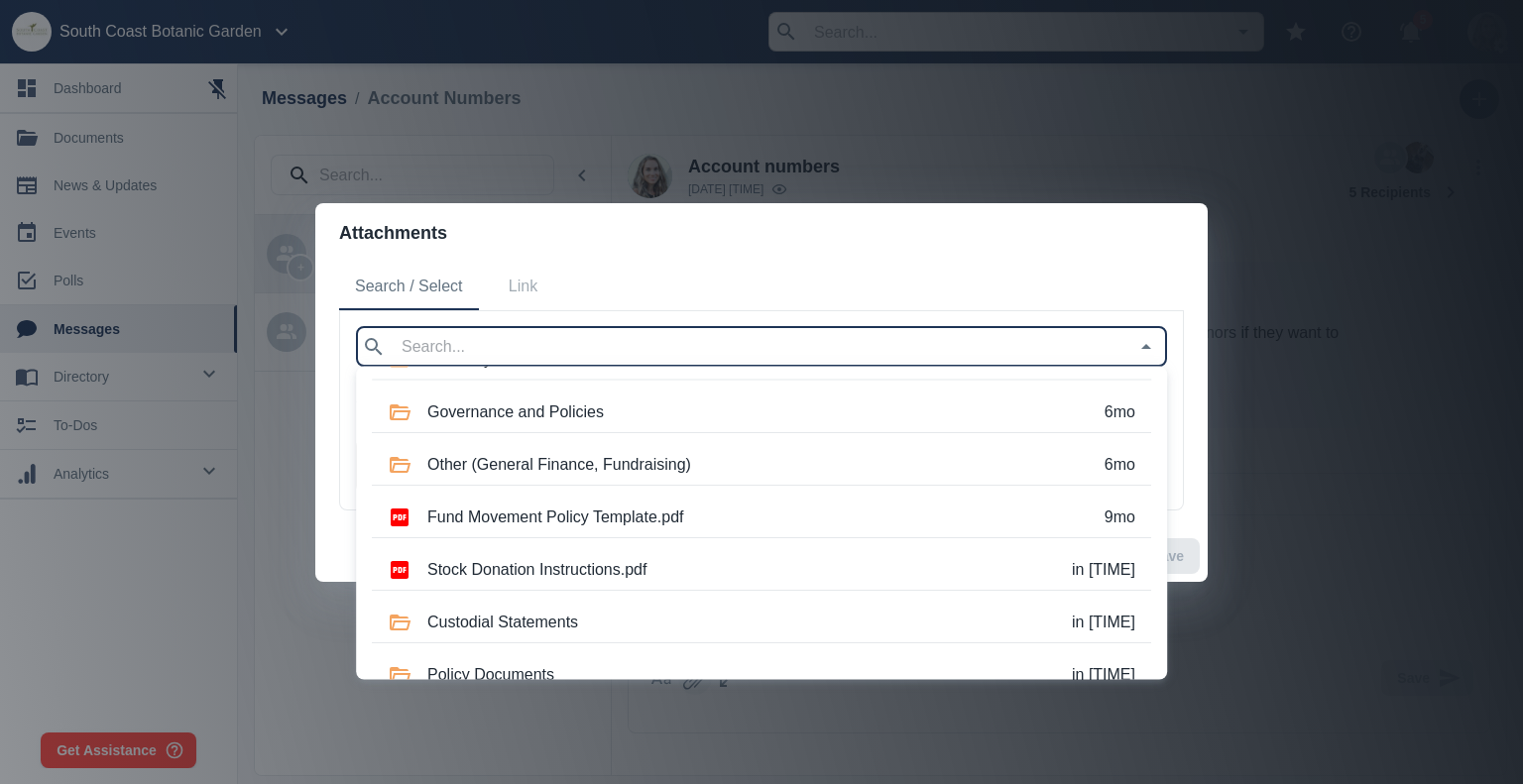 scroll, scrollTop: 1348, scrollLeft: 0, axis: vertical 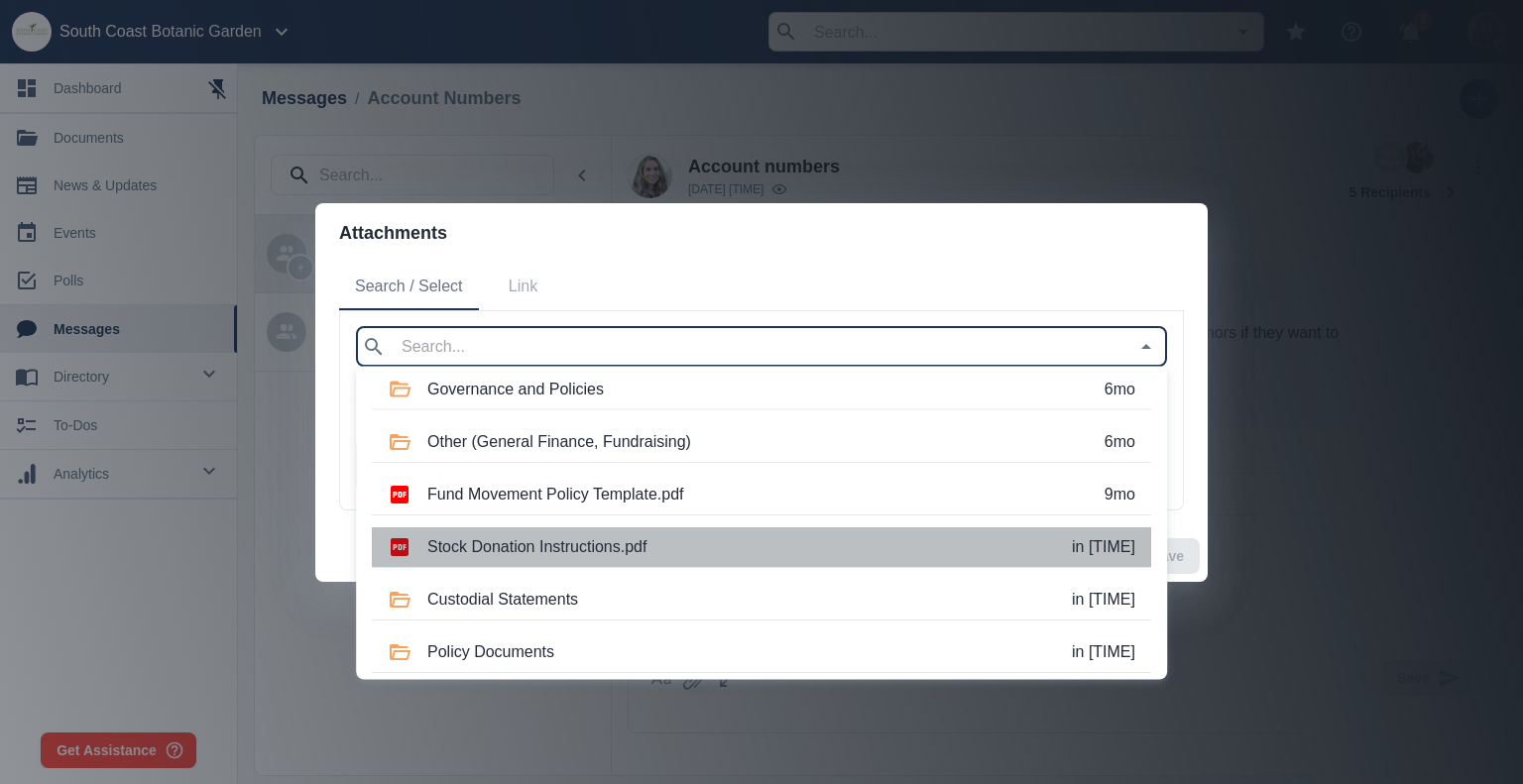 click on "Stock Donation Instructions.pdf" at bounding box center (781, 547) 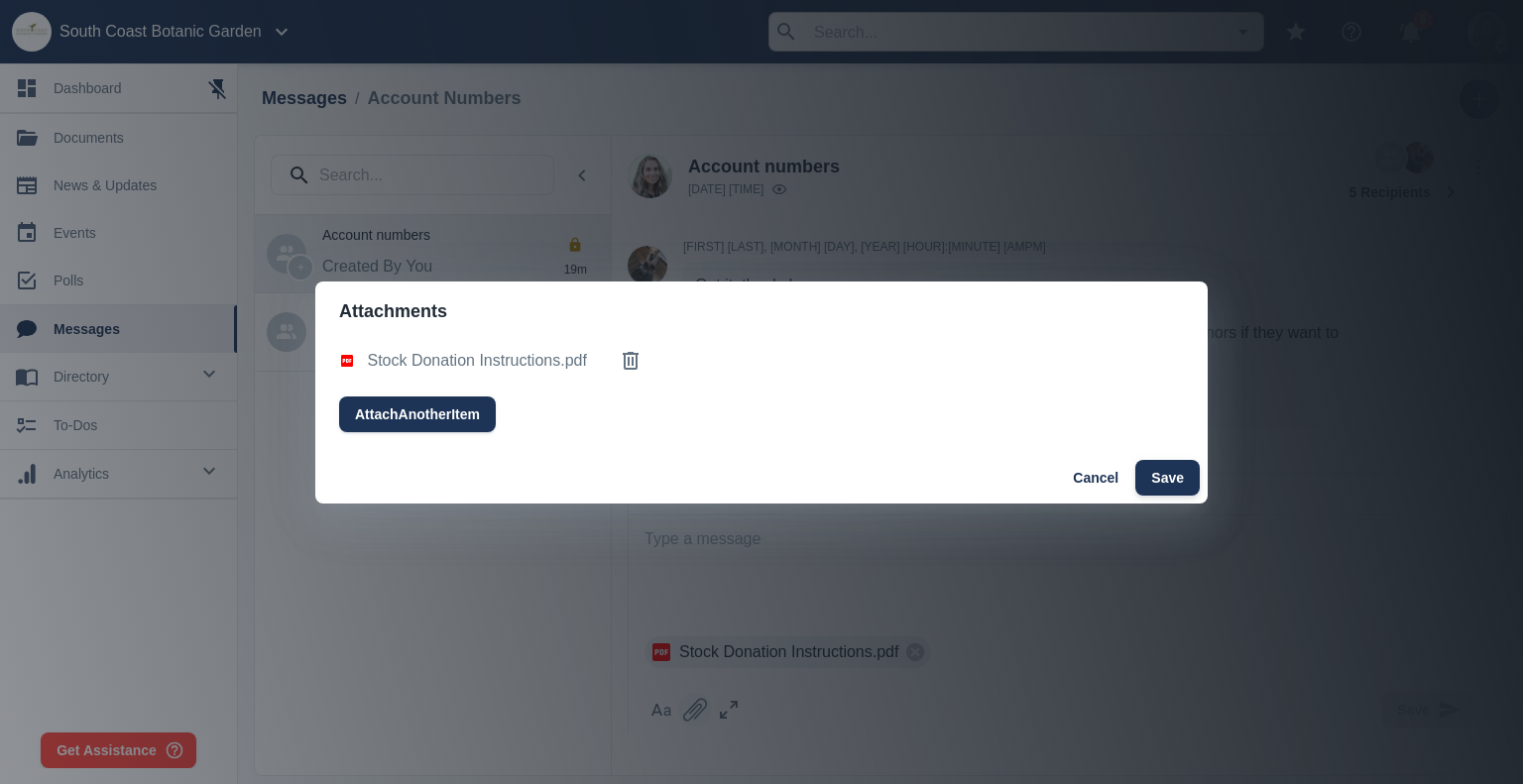click on "Save" at bounding box center (1167, 478) 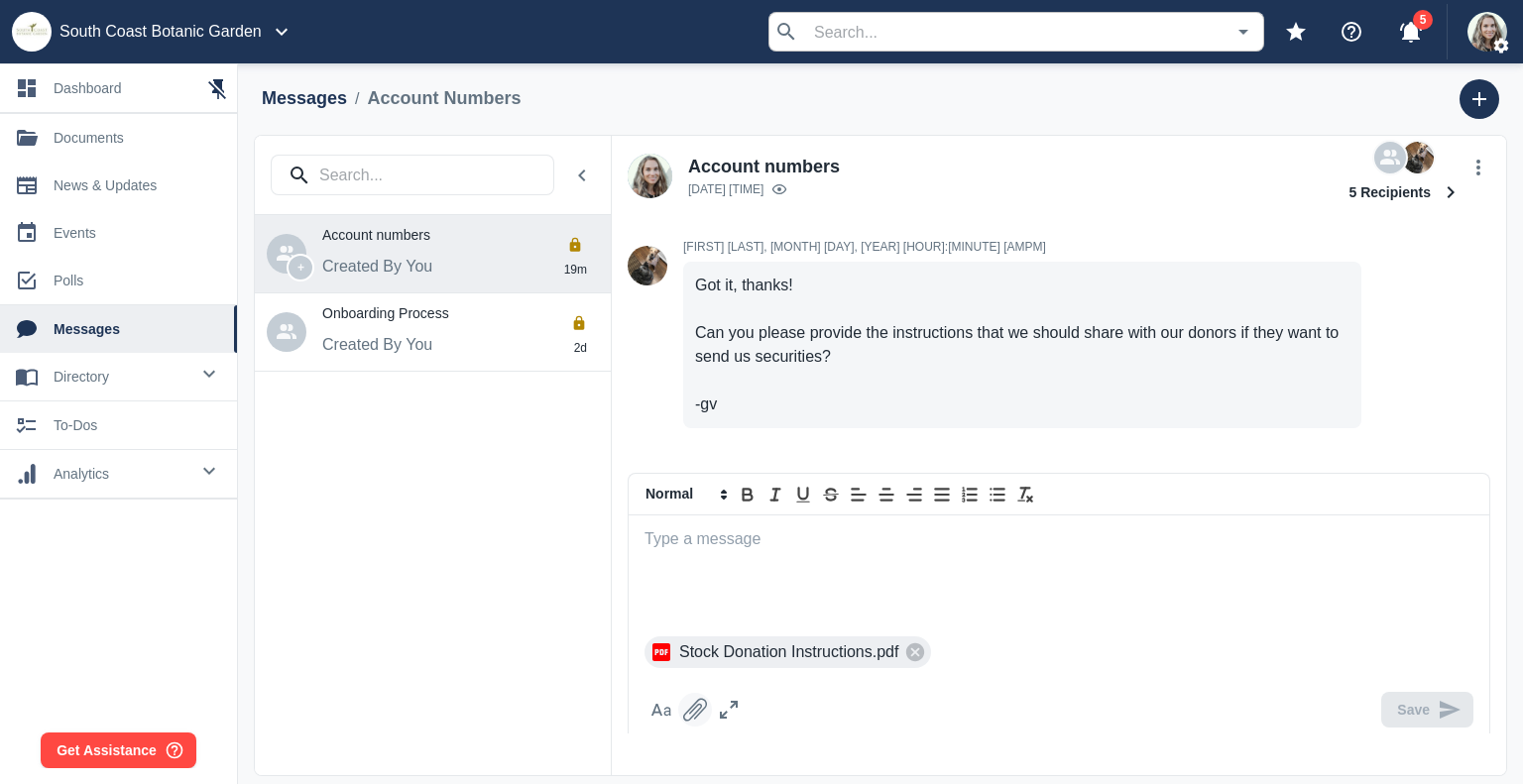 click at bounding box center (1059, 576) 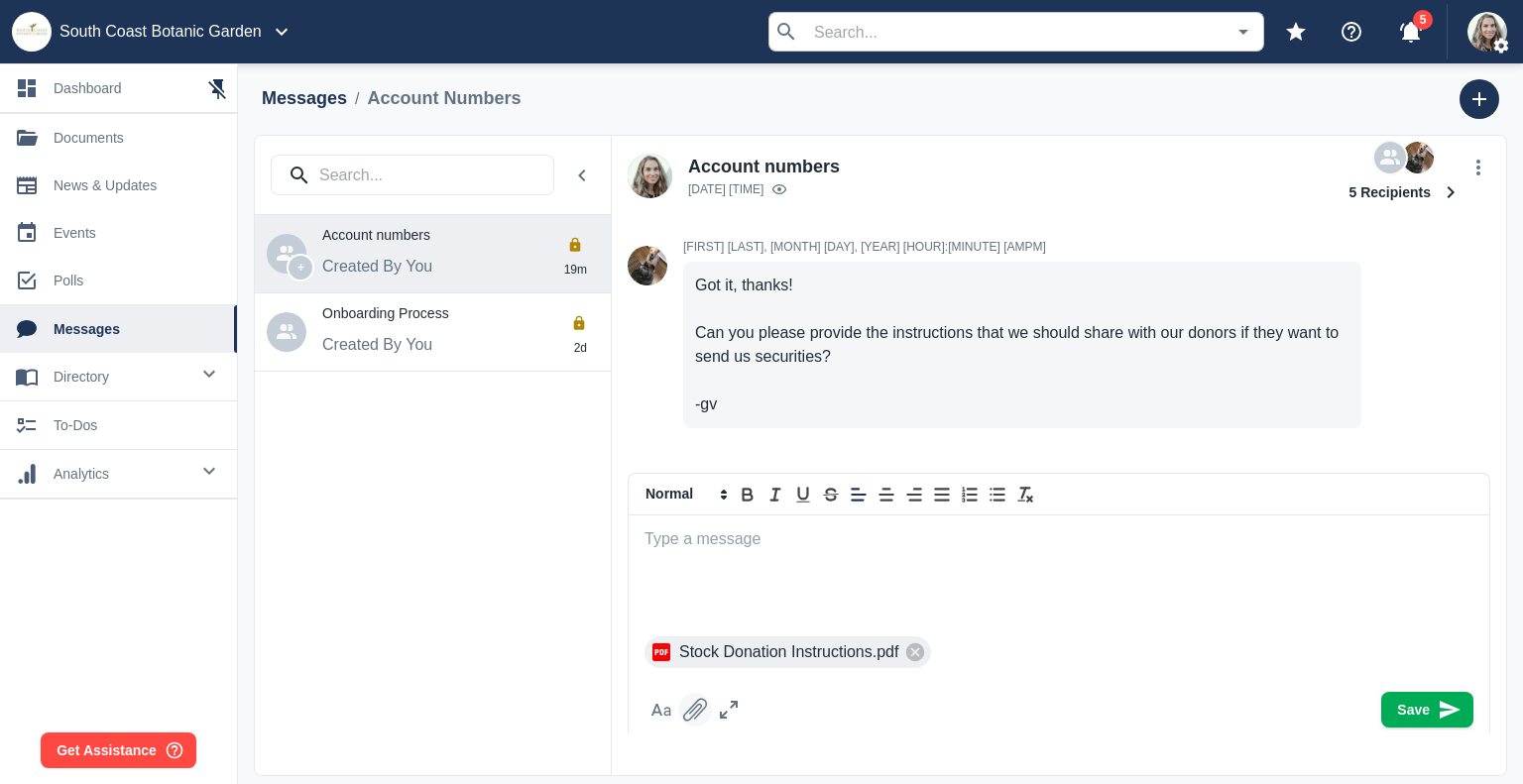 scroll, scrollTop: 0, scrollLeft: 0, axis: both 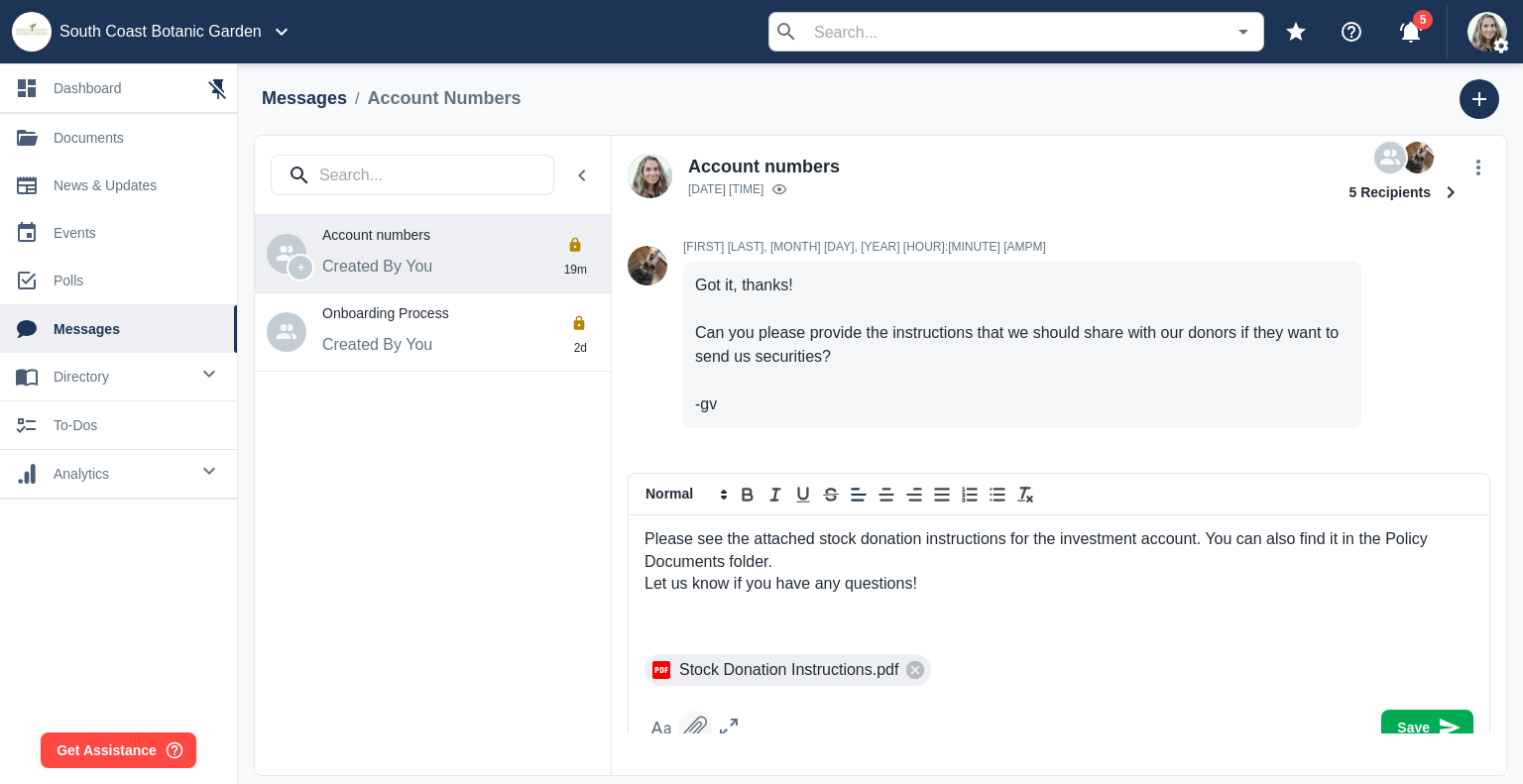 click on "Please see the attached stock donation instructions for the investment account. You can also find it in the Policy Documents folder." at bounding box center (1059, 550) 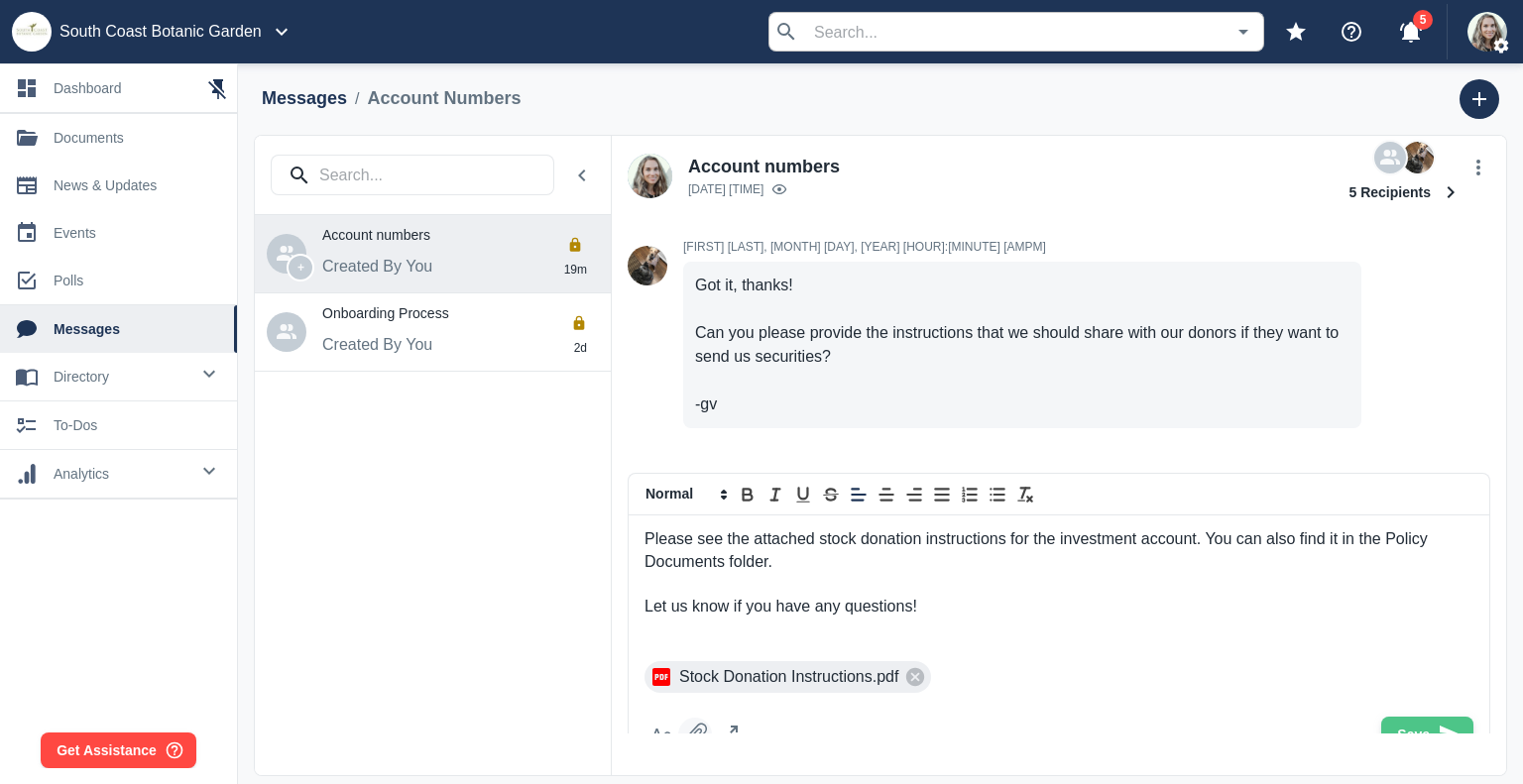 click on "Save" at bounding box center (1427, 734) 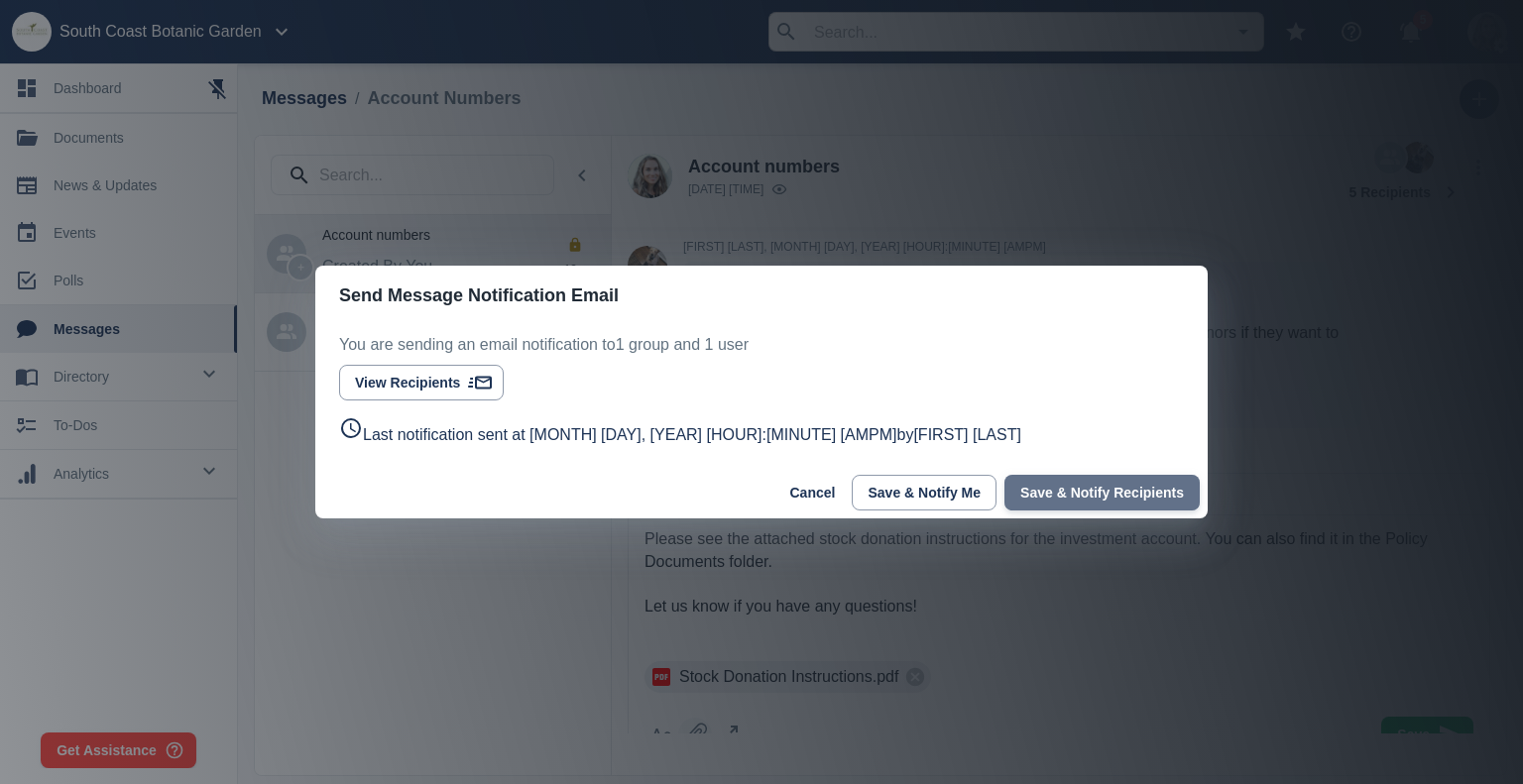 click on "Save & Notify Recipients" at bounding box center [1102, 493] 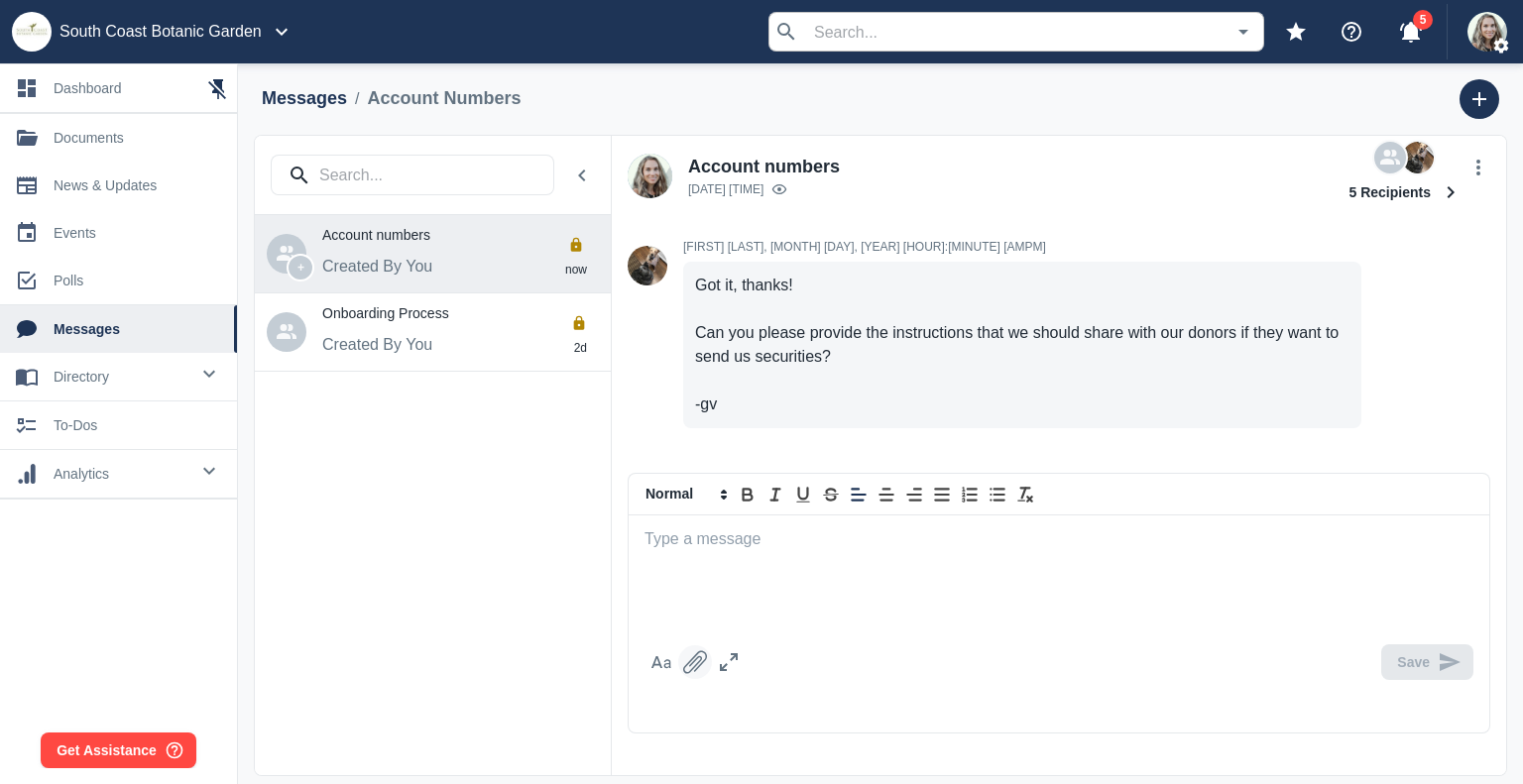 scroll, scrollTop: 577, scrollLeft: 0, axis: vertical 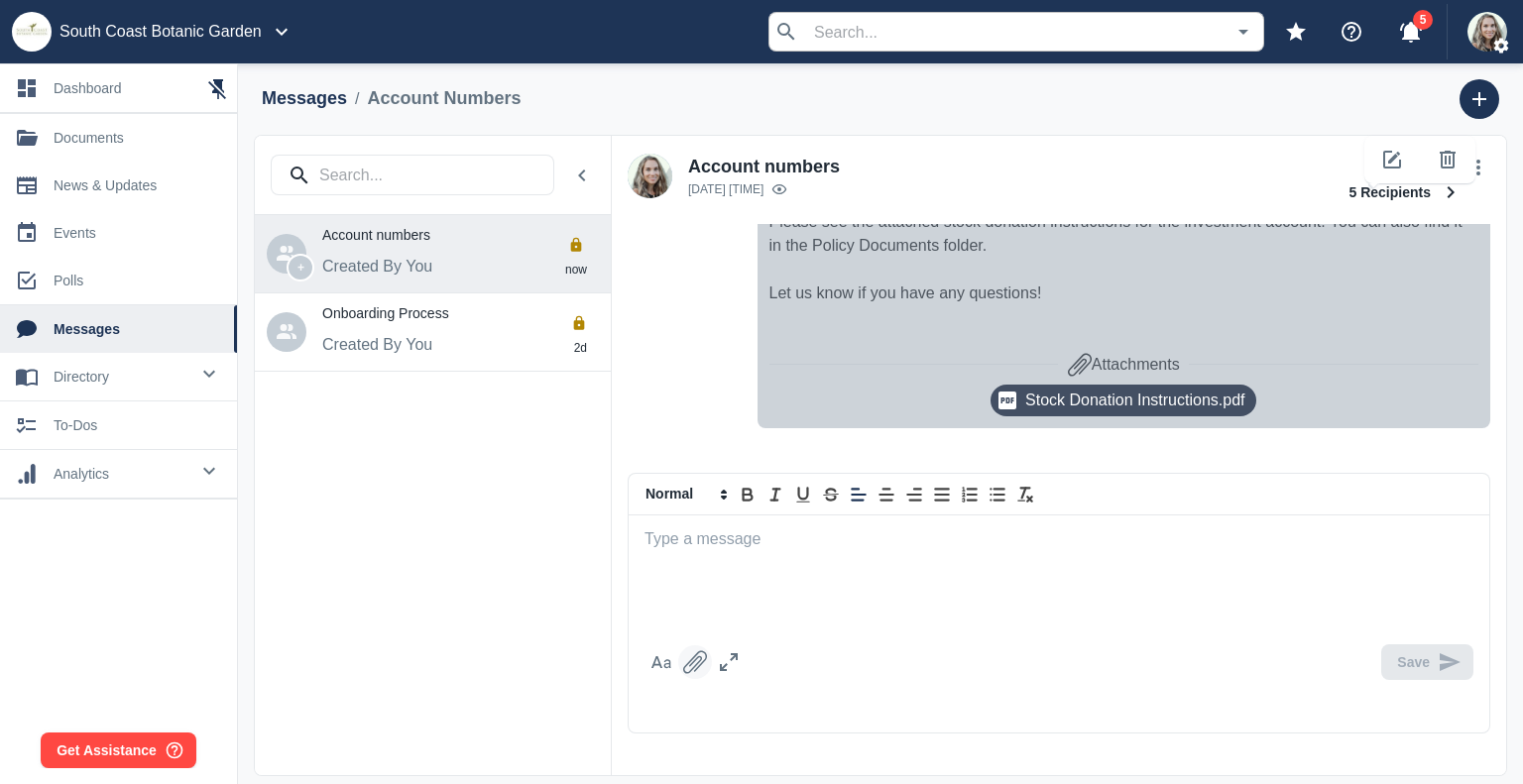 click on "Stock Donation Instructions.pdf" at bounding box center (1134, 400) 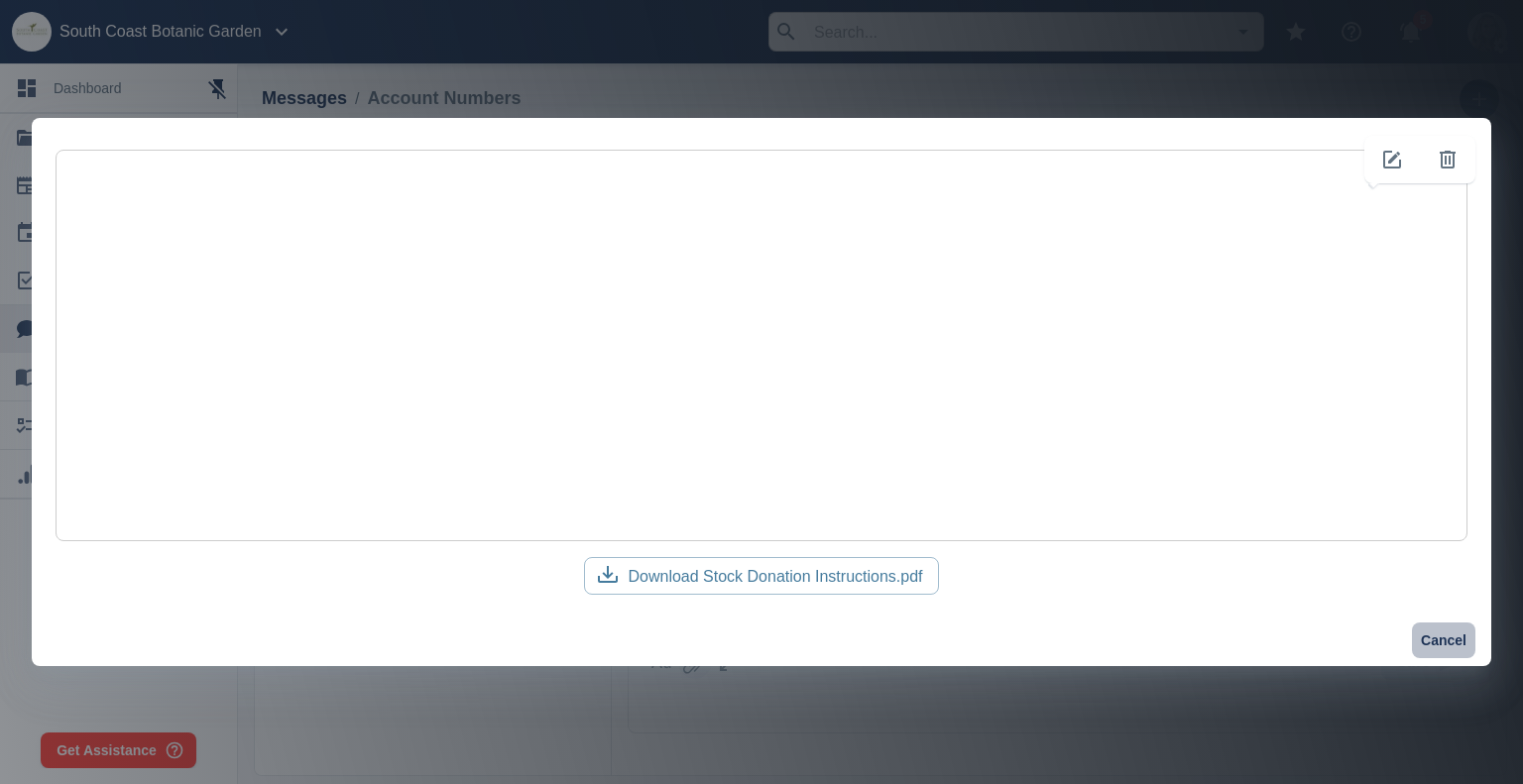 click on "Cancel" at bounding box center (1444, 640) 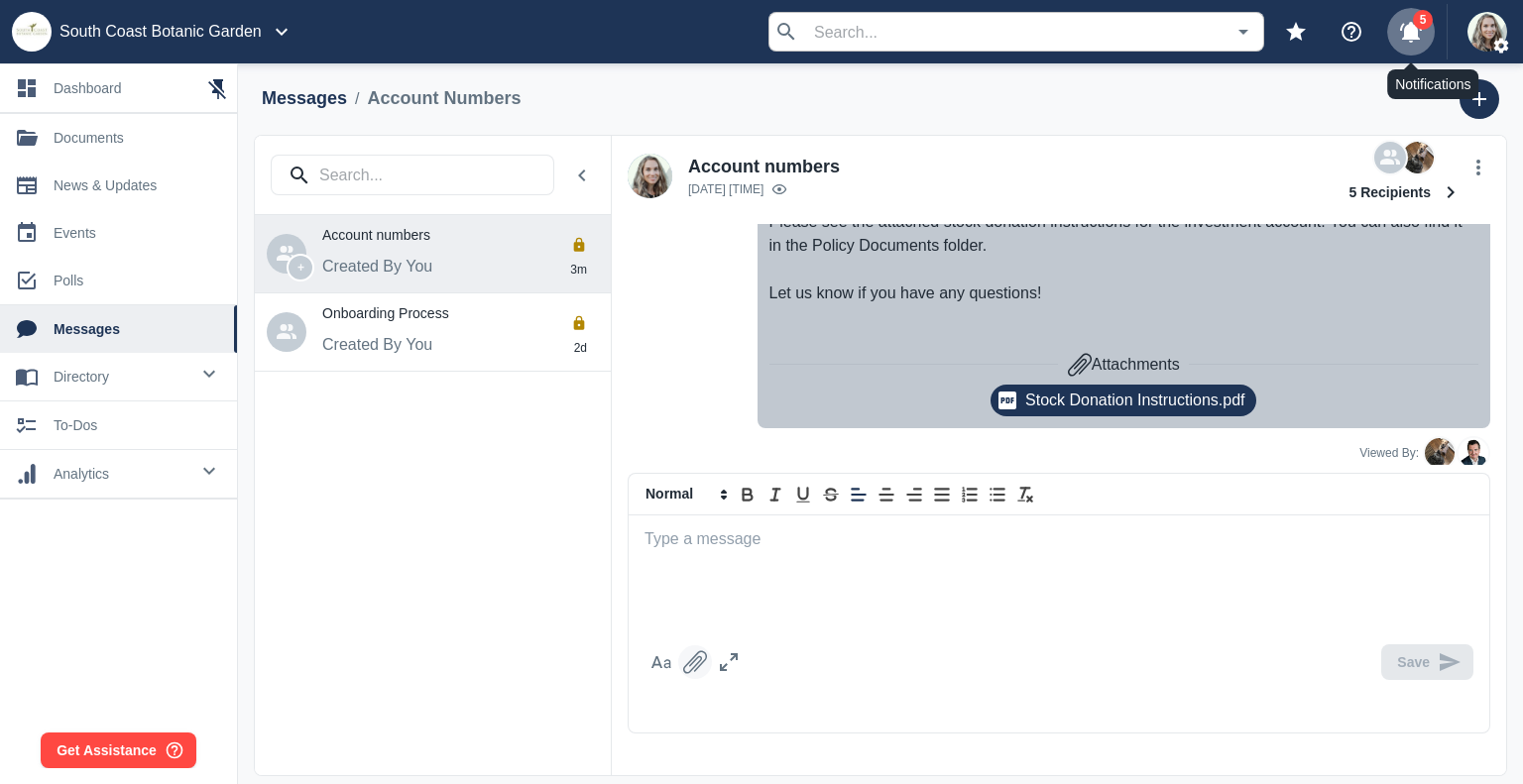 click on "5" at bounding box center [1423, 20] 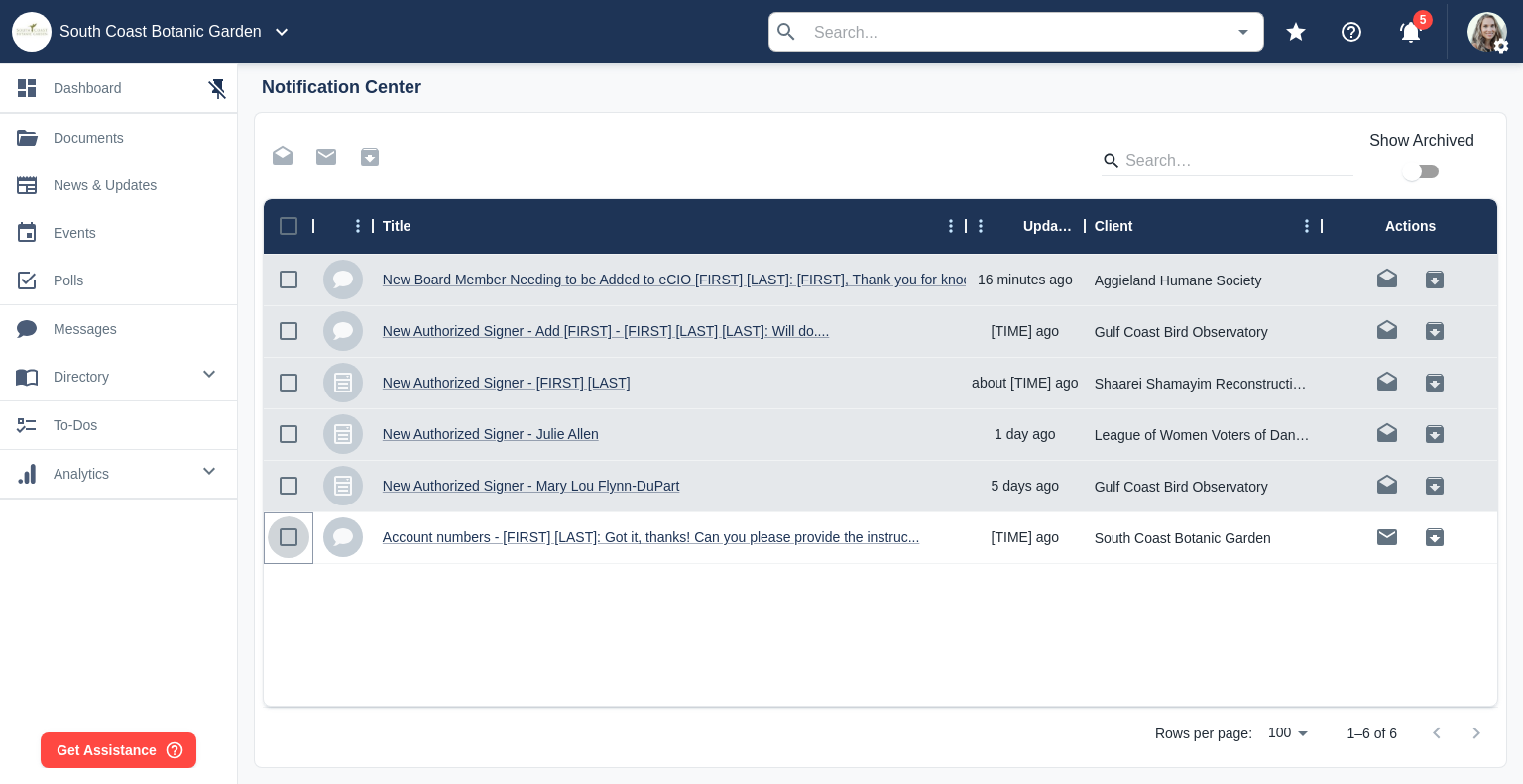 click at bounding box center (289, 537) 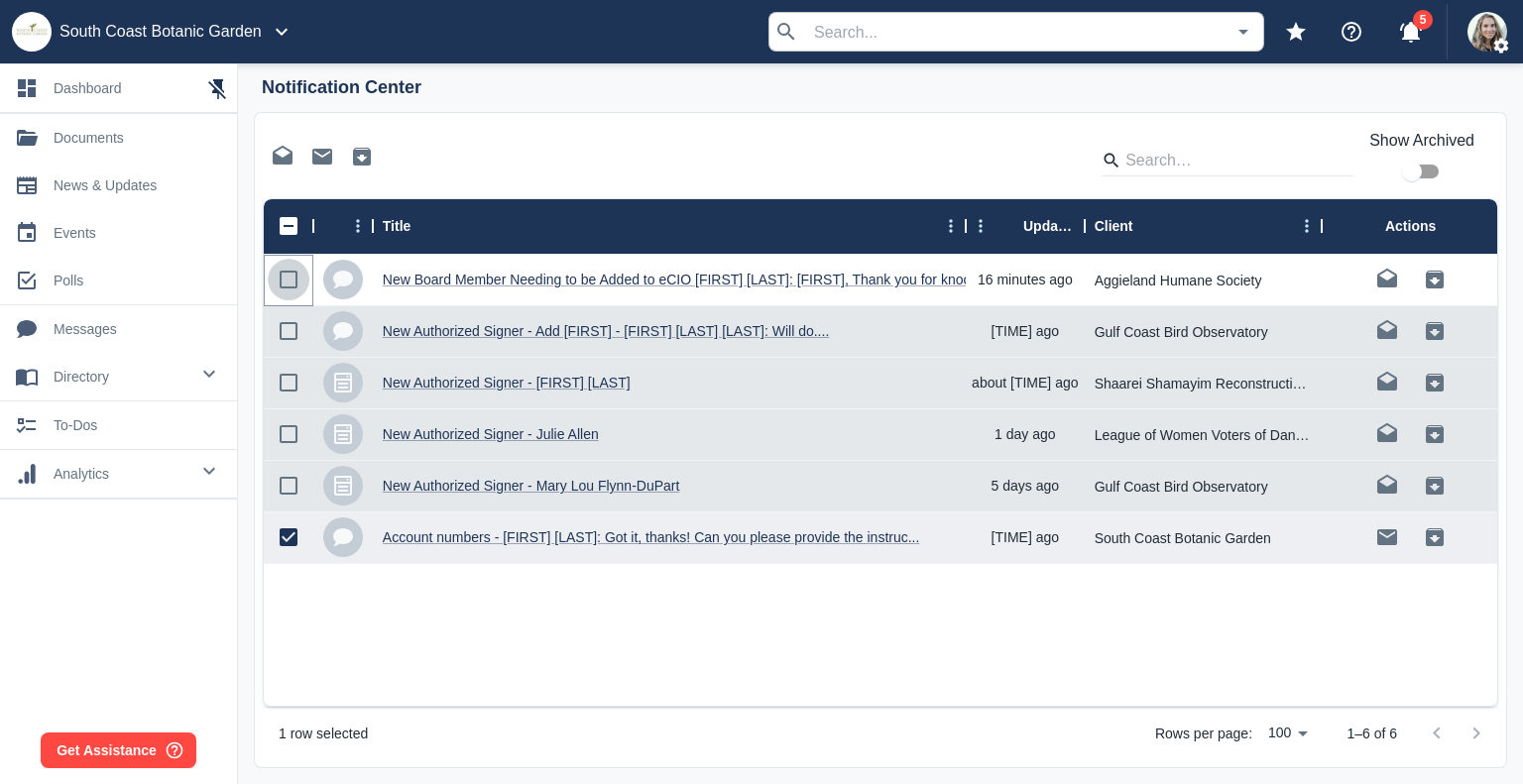 click at bounding box center (289, 280) 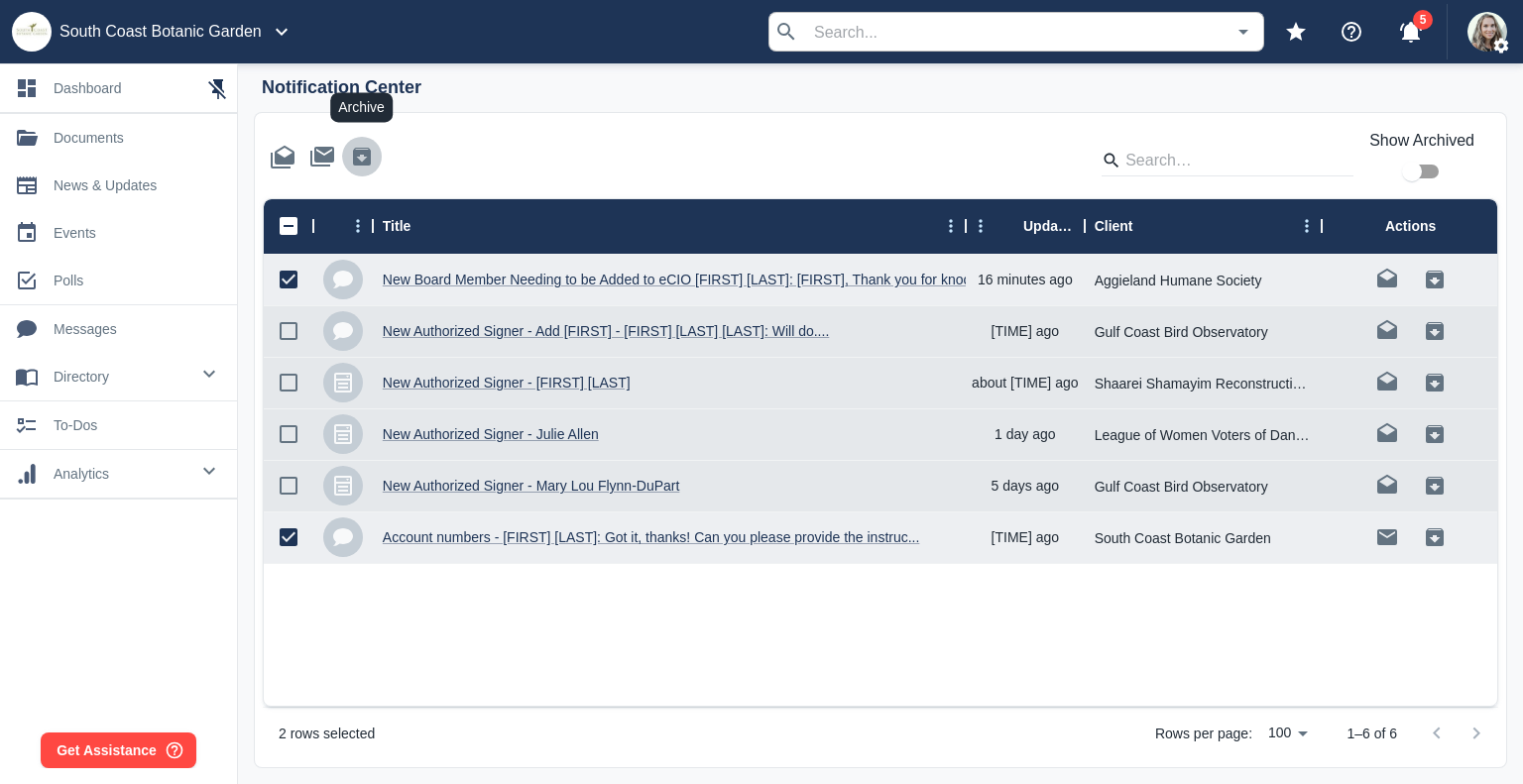 click at bounding box center [362, 157] 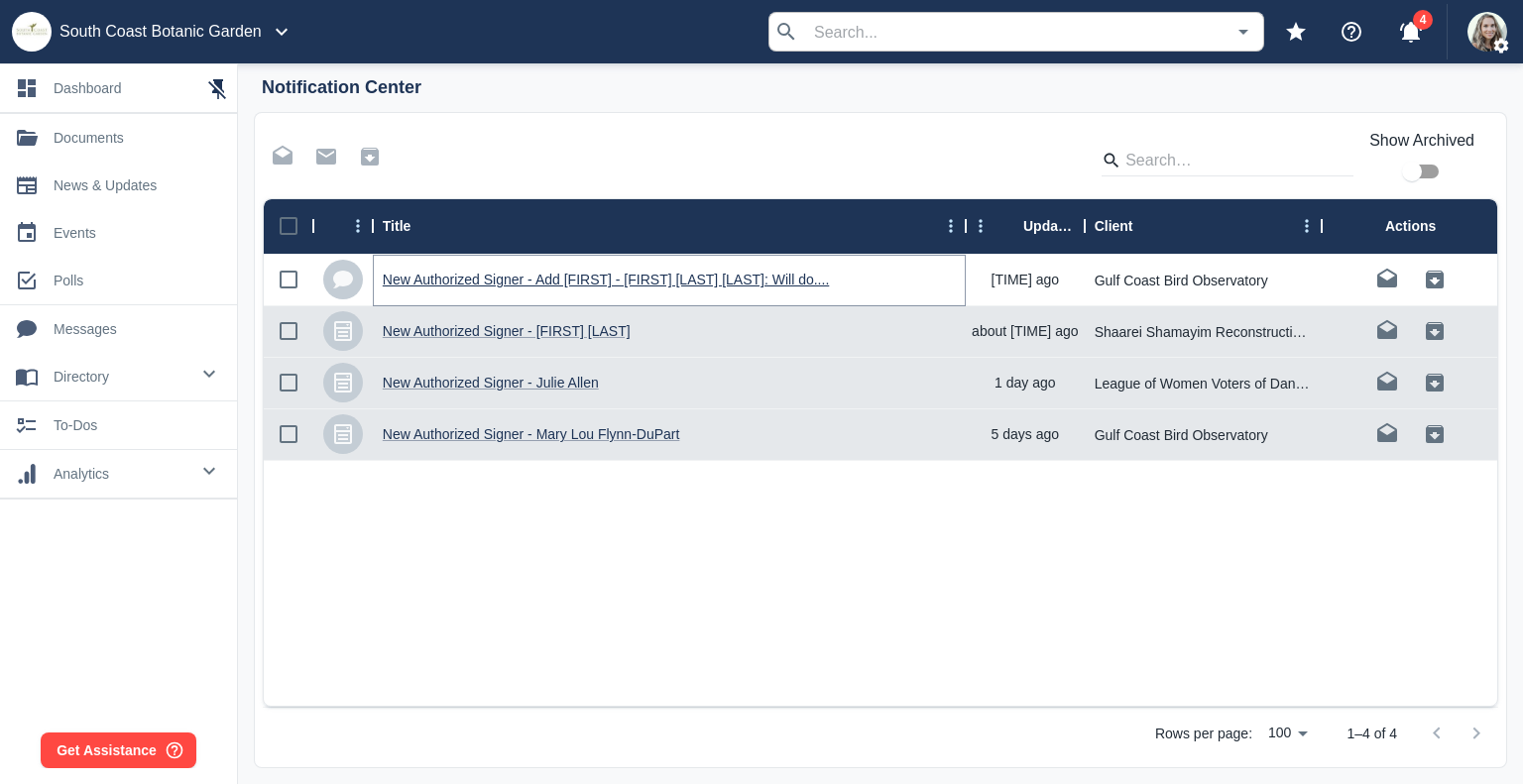 click on "New Authorized Signer - Add [FIRST] - [FIRST] [LAST] [LAST]: Will do...." at bounding box center [606, 280] 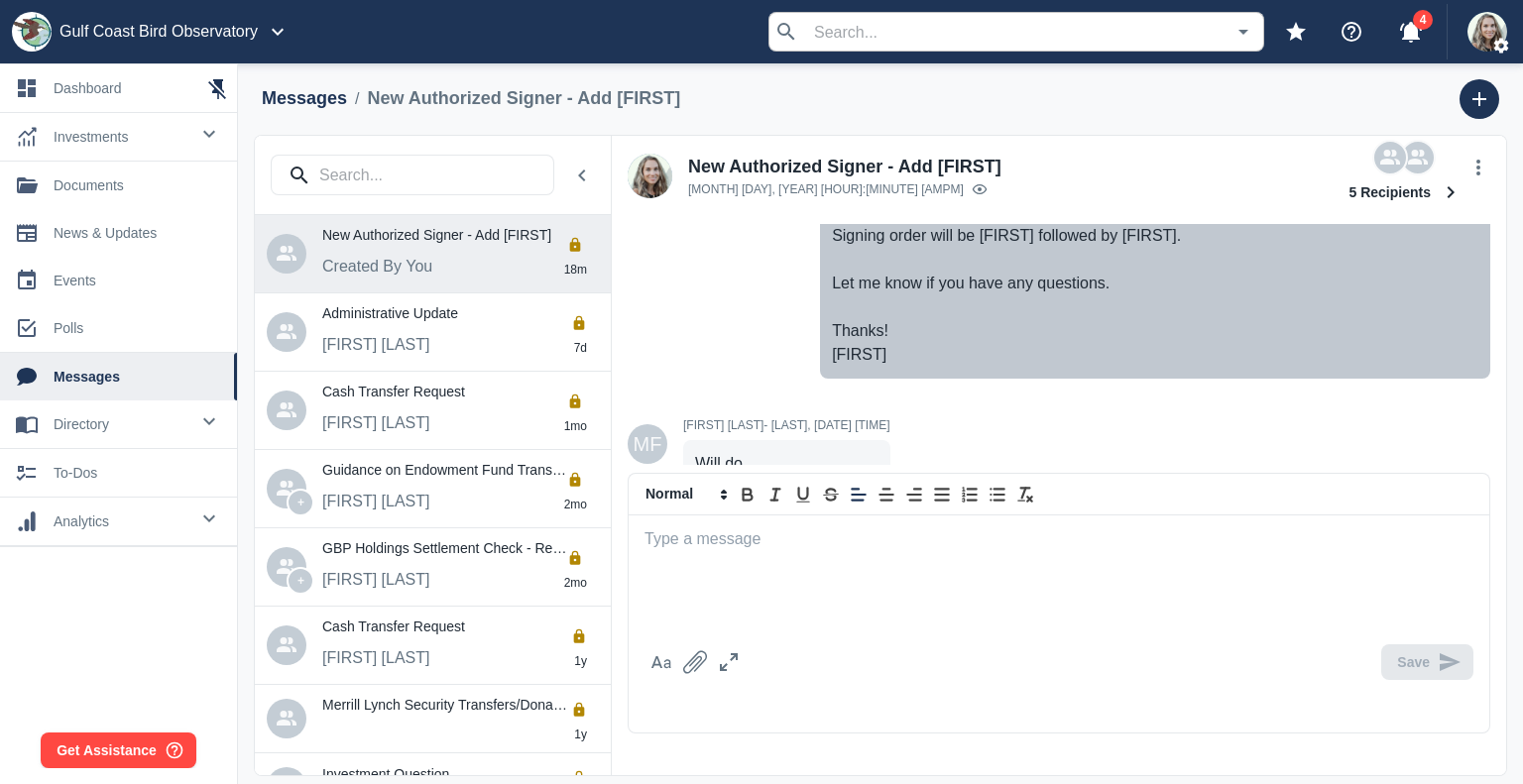 scroll, scrollTop: 618, scrollLeft: 0, axis: vertical 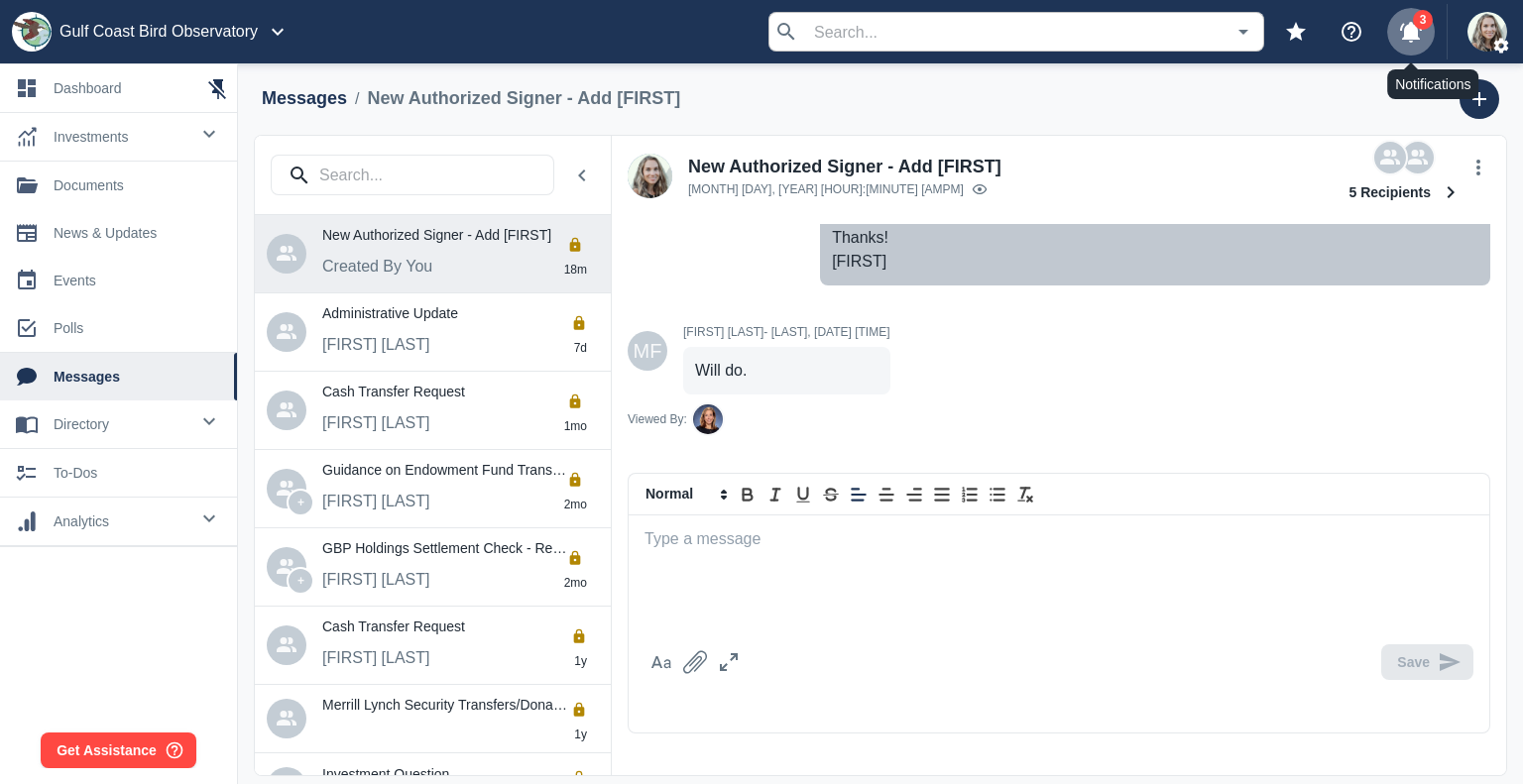 click at bounding box center [1411, 32] 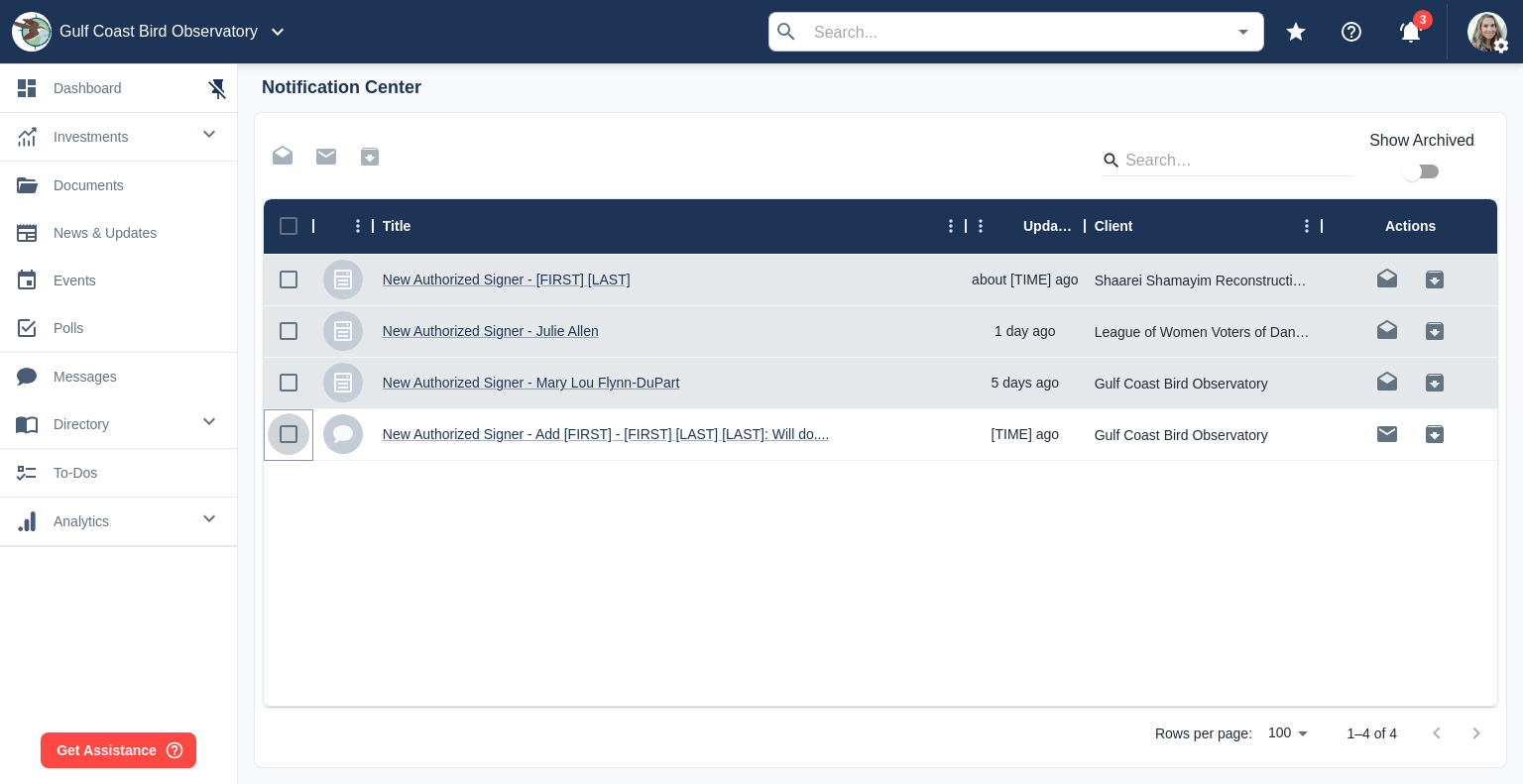 click at bounding box center (289, 434) 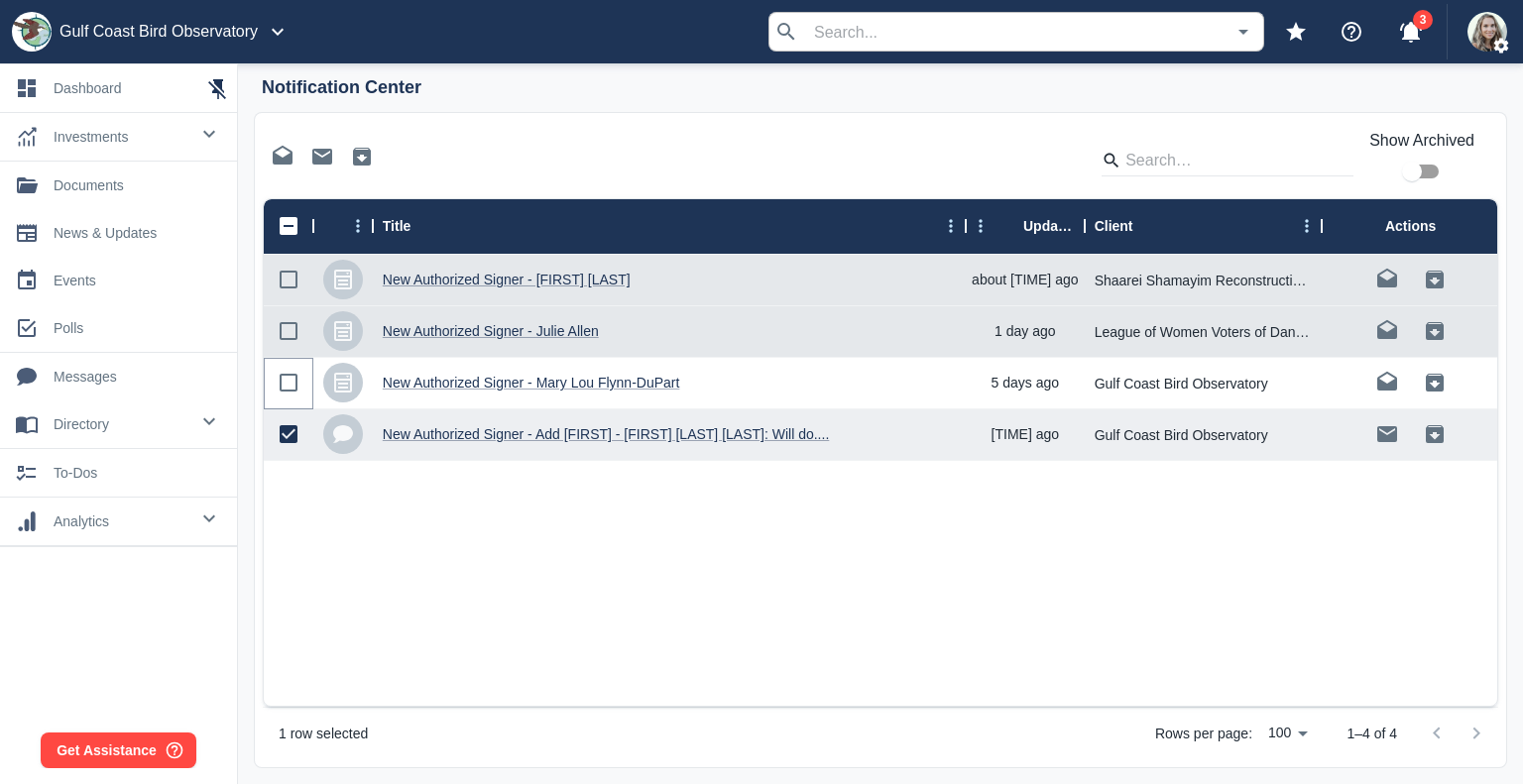 click at bounding box center (289, 383) 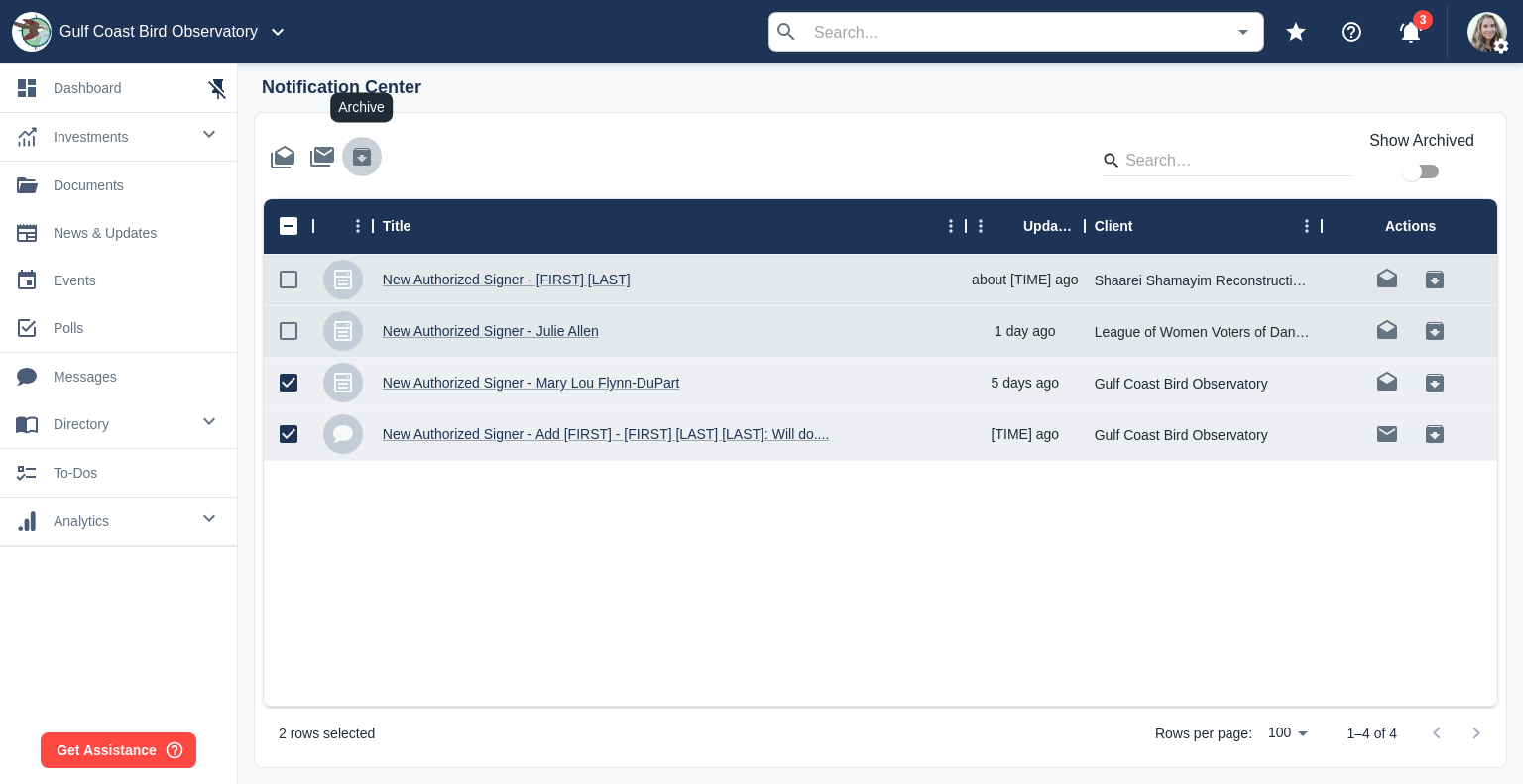 click at bounding box center (362, 157) 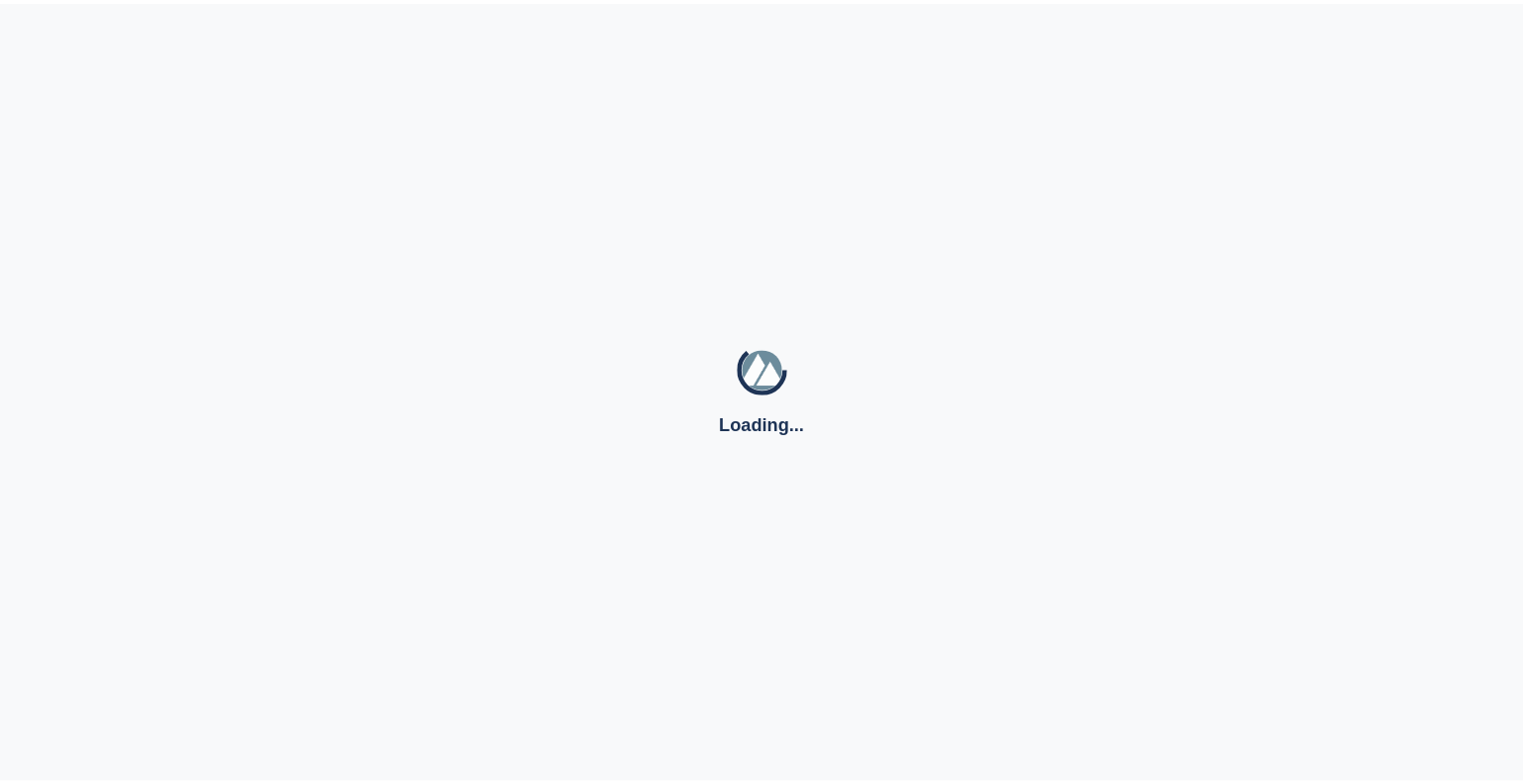 scroll, scrollTop: 0, scrollLeft: 0, axis: both 